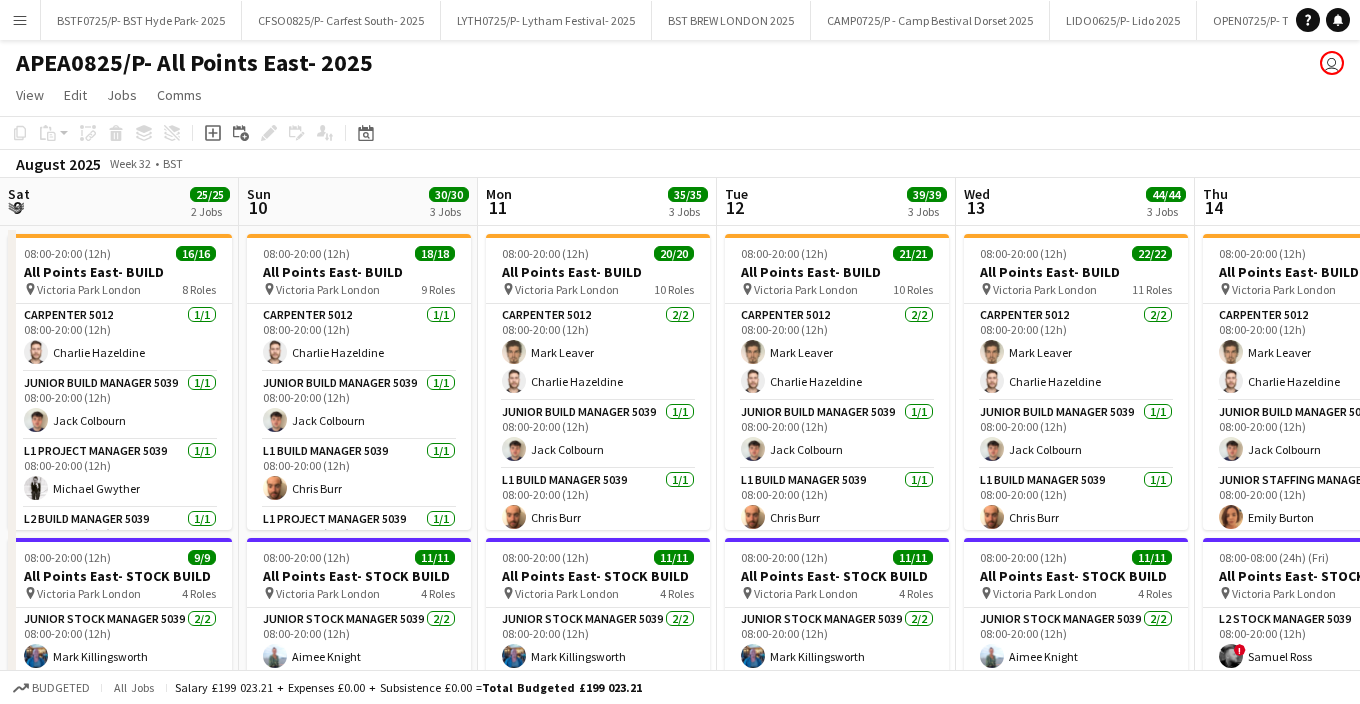 scroll, scrollTop: 0, scrollLeft: 0, axis: both 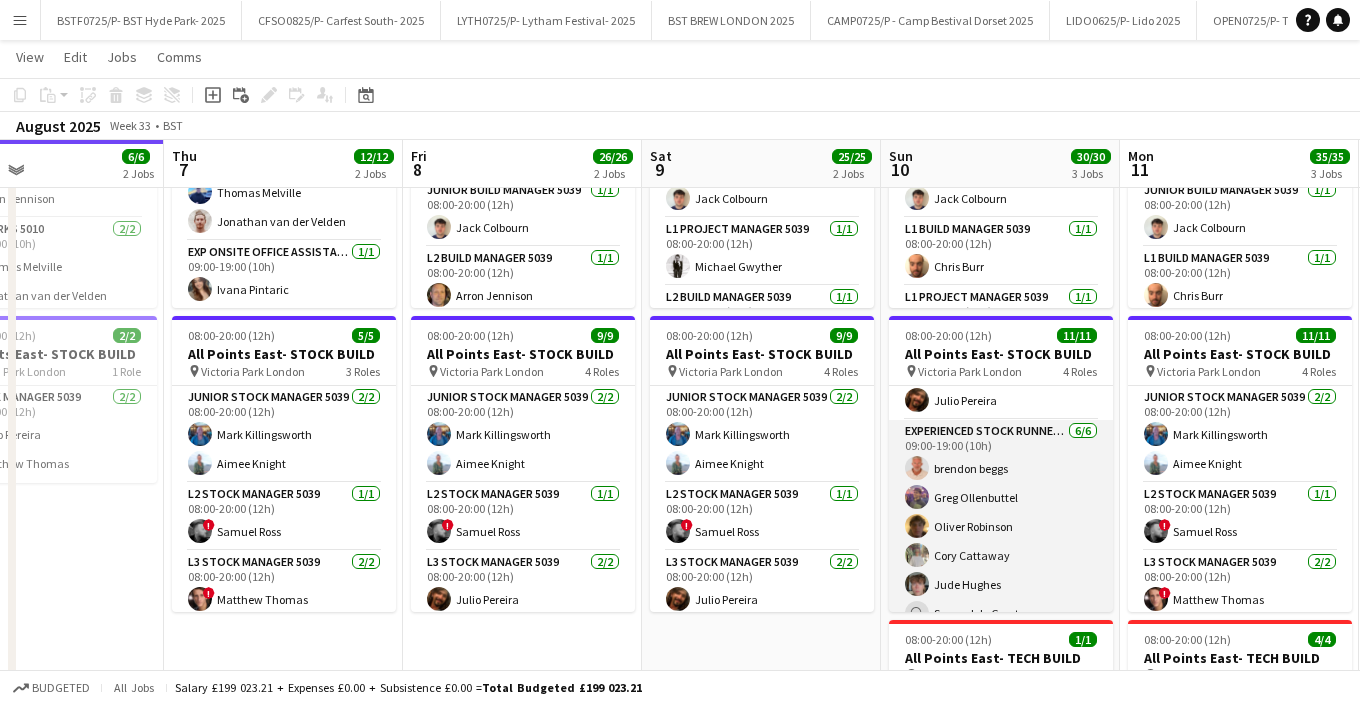 click on "Experienced Stock Runner [NUMBER]   [NUMBER]/[NUMBER]   [TIME]-[TIME] ([NUMBER]h)
[FIRST] [LAST] [FIRST] [LAST] [FIRST] [LAST]
user
[FIRST] [LAST]" at bounding box center [1001, 526] 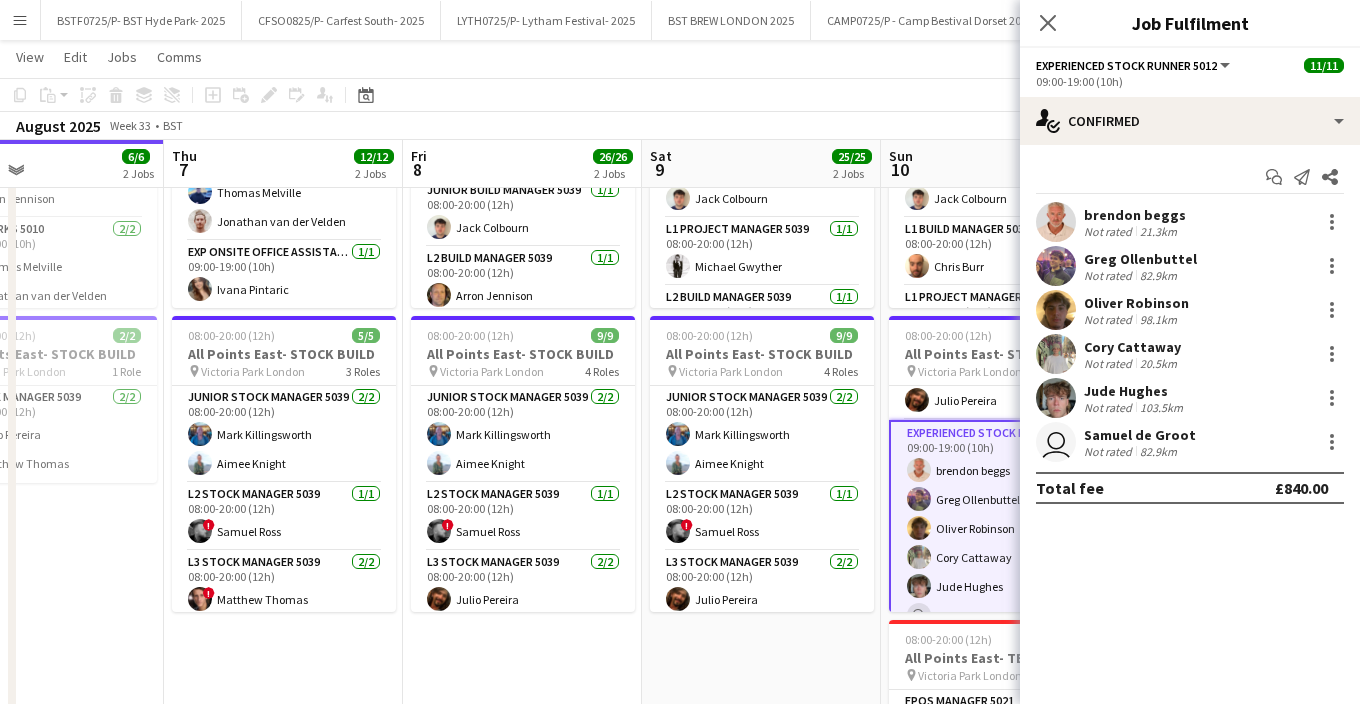 click on "[FIRST] [LAST]   Not rated   [DISTANCE]" at bounding box center [1190, 266] 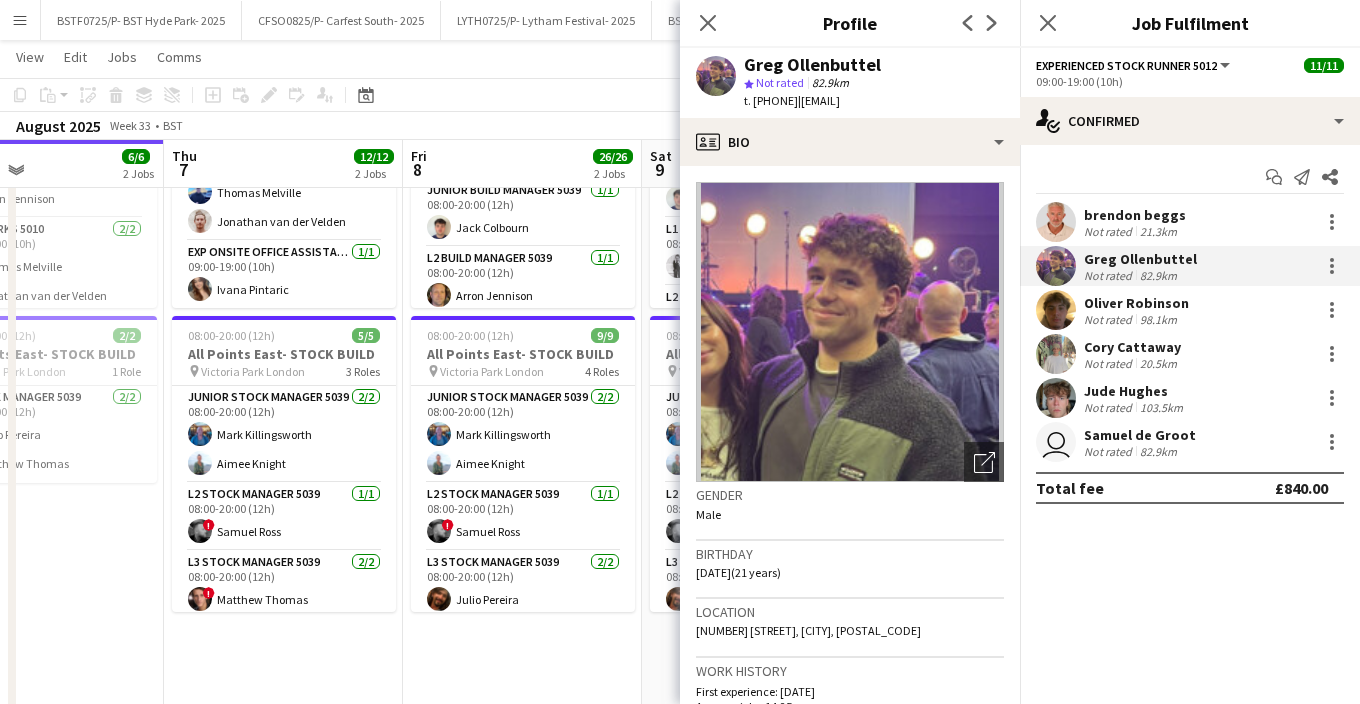 drag, startPoint x: 784, startPoint y: 66, endPoint x: 879, endPoint y: 58, distance: 95.33625 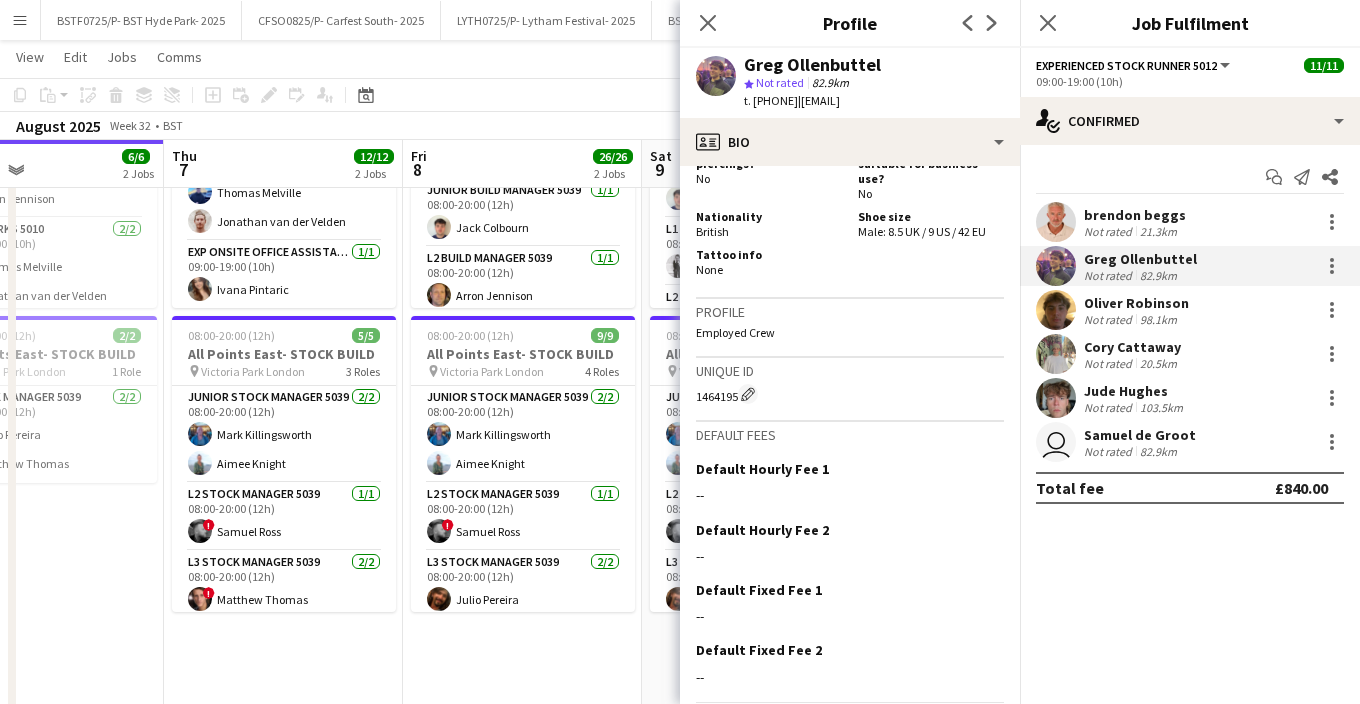 scroll, scrollTop: 1160, scrollLeft: 0, axis: vertical 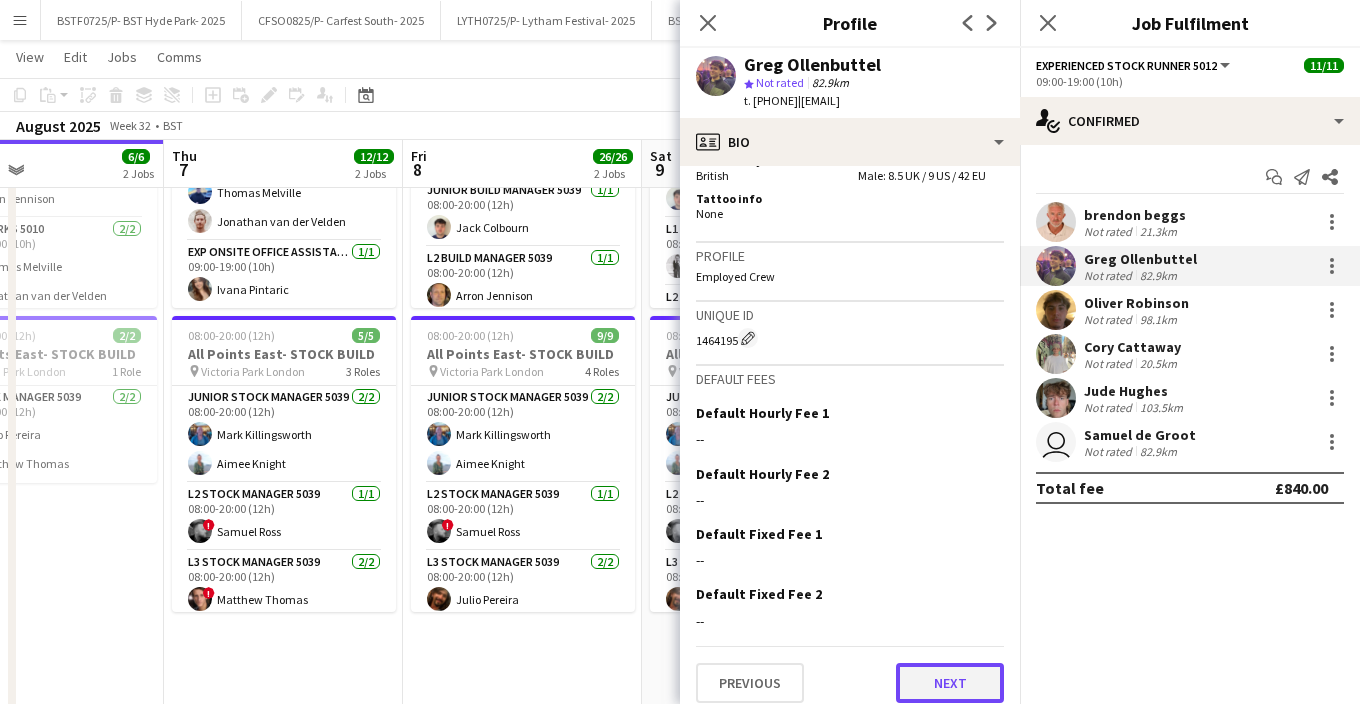 click on "Next" 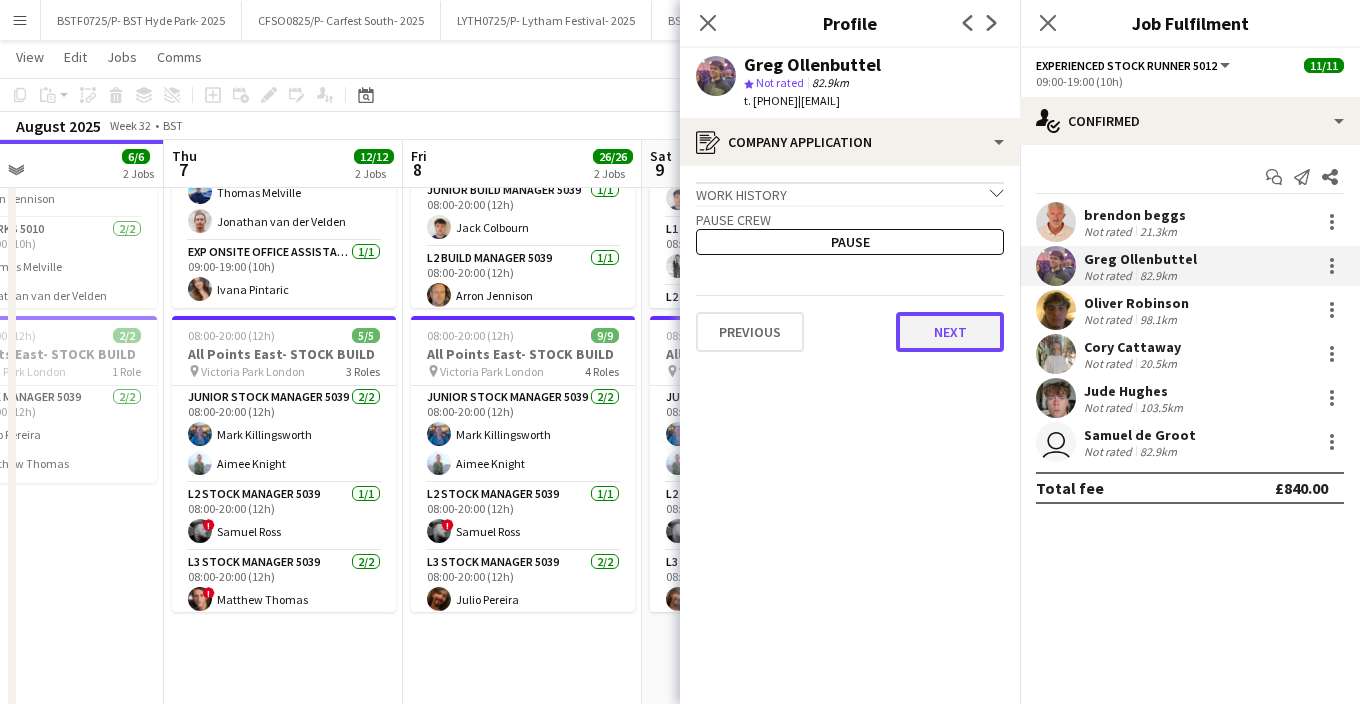 click on "Next" 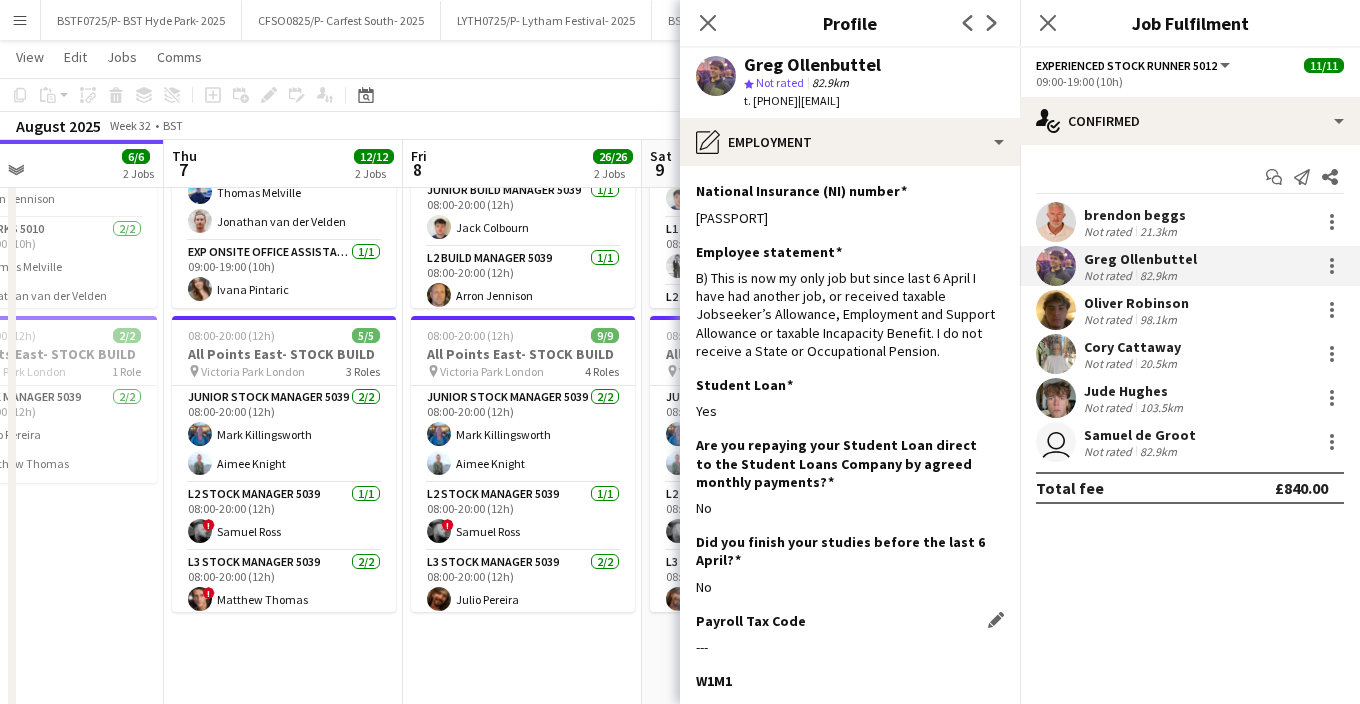 scroll, scrollTop: 262, scrollLeft: 0, axis: vertical 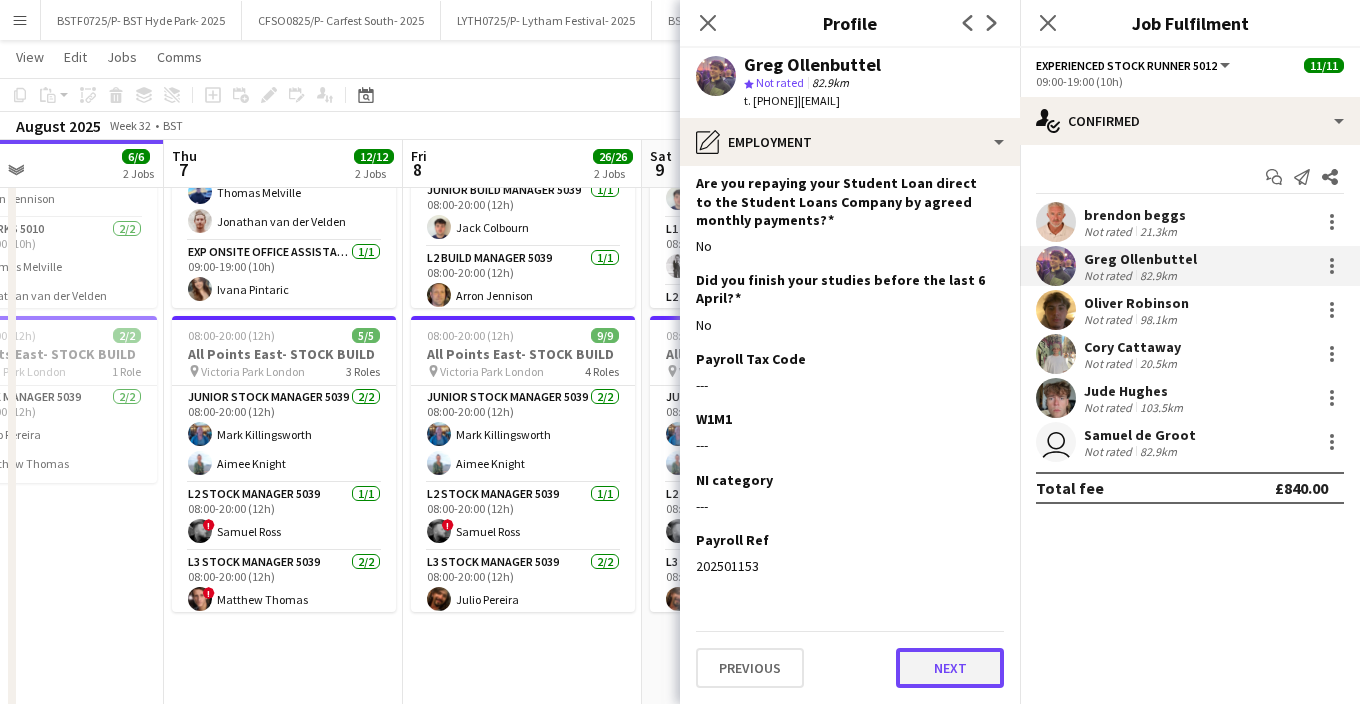 click on "Next" 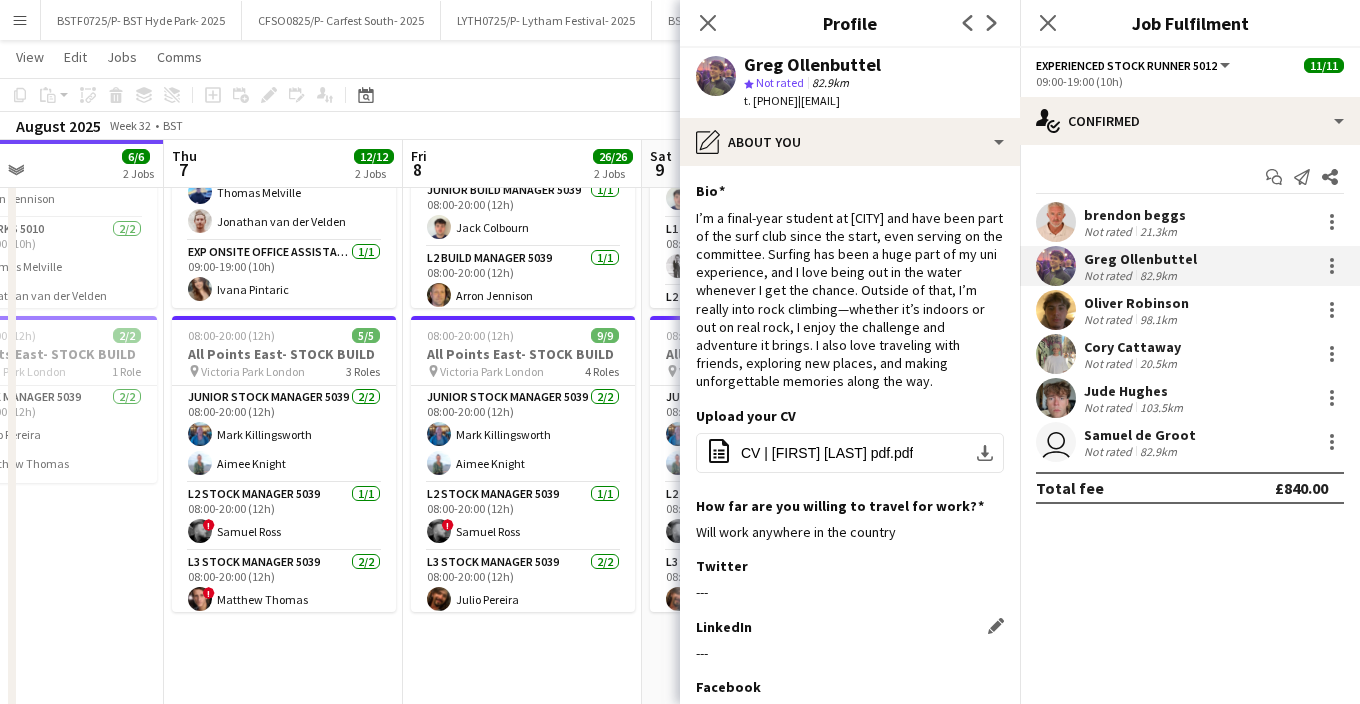 scroll, scrollTop: 244, scrollLeft: 0, axis: vertical 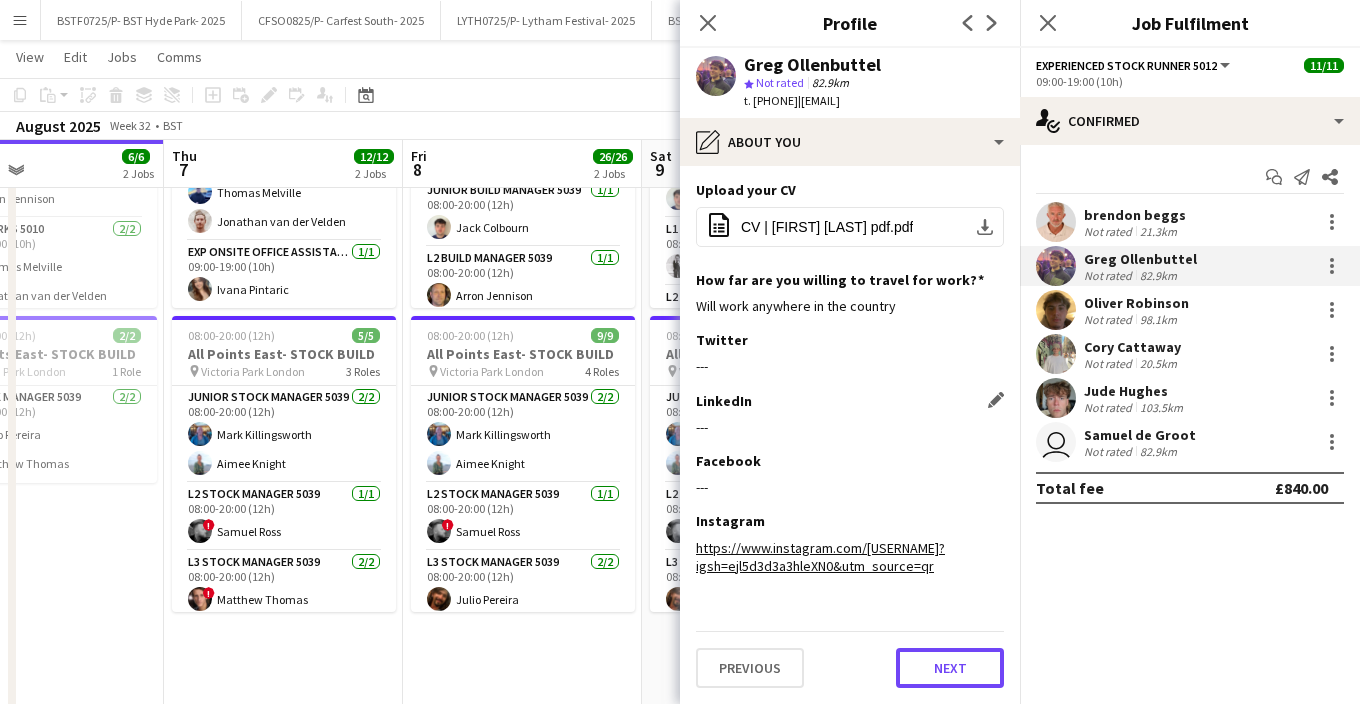 click on "Next" 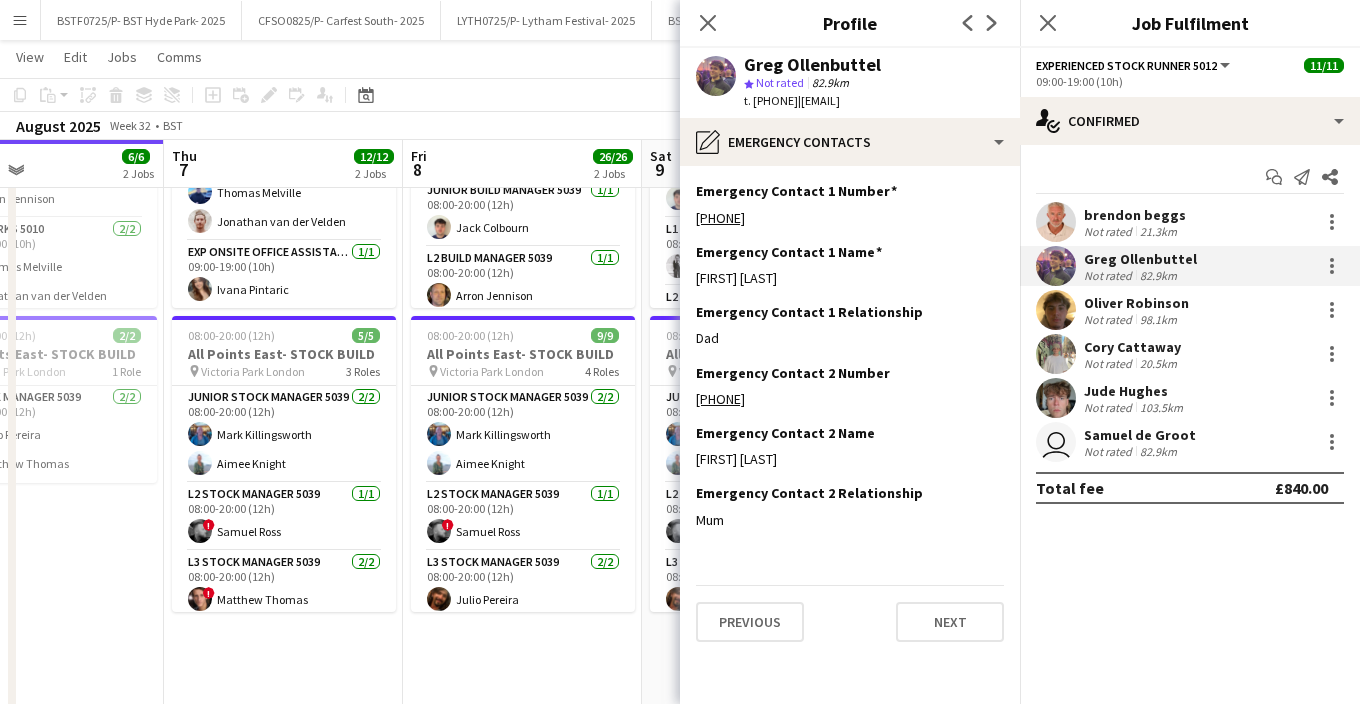 scroll, scrollTop: 0, scrollLeft: 0, axis: both 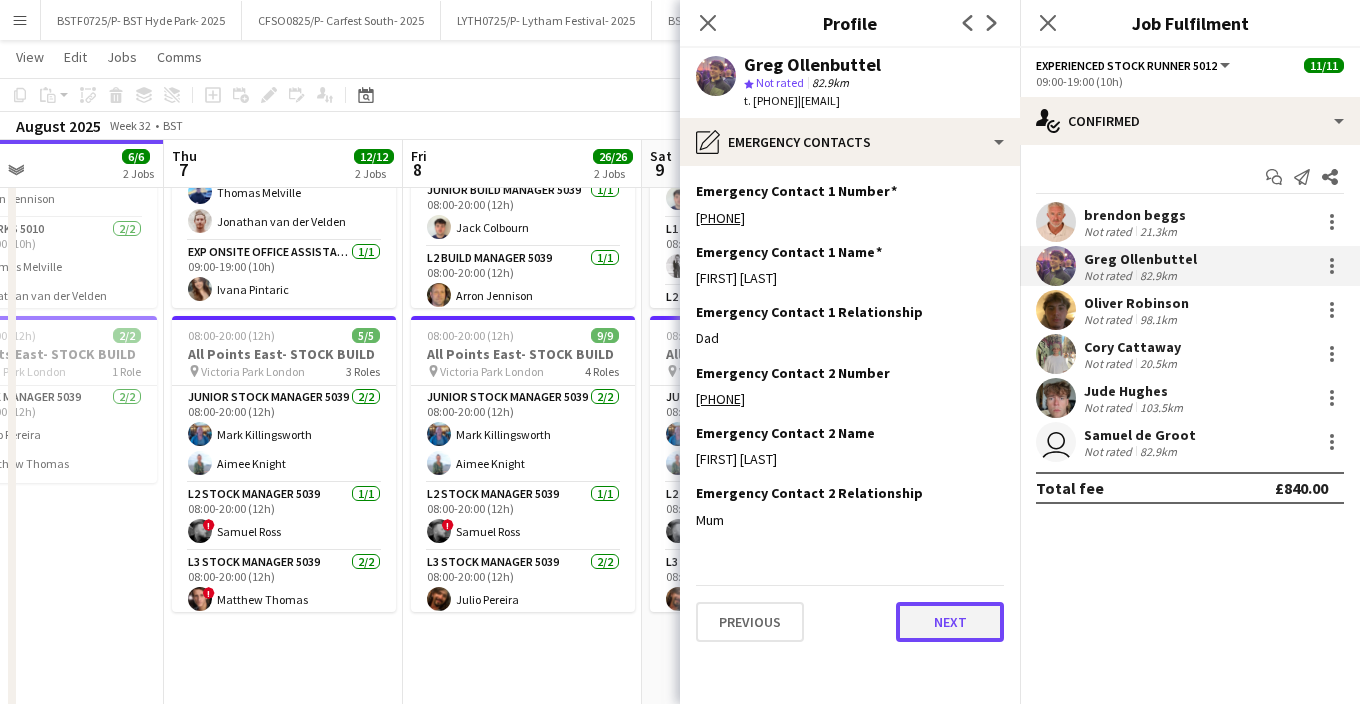 click on "Next" 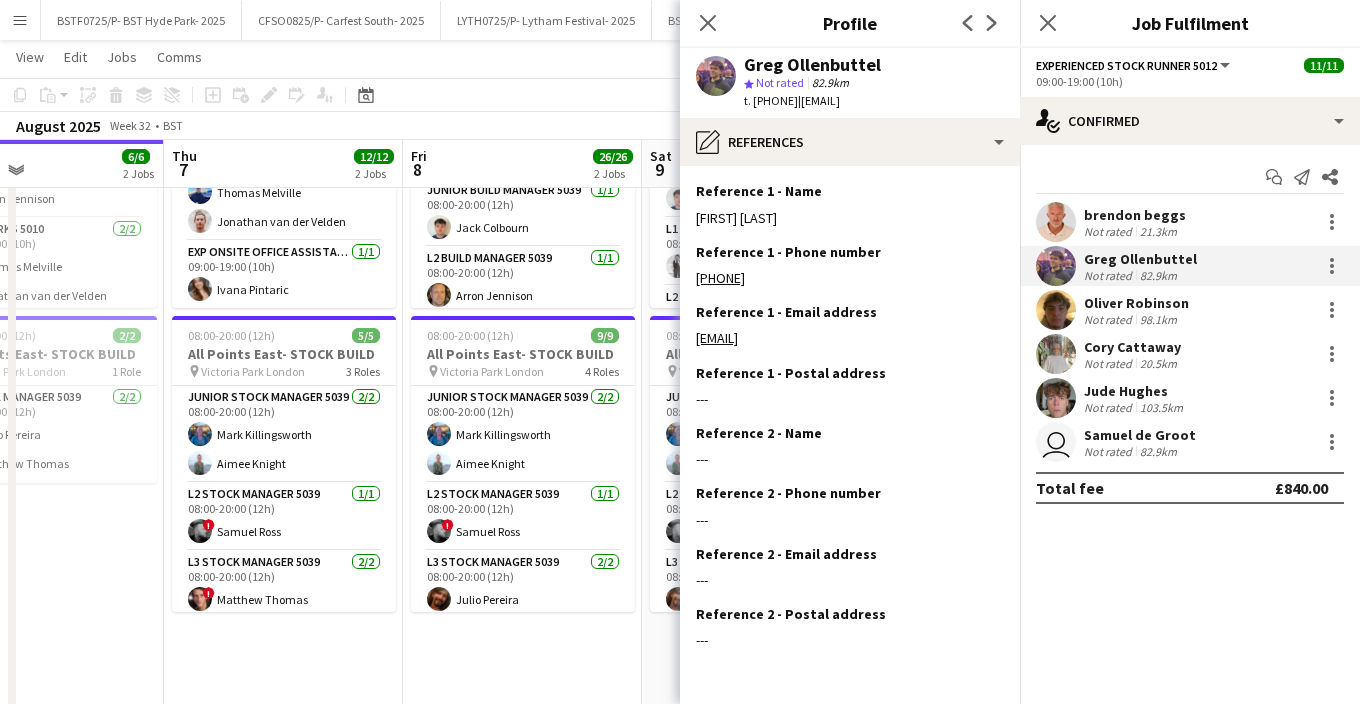 click on "Reference 2 - Postal address
Edit this field
---" 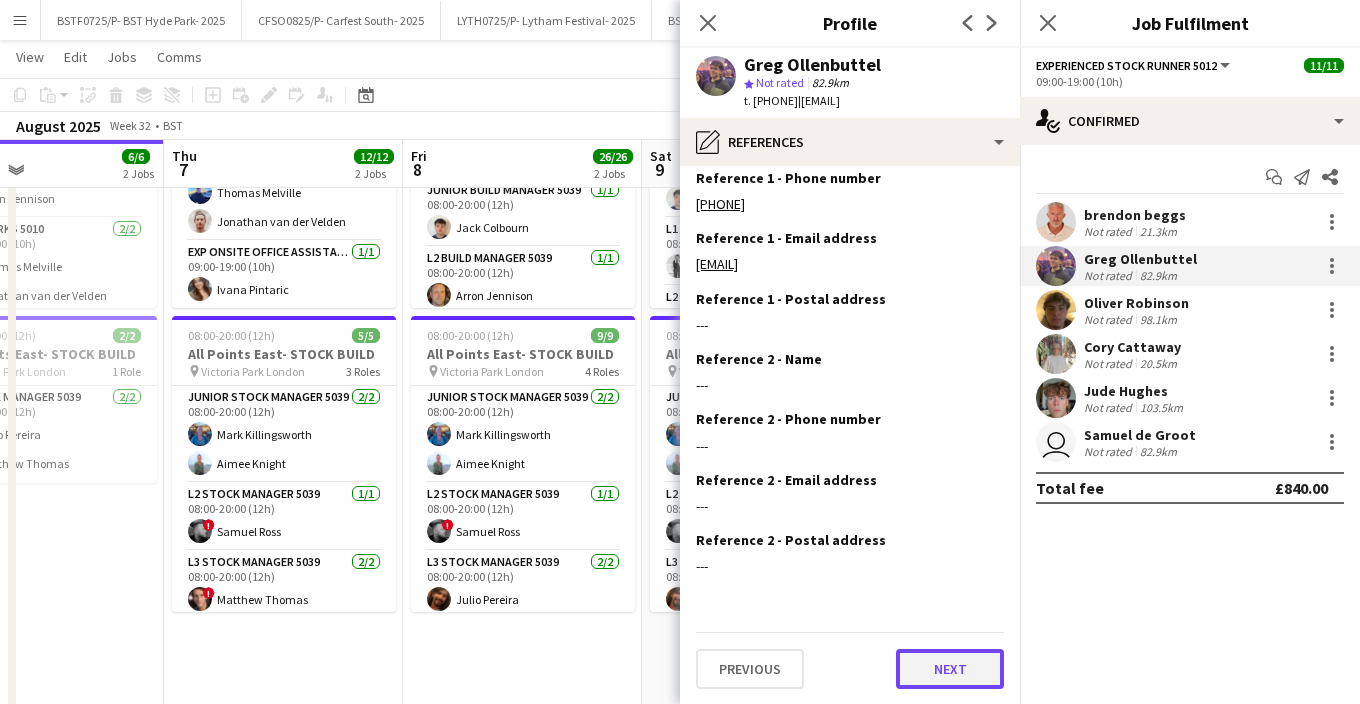 click on "Next" 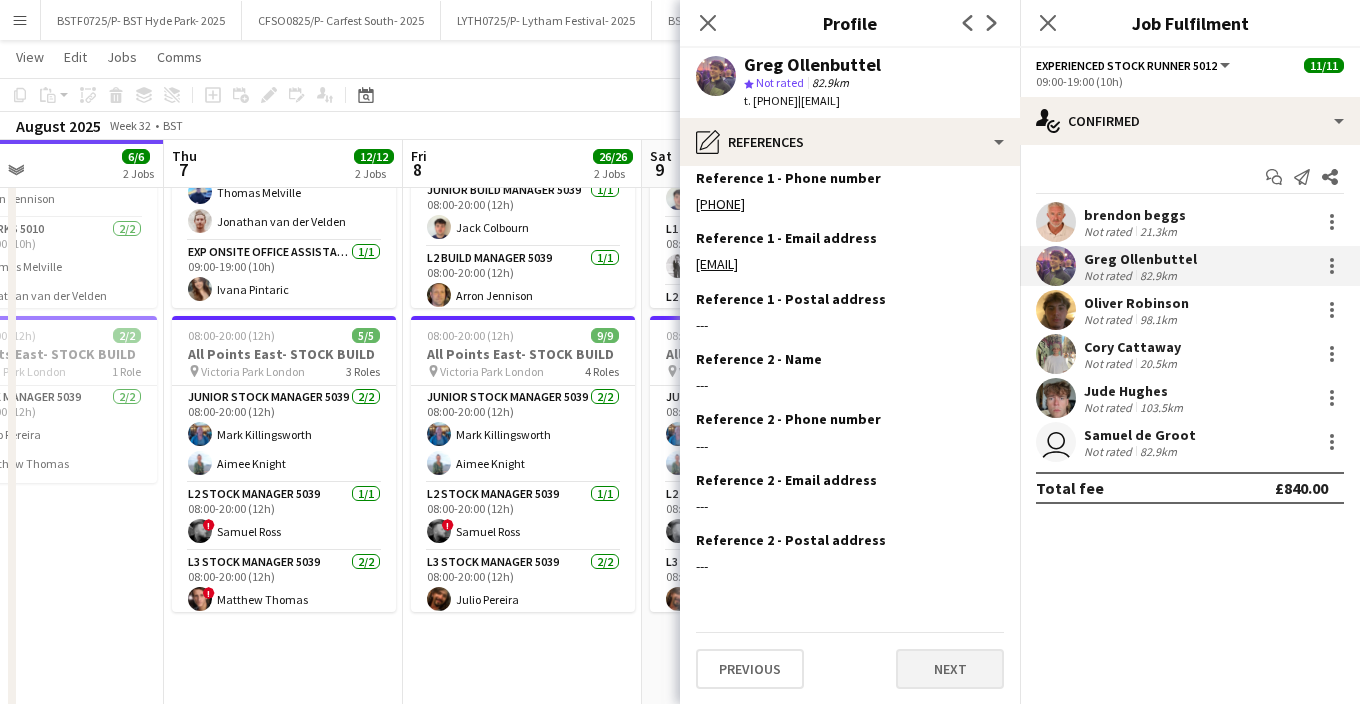 scroll, scrollTop: 0, scrollLeft: 0, axis: both 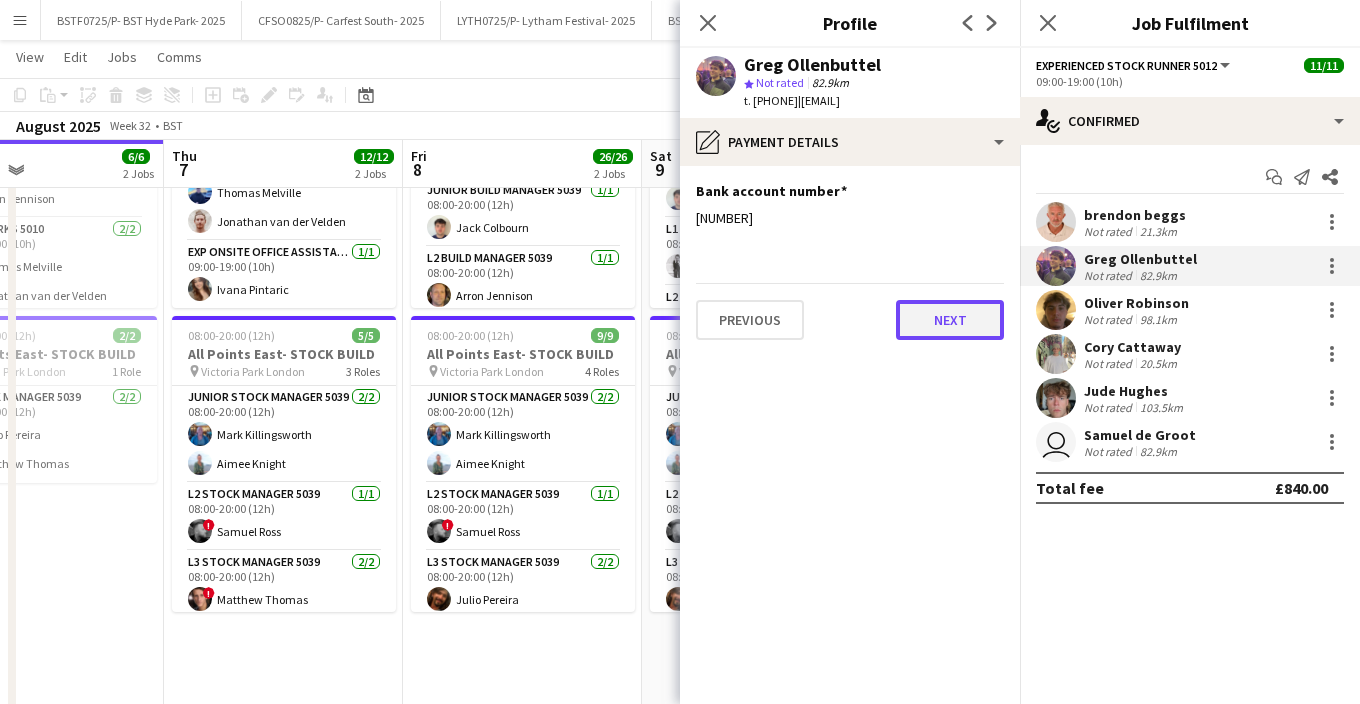 click on "Next" 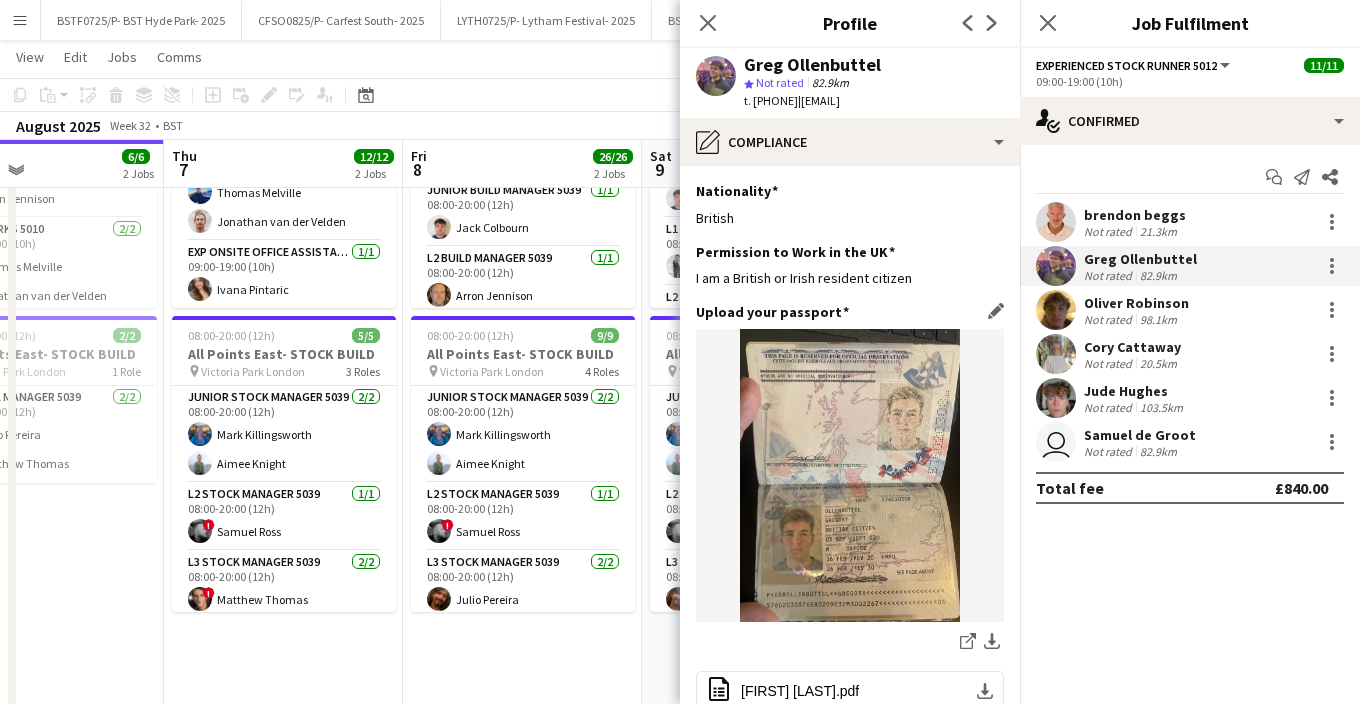 scroll, scrollTop: 403, scrollLeft: 0, axis: vertical 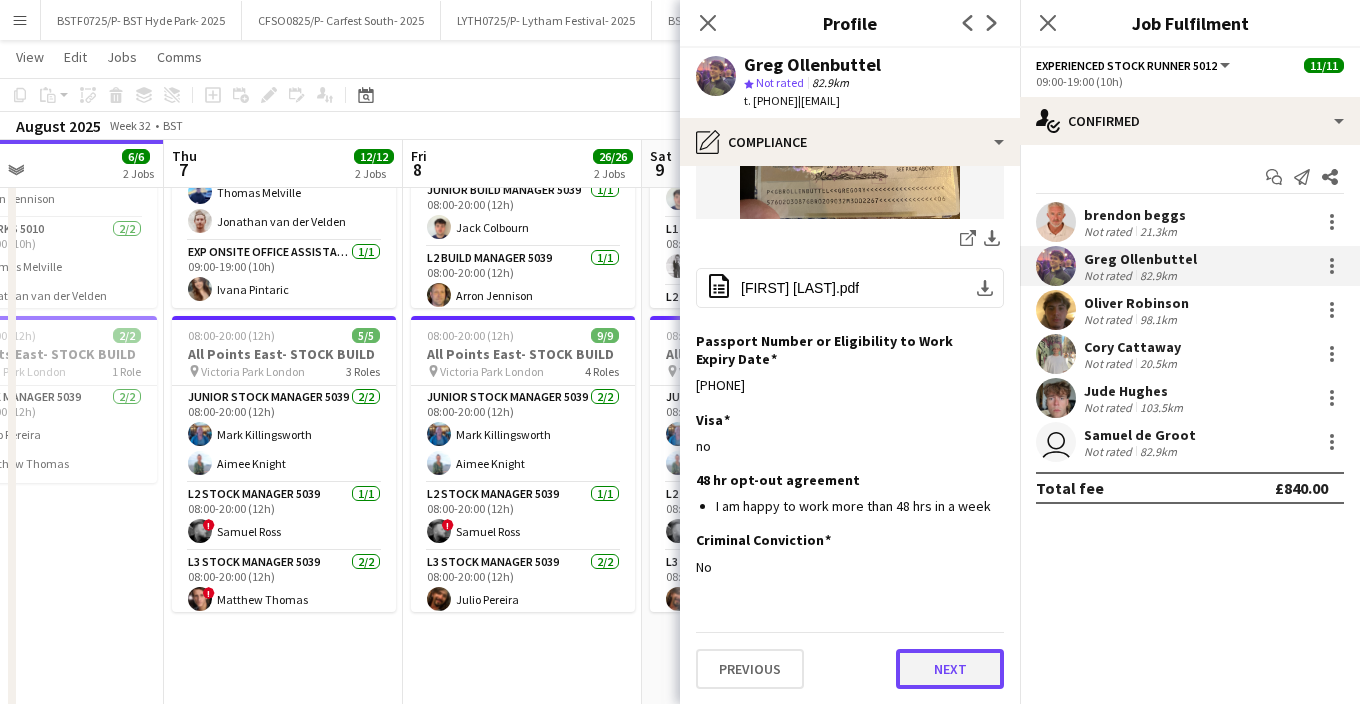 click on "Next" 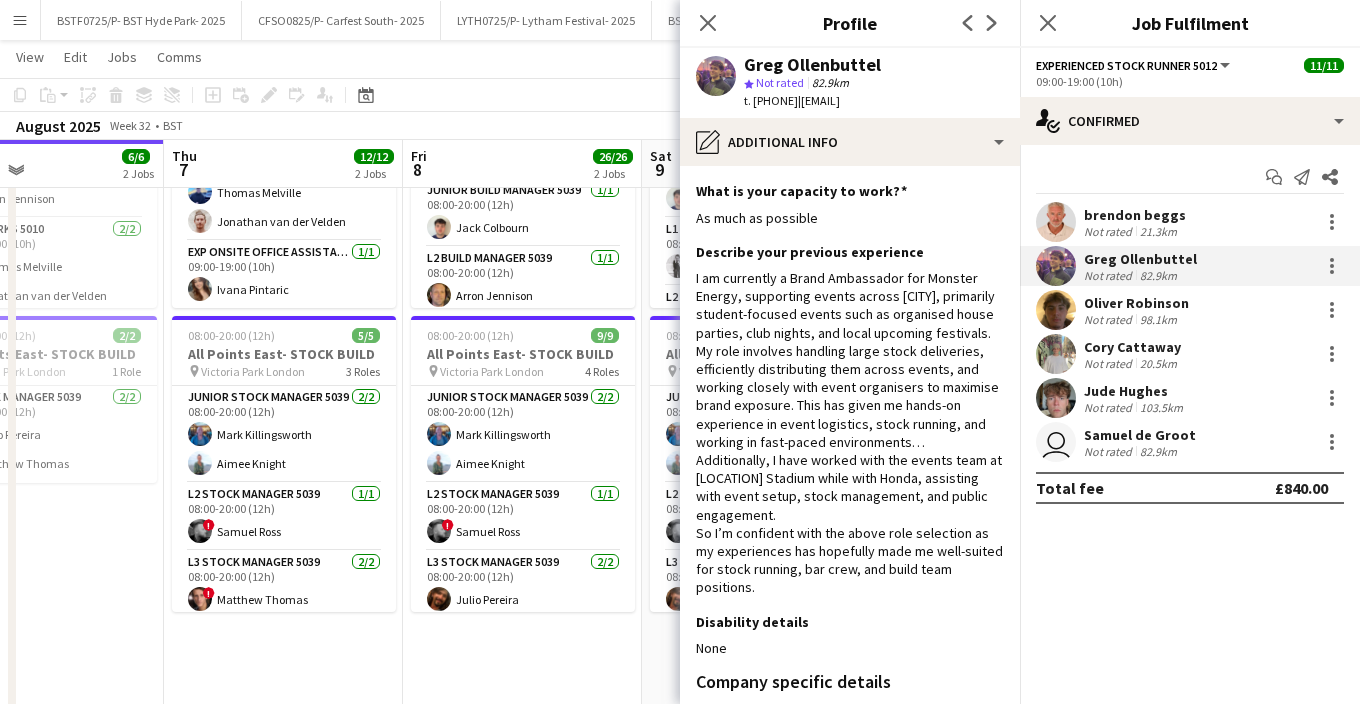 scroll, scrollTop: 158, scrollLeft: 0, axis: vertical 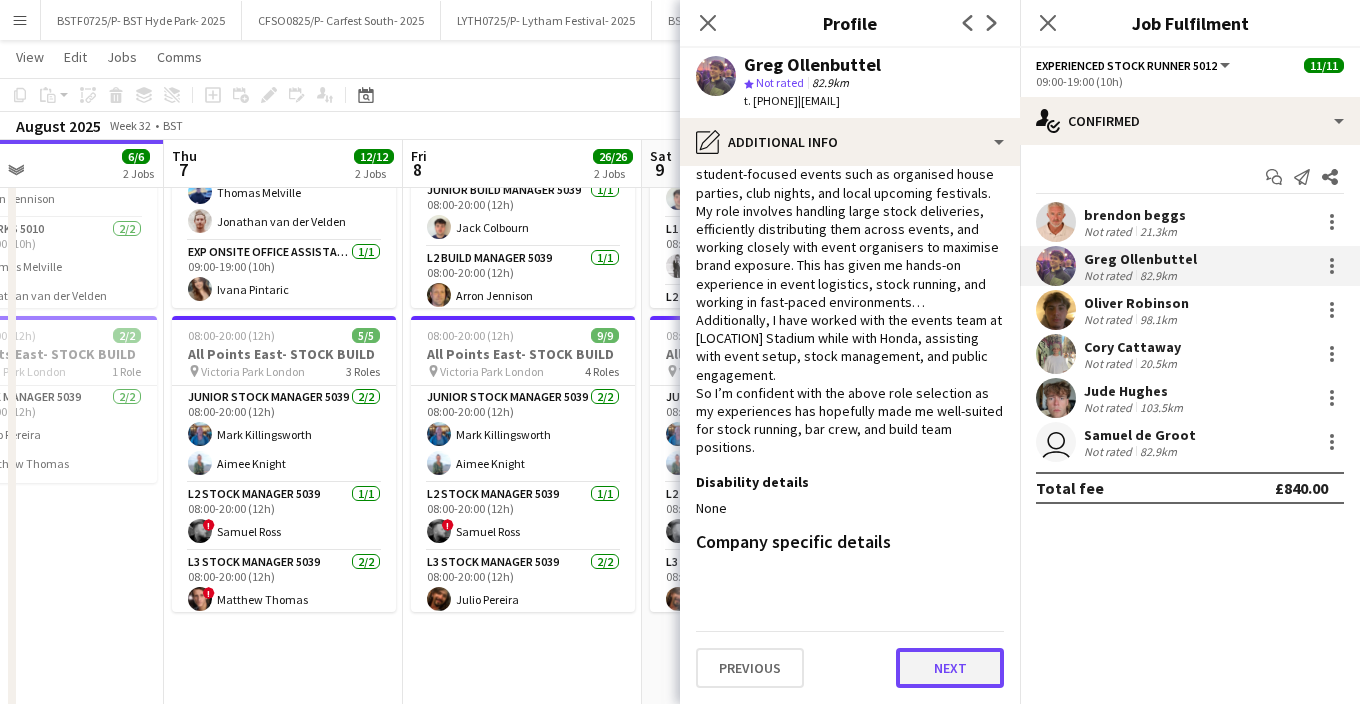 click on "Next" 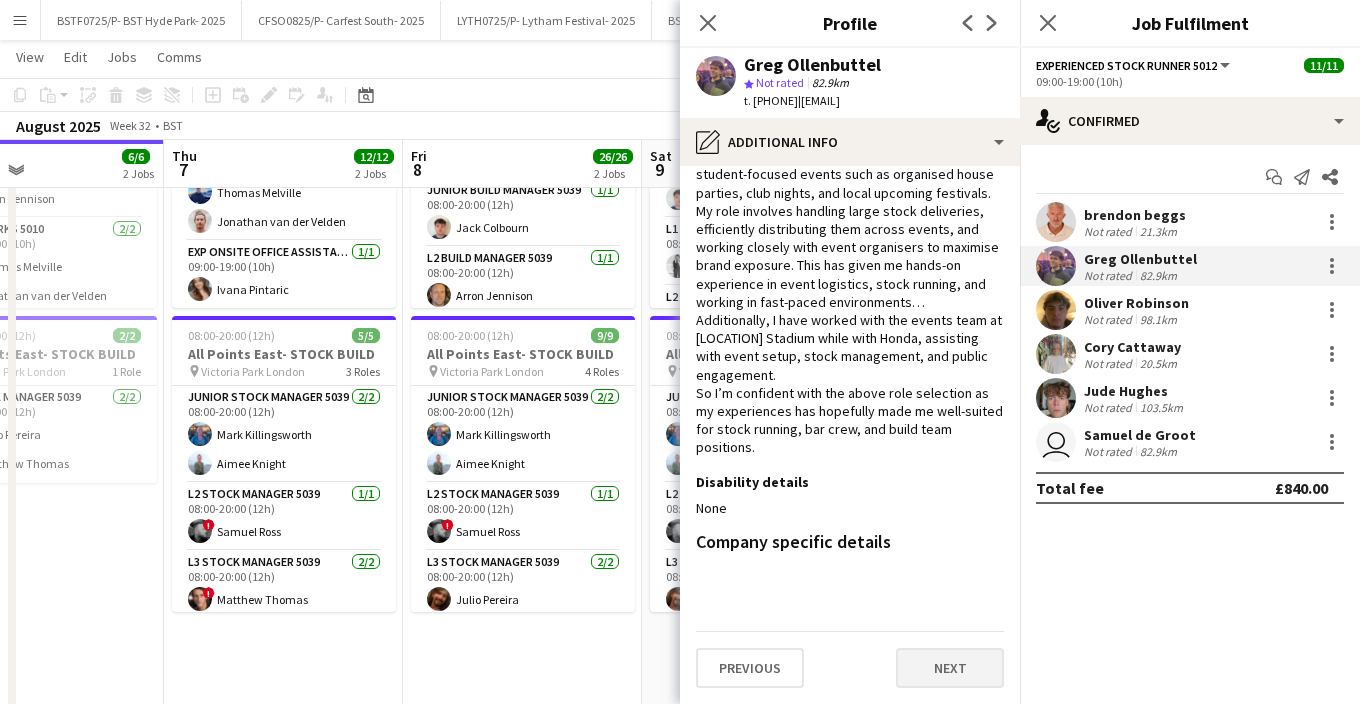 scroll, scrollTop: 0, scrollLeft: 0, axis: both 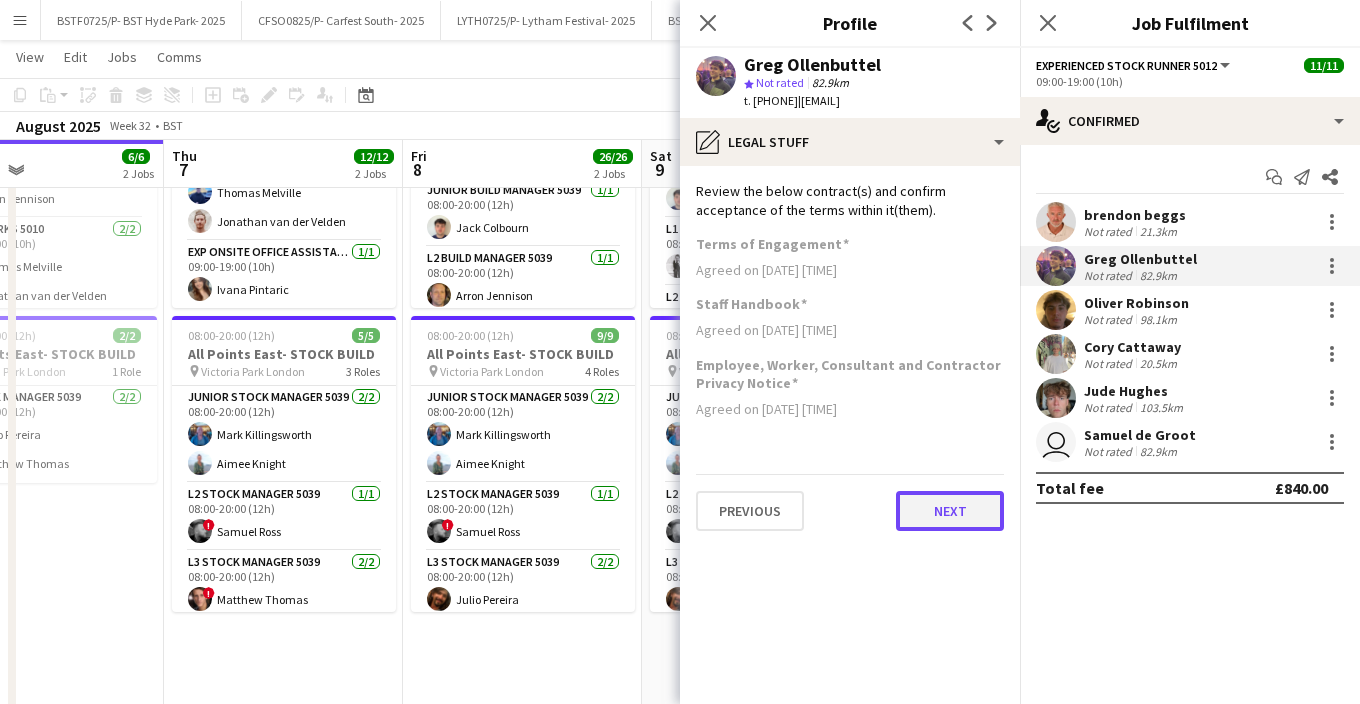 click on "Next" 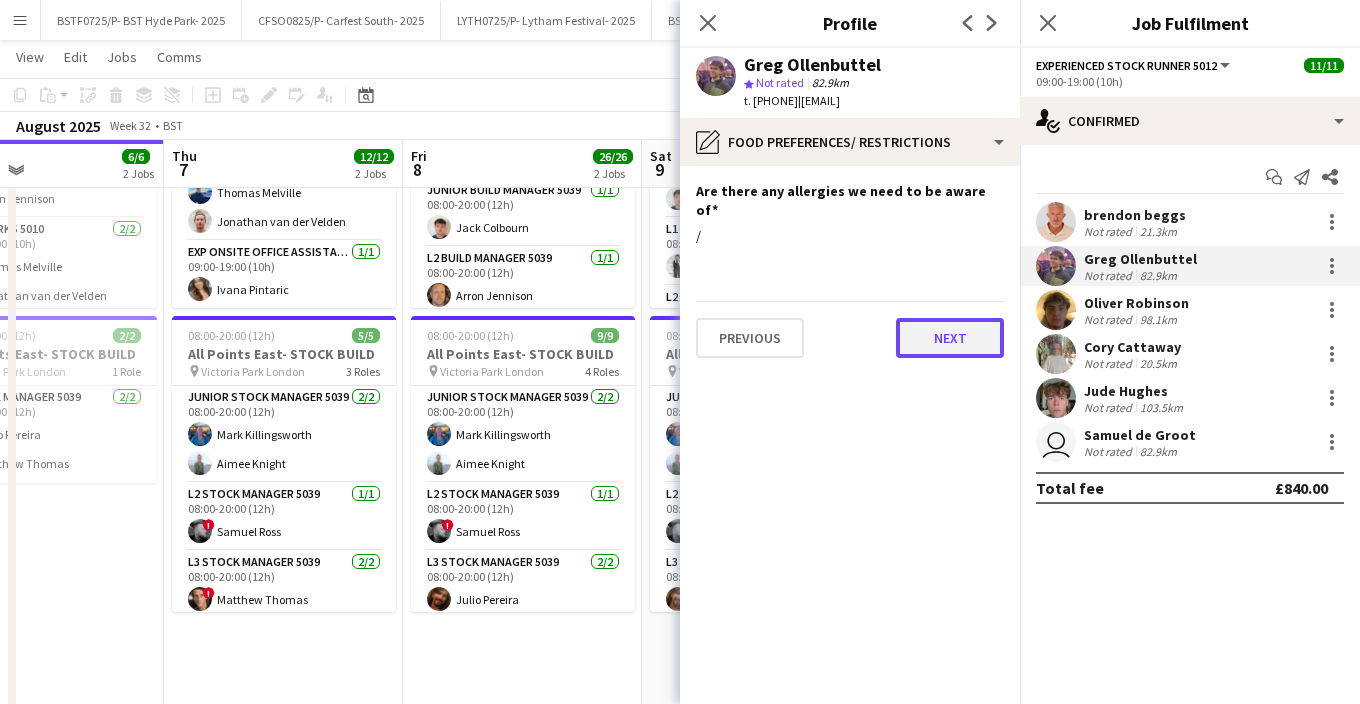 click on "Next" 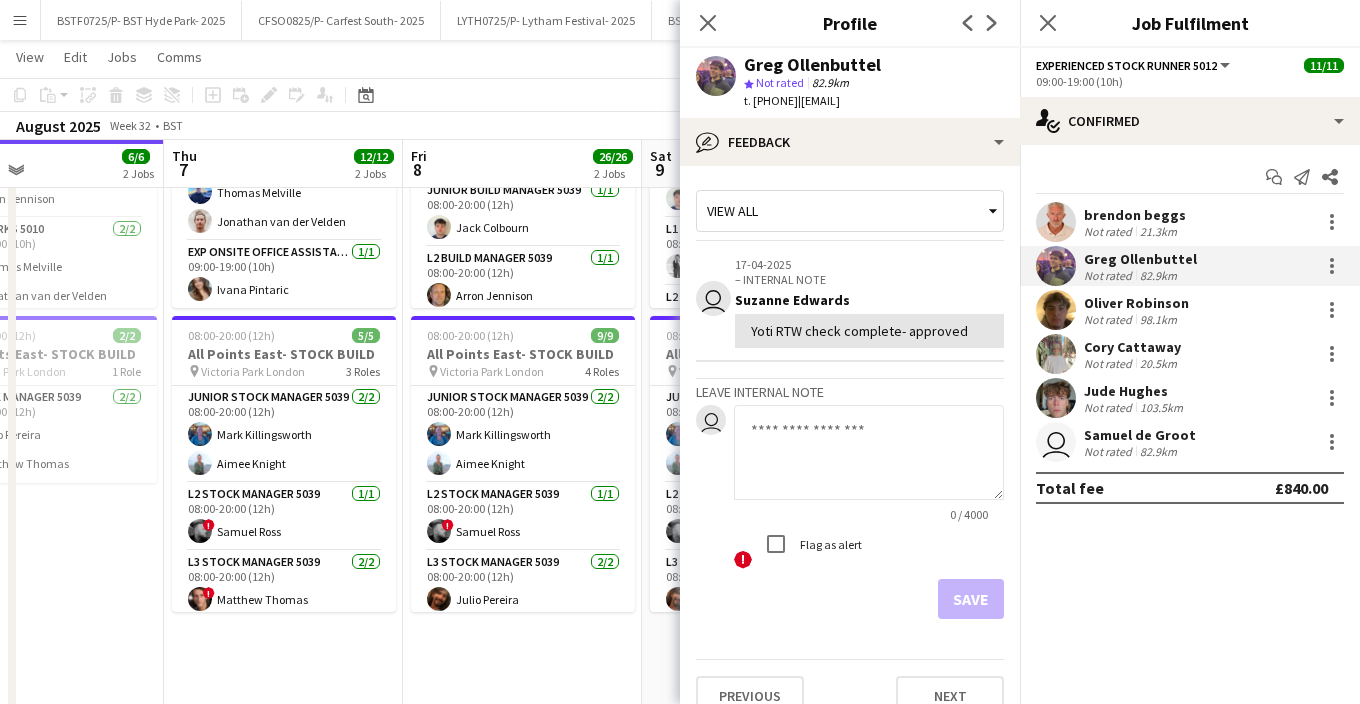 scroll, scrollTop: 26, scrollLeft: 0, axis: vertical 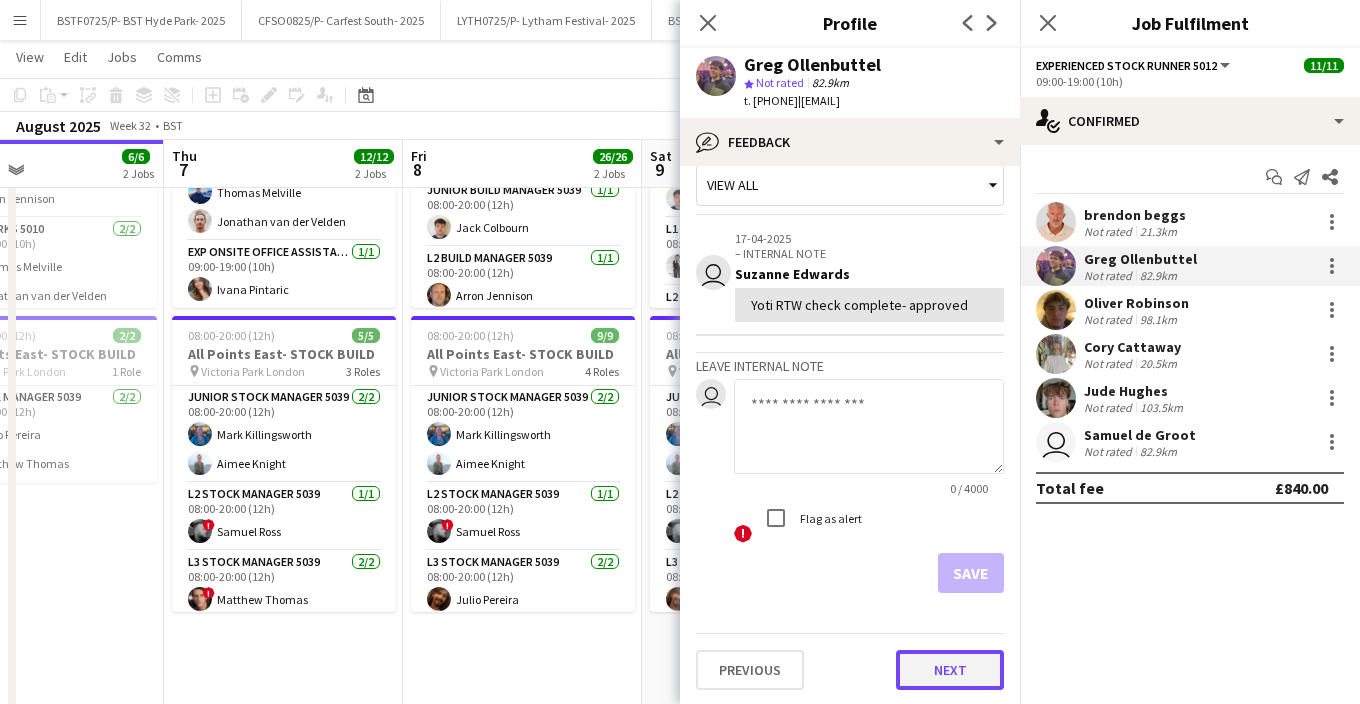 click on "Next" 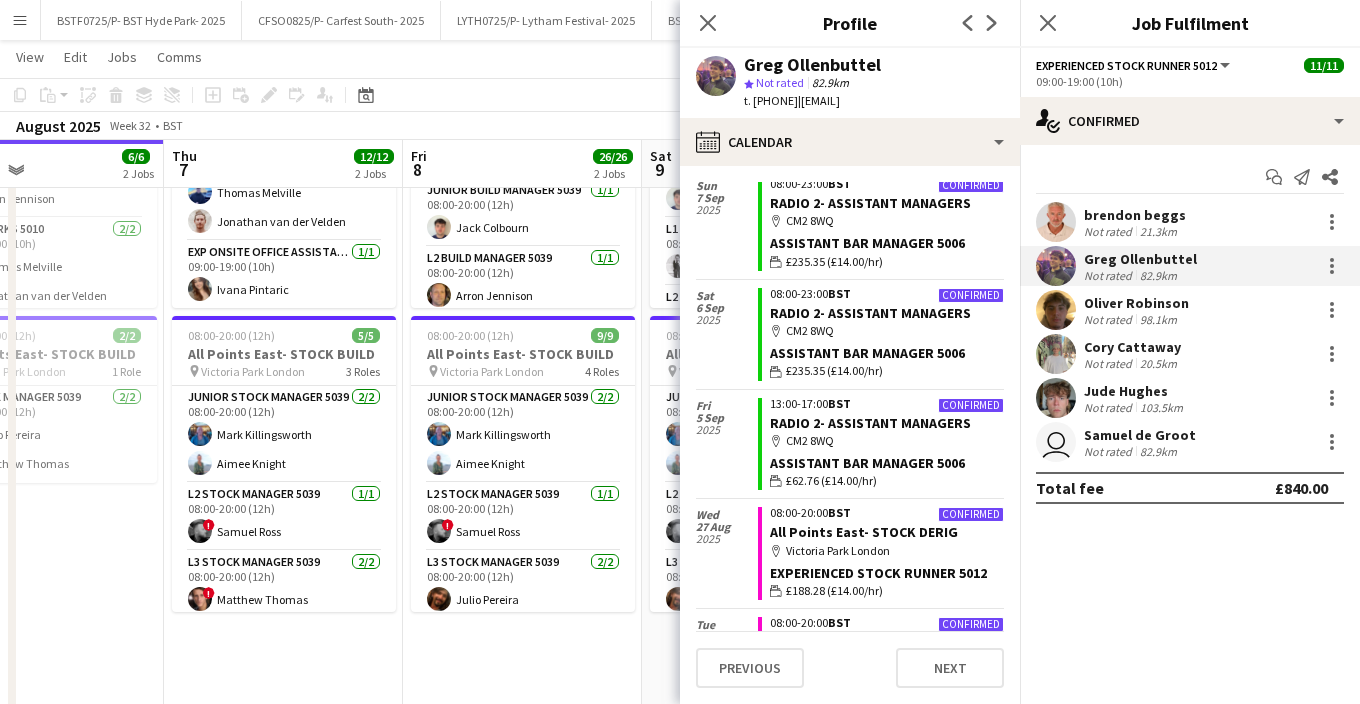 scroll, scrollTop: 288, scrollLeft: 0, axis: vertical 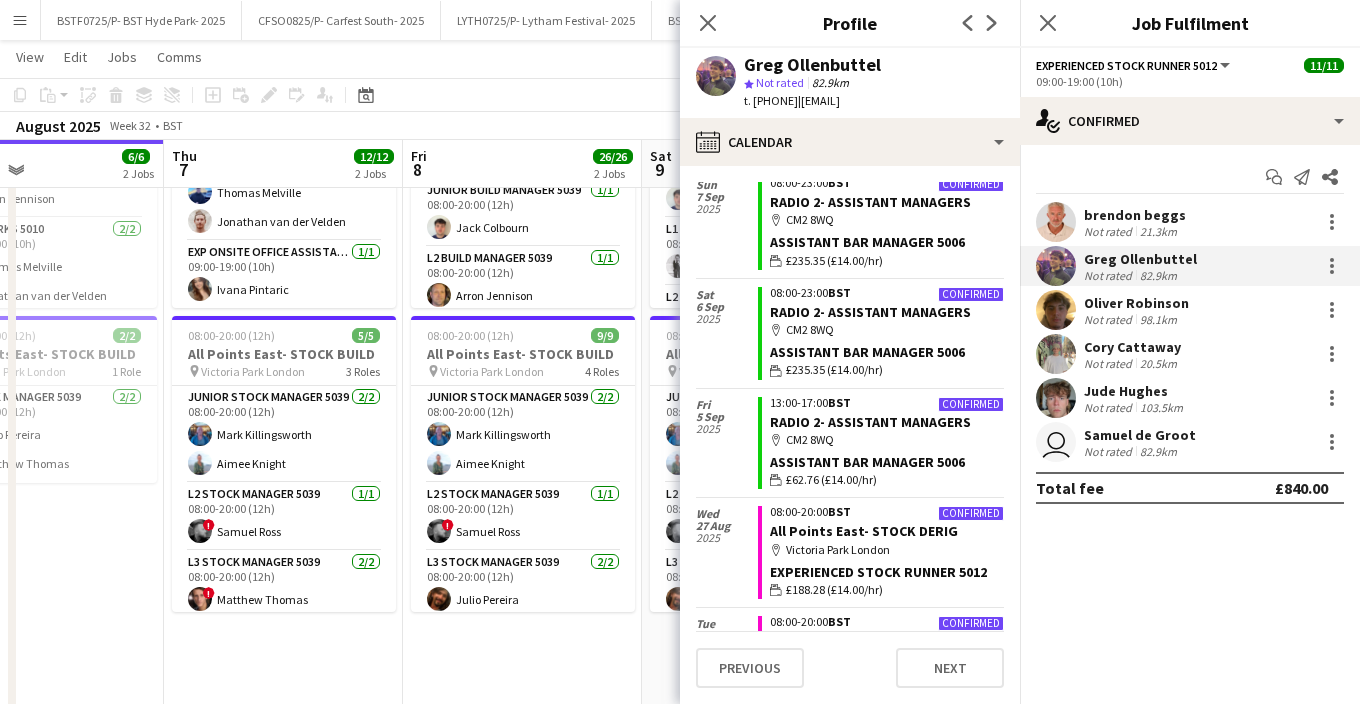click on "08:00-20:00 (12h)    17/17   All Points East- BUILD
pin
Victoria Park London   7 Roles   Carpenter 5012   2/2   08:00-20:00 (12h)
Mark Leaver Charlie Hazeldine  Junior Build Manager 5039   1/1   08:00-20:00 (12h)
Jack Colbourn  L2 Build Manager 5039   1/1   08:00-20:00 (12h)
Arron Jennison  L3 Build Manager 5039   1/1   08:00-20:00 (12h)
William Newcombe  Build Forks 5010   2/2   09:00-19:00 (10h)
David Foreman Jonathan van der Velden  Exp Onsite Office Assistant 5012   1/1   09:00-19:00 (10h)
Ivana Pintaric  Experienced Build Crew 5010   9/9   09:00-19:00 (10h)
Hannah Drysdale Mary Burt Archie Freer Nayim Somani Gabriella Horbury Morgan Gunn kyla aydenk Thomas Melville Steven Charnock     08:00-20:00 (12h)    9/9   All Points East- STOCK BUILD
pin
Victoria Park London   4 Roles   Junior Stock Manager 5039   2/2   08:00-20:00 (12h)
Mark Killingsworth Aimee Knight  L2 Stock Manager 5039   1/1   08:00-20:00 (12h)
!  2/2  !" at bounding box center [522, 936] 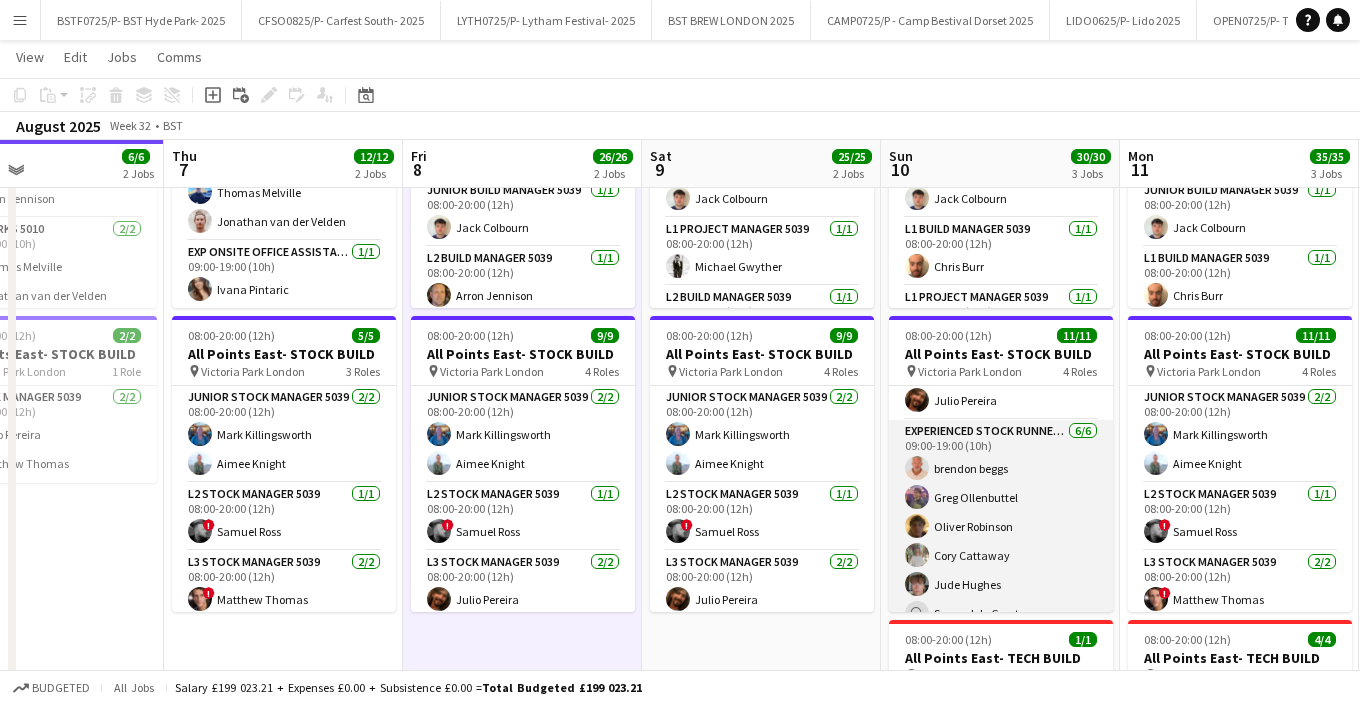 click on "Experienced Stock Runner [NUMBER]   [NUMBER]/[NUMBER]   [TIME]-[TIME] ([NUMBER]h)
[FIRST] [LAST] [FIRST] [LAST] [FIRST] [LAST]
user
[FIRST] [LAST]" at bounding box center [1001, 526] 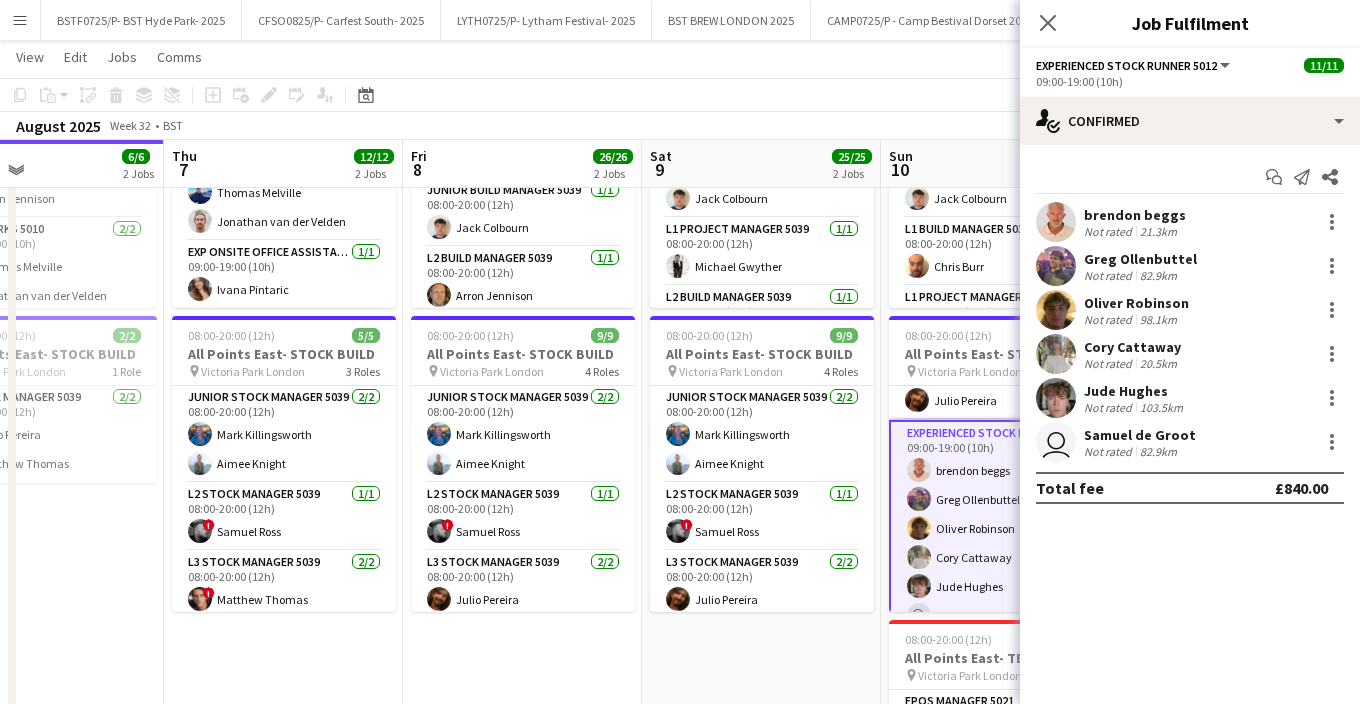 click on "98.1km" at bounding box center [1158, 319] 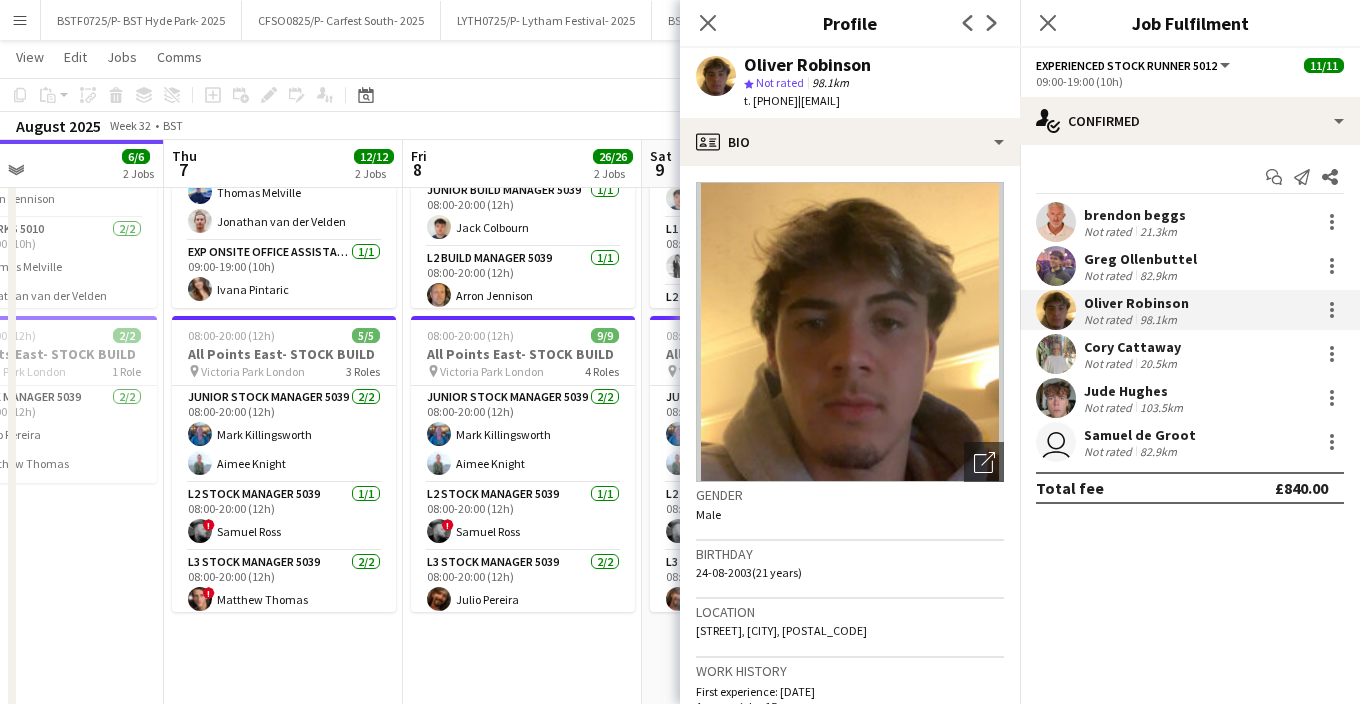 drag, startPoint x: 836, startPoint y: 103, endPoint x: 773, endPoint y: 98, distance: 63.1981 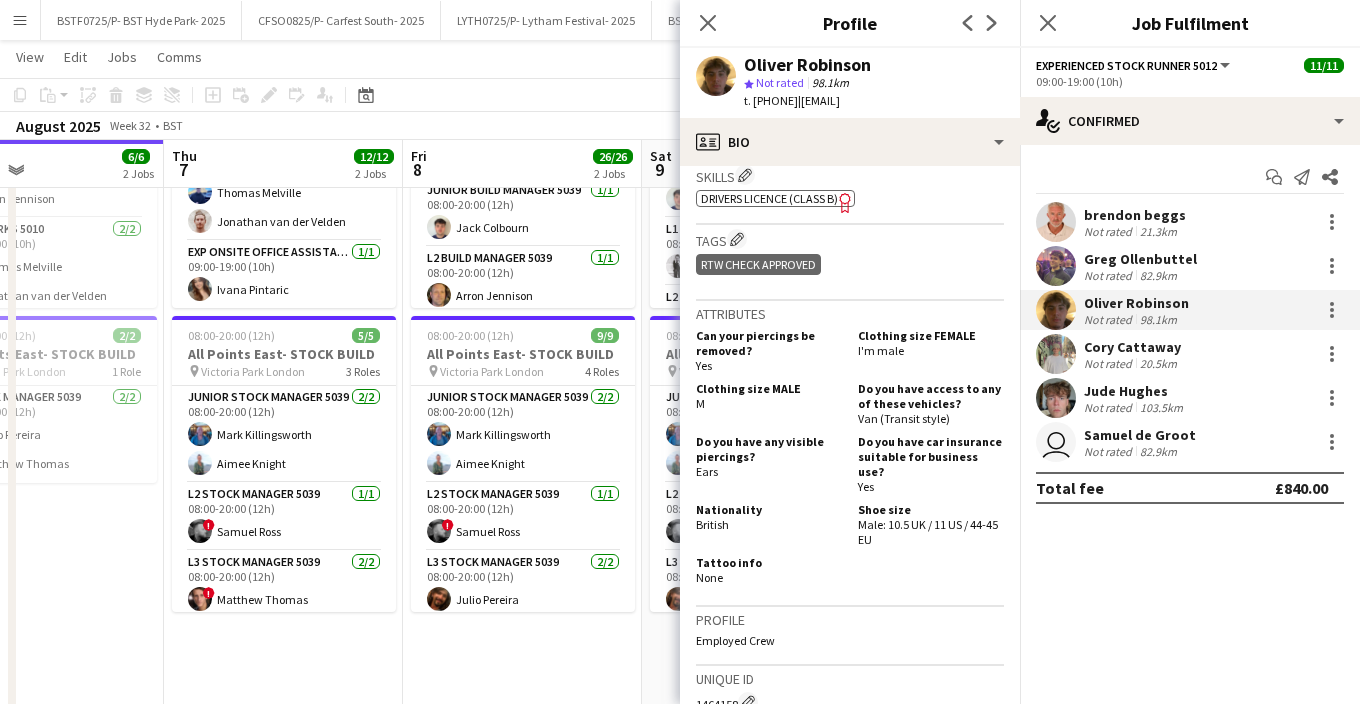 scroll, scrollTop: 1102, scrollLeft: 0, axis: vertical 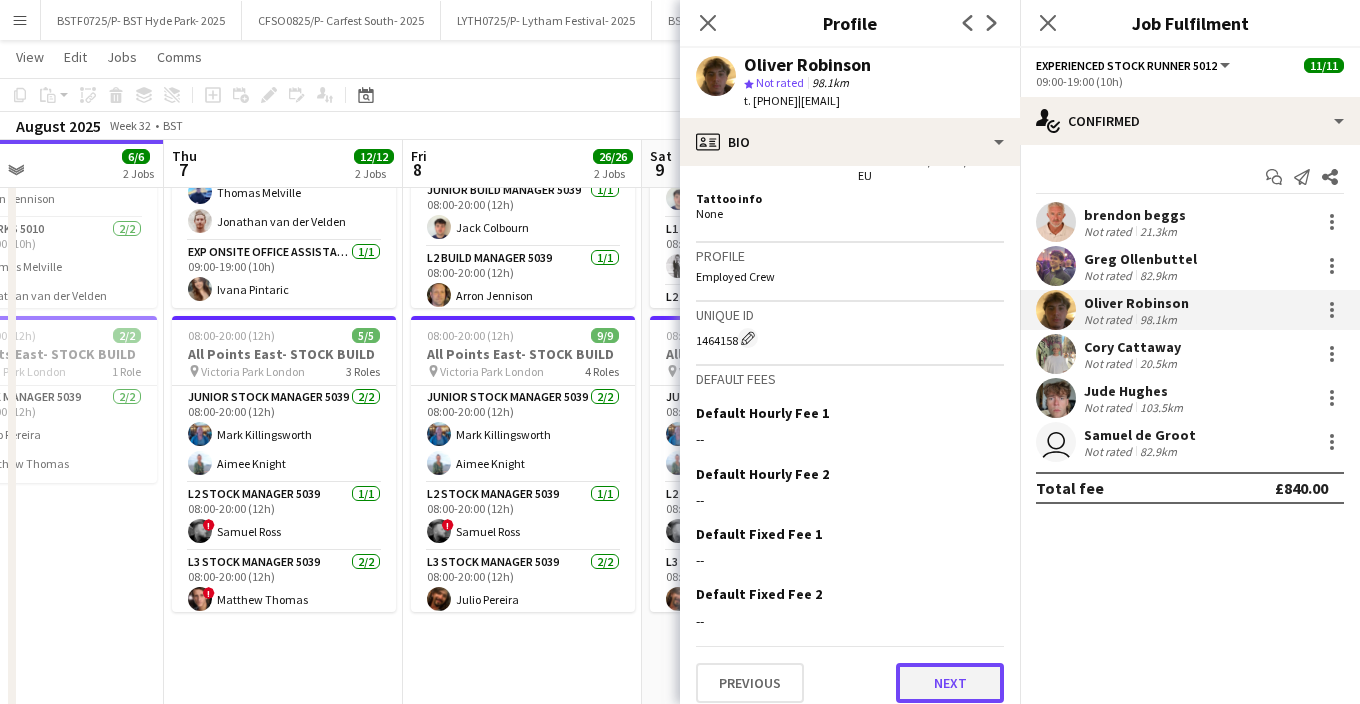 click on "Next" 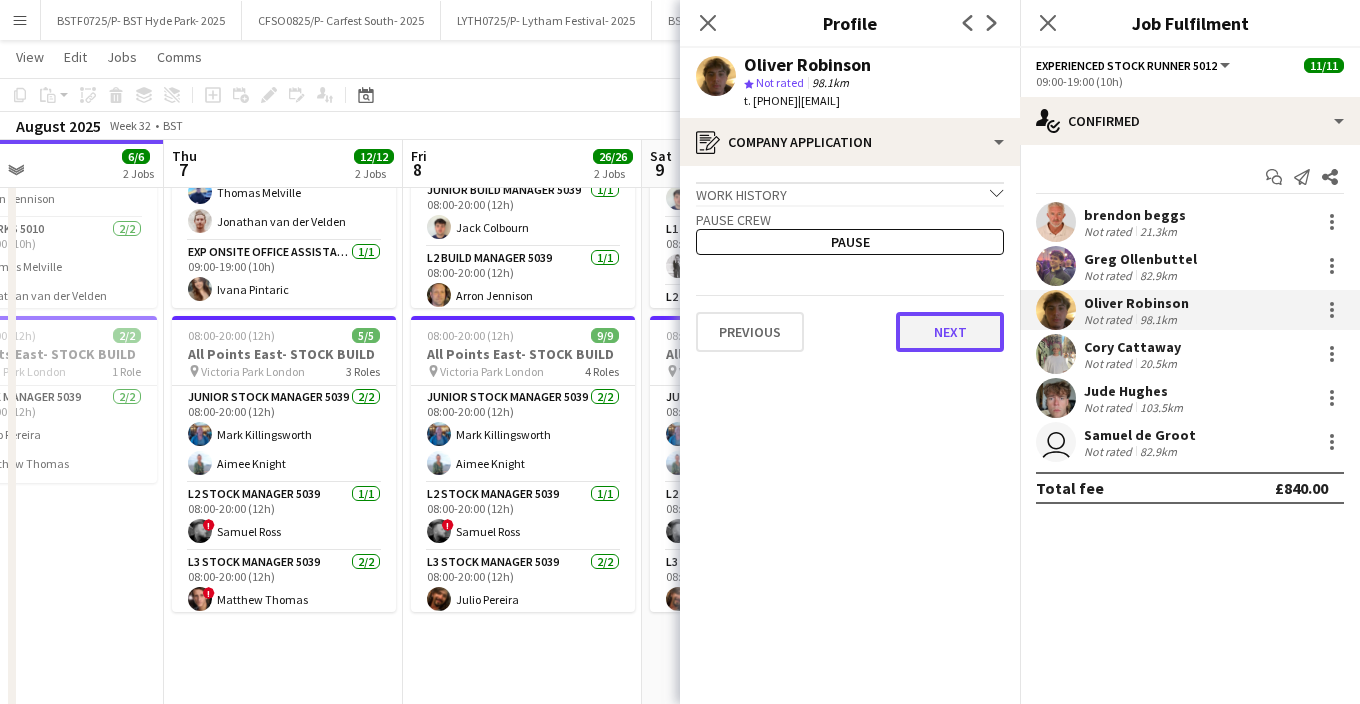 click on "Next" 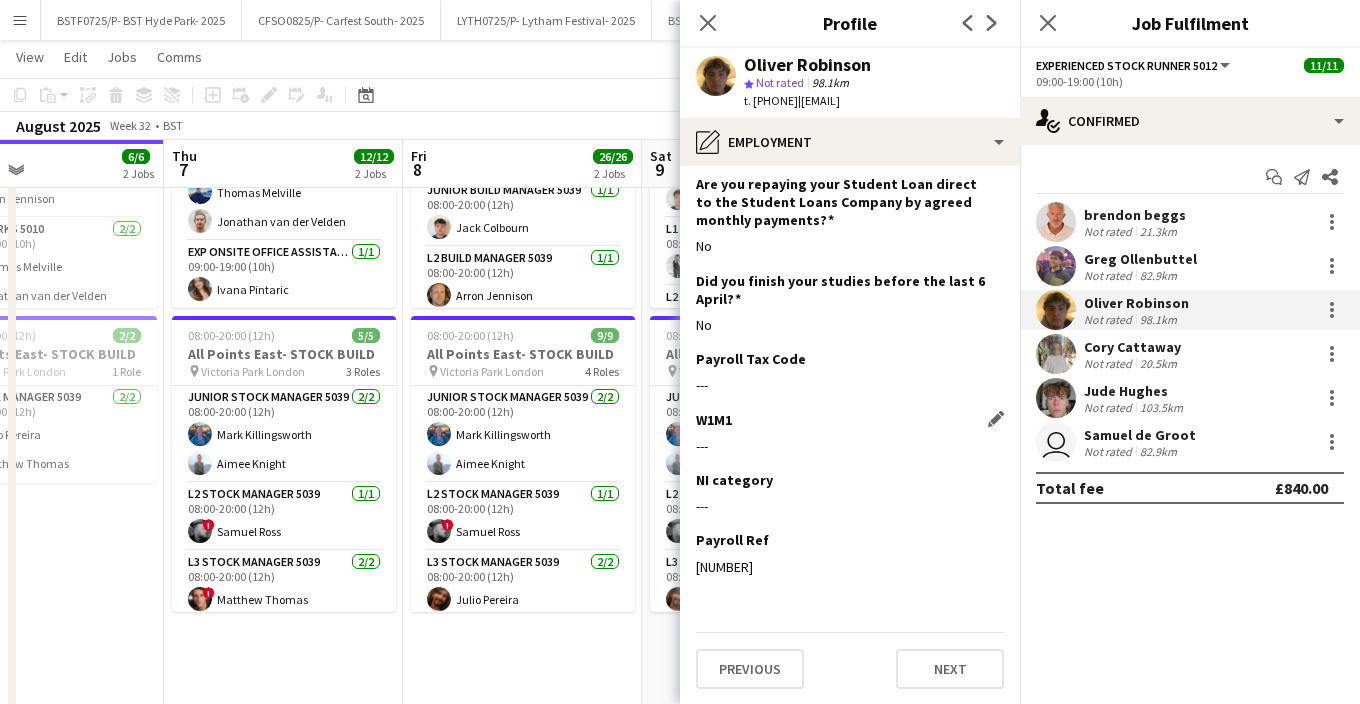 scroll, scrollTop: 207, scrollLeft: 0, axis: vertical 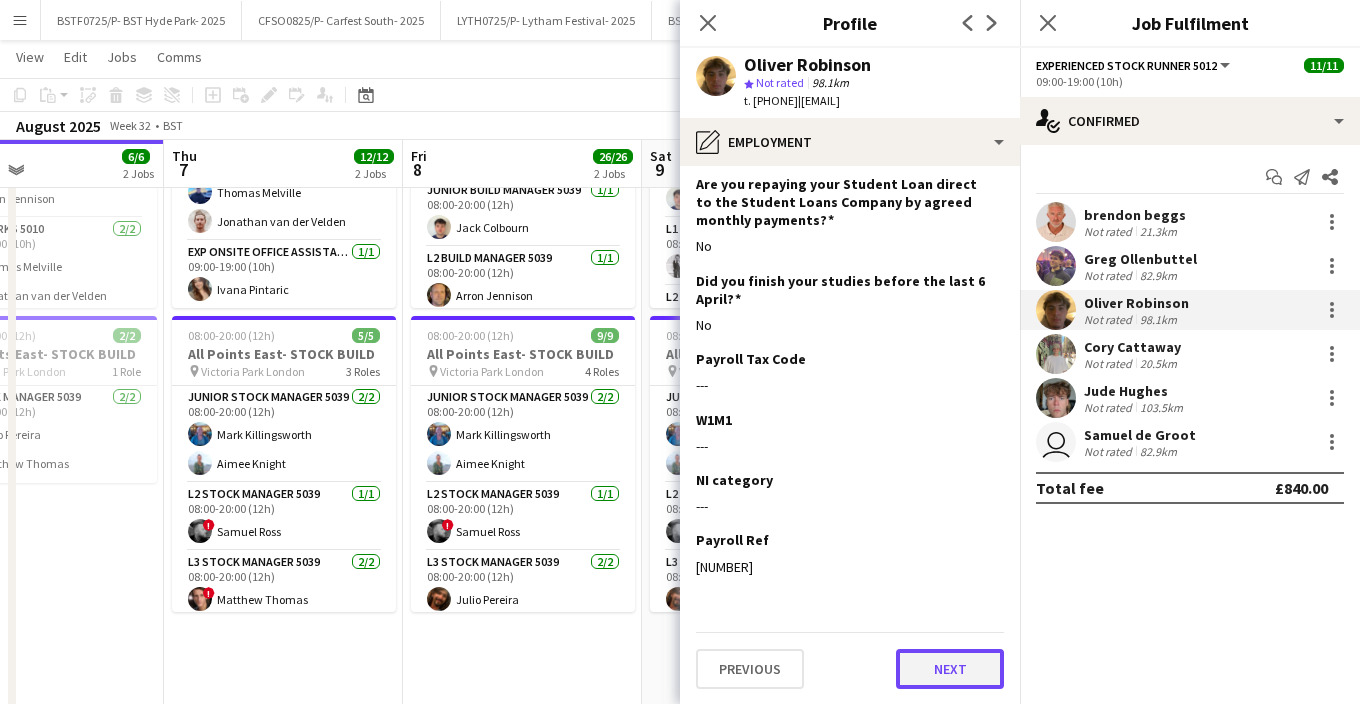 click on "Next" 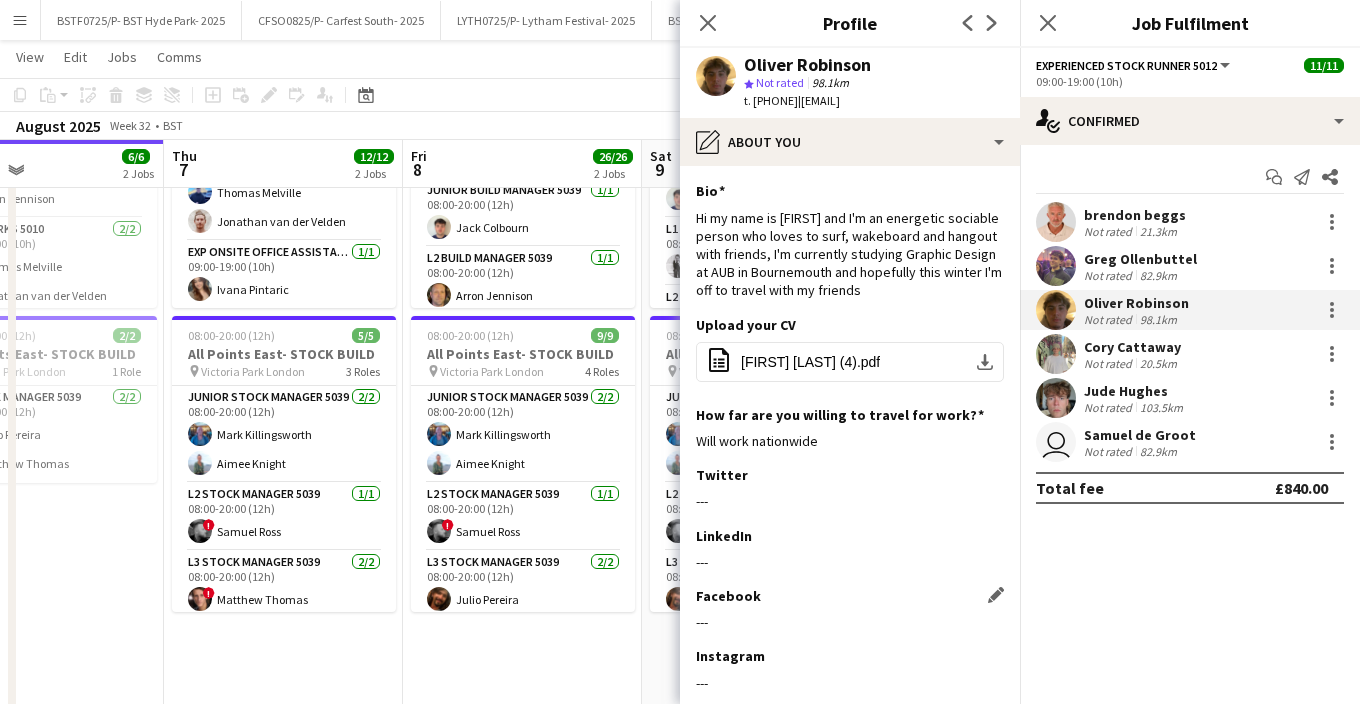 scroll, scrollTop: 116, scrollLeft: 0, axis: vertical 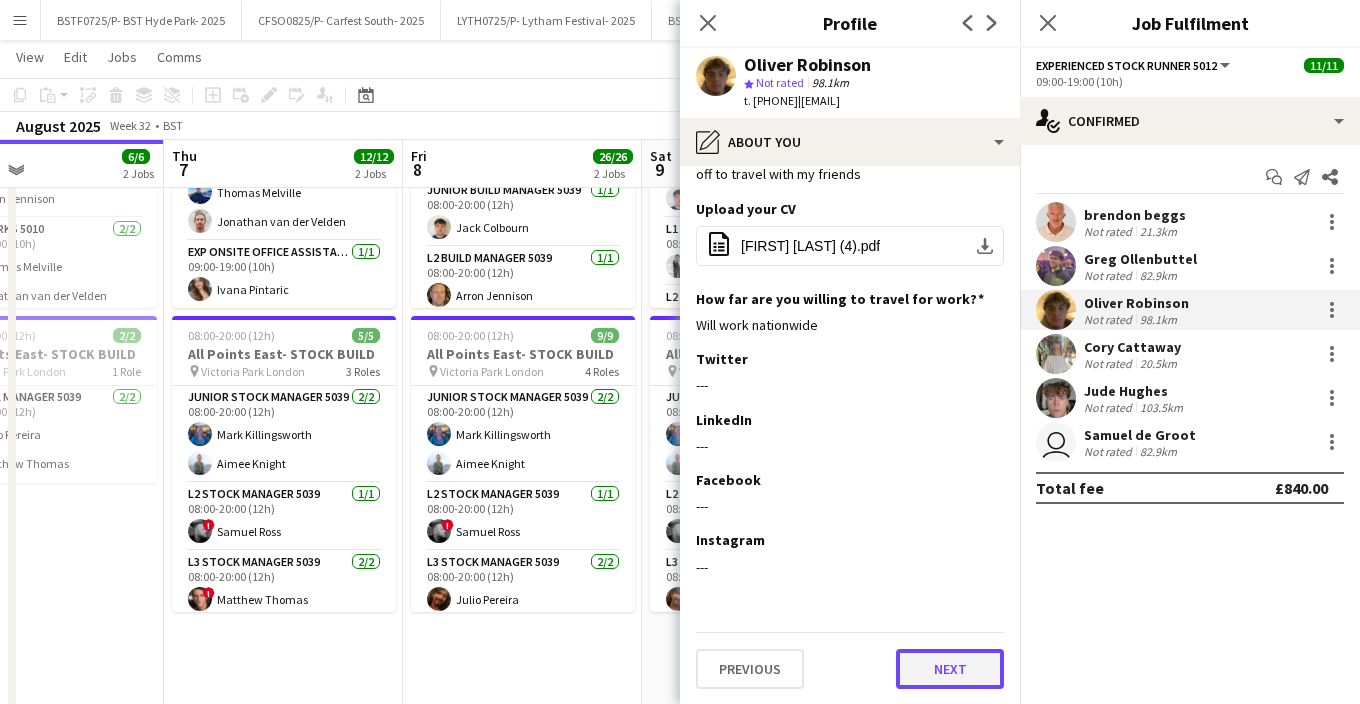 click on "Next" 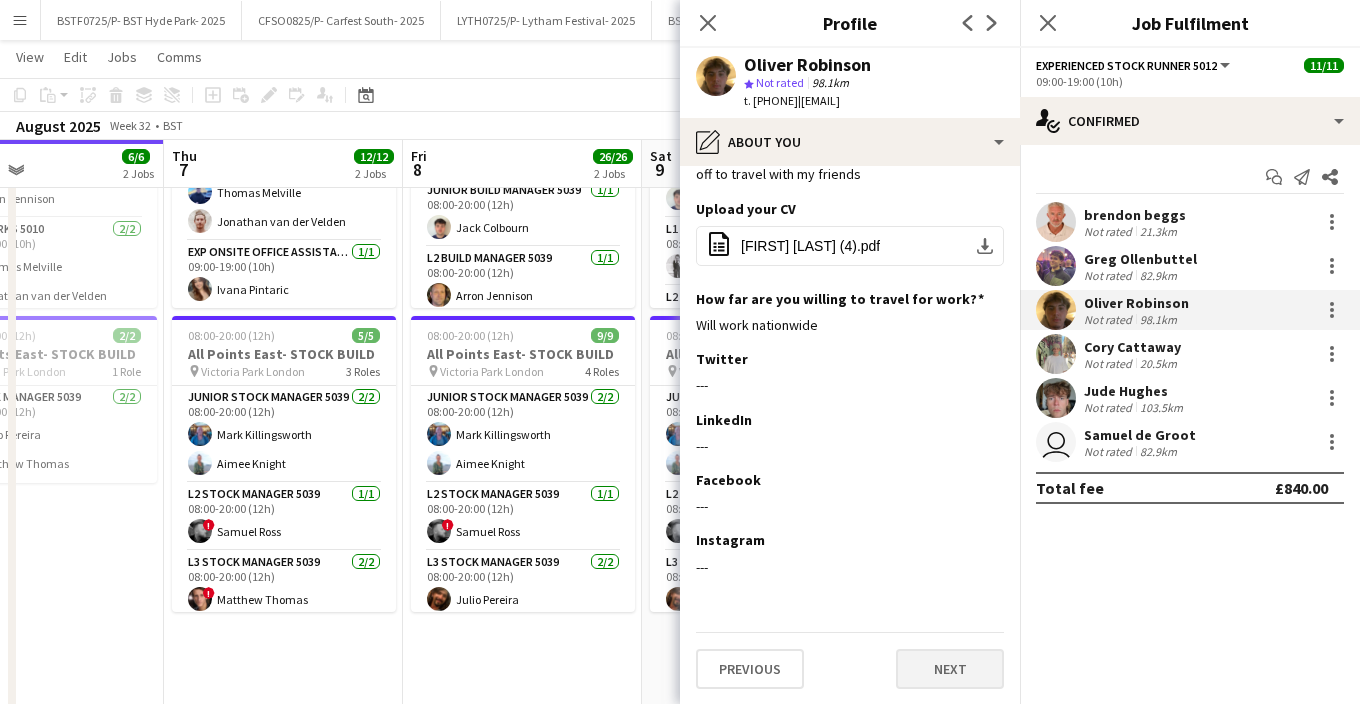 scroll, scrollTop: 0, scrollLeft: 0, axis: both 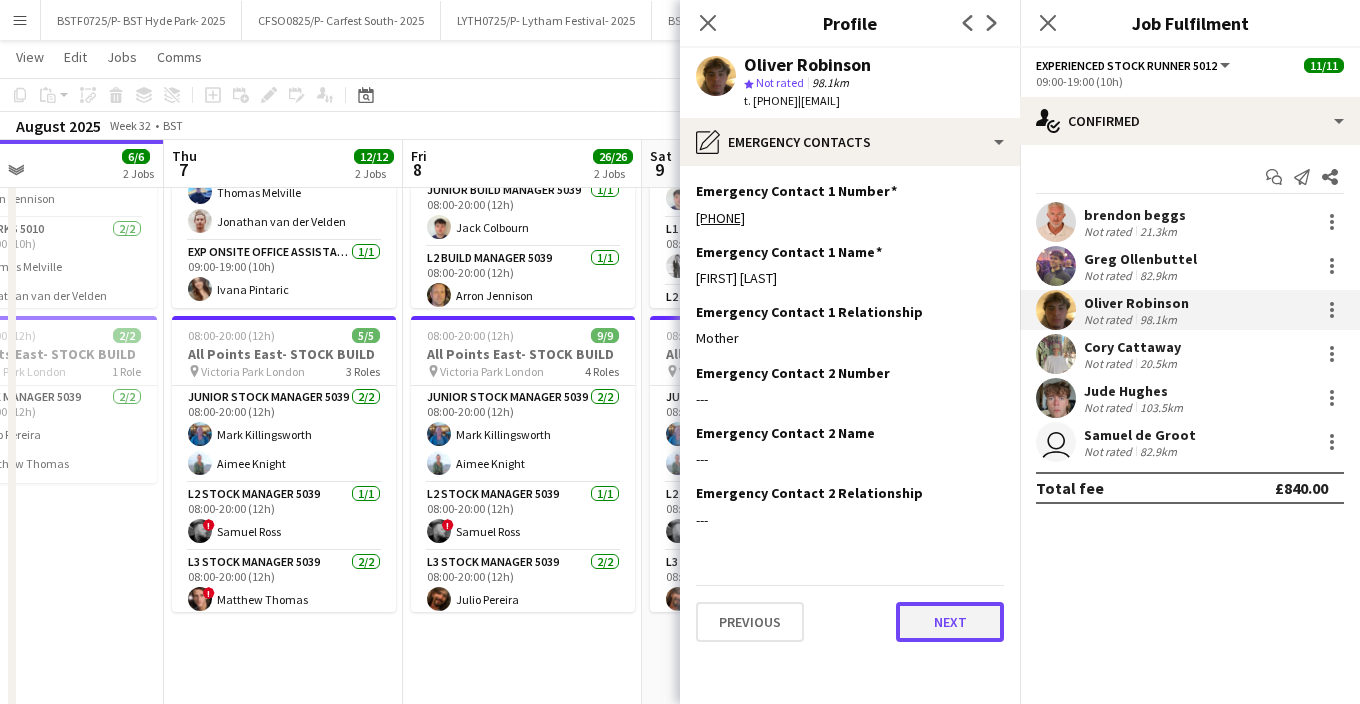 click on "Next" 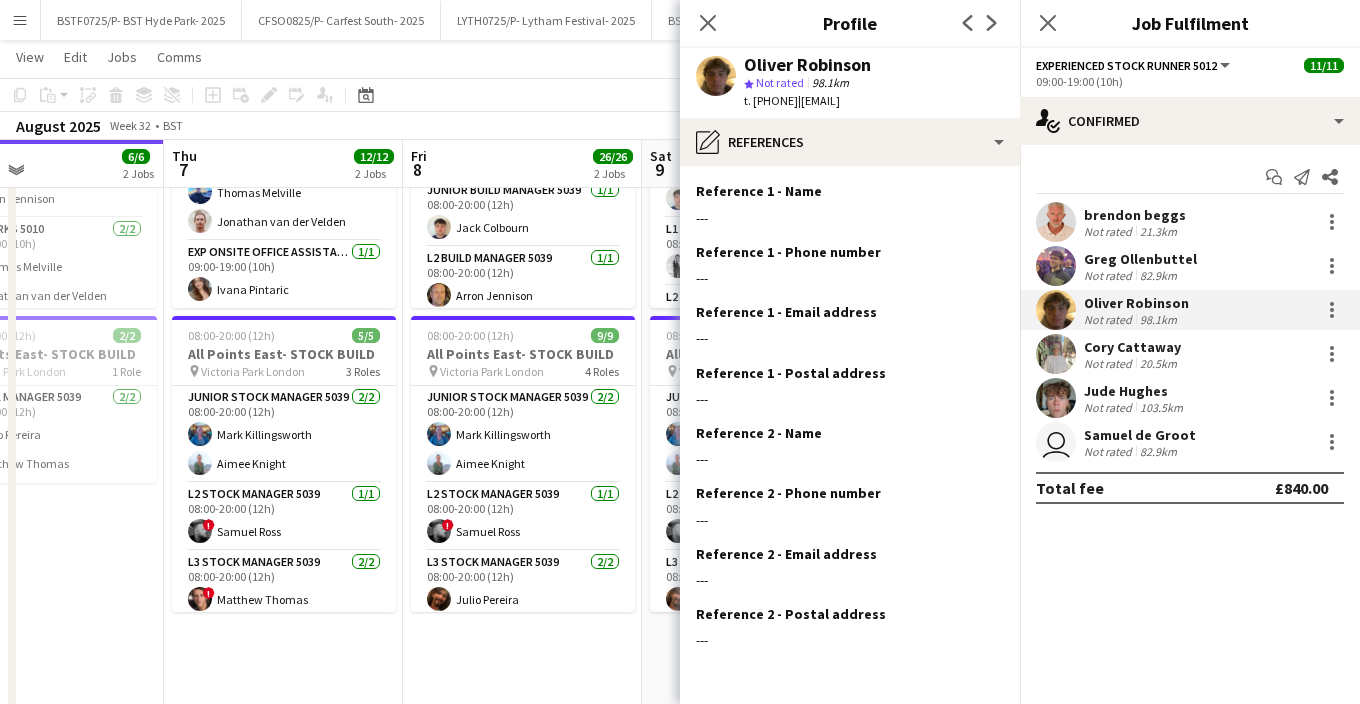 click on "Reference 2 - Postal address
Edit this field" 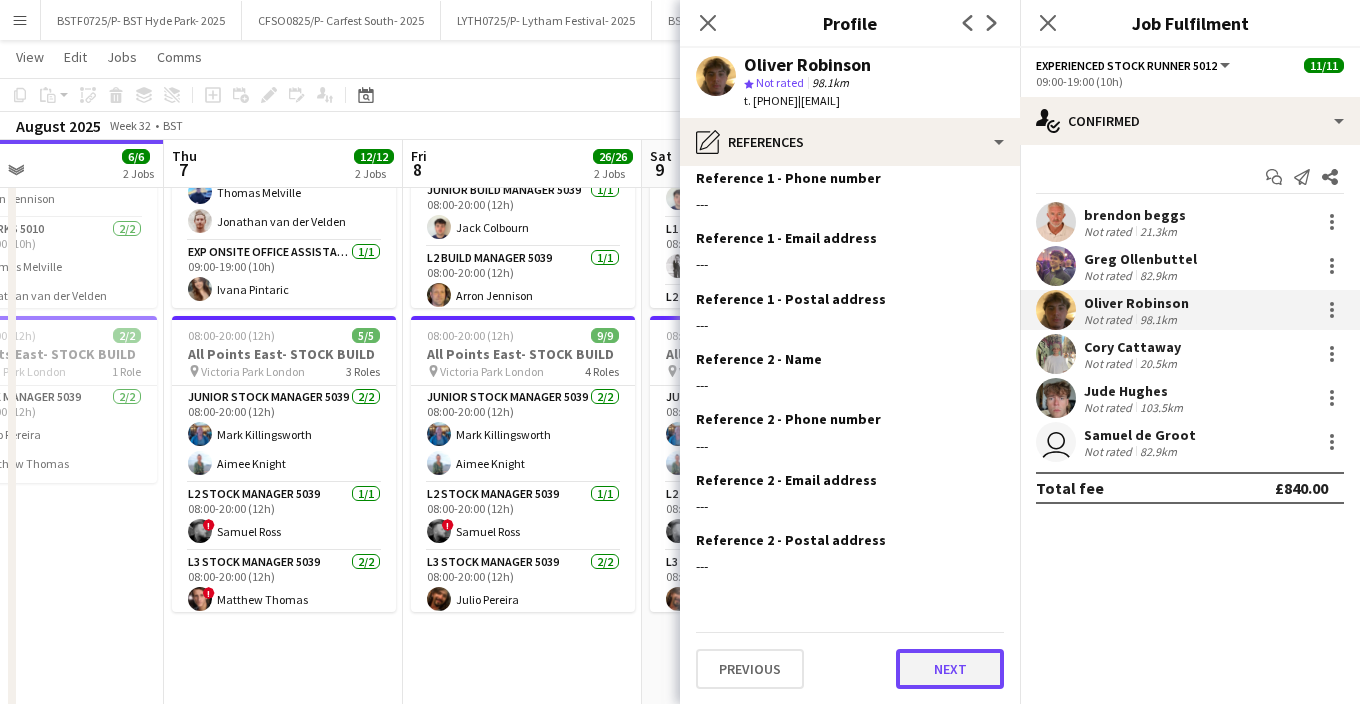 click on "Next" 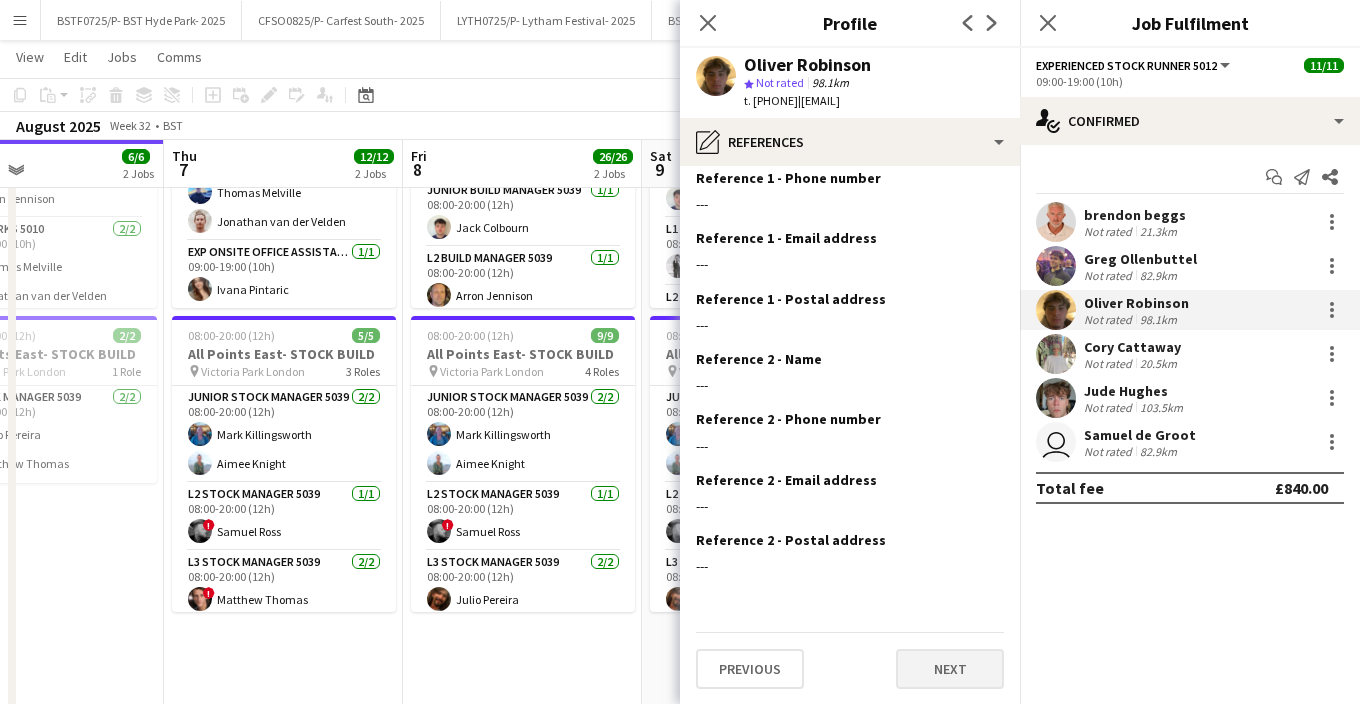 scroll, scrollTop: 0, scrollLeft: 0, axis: both 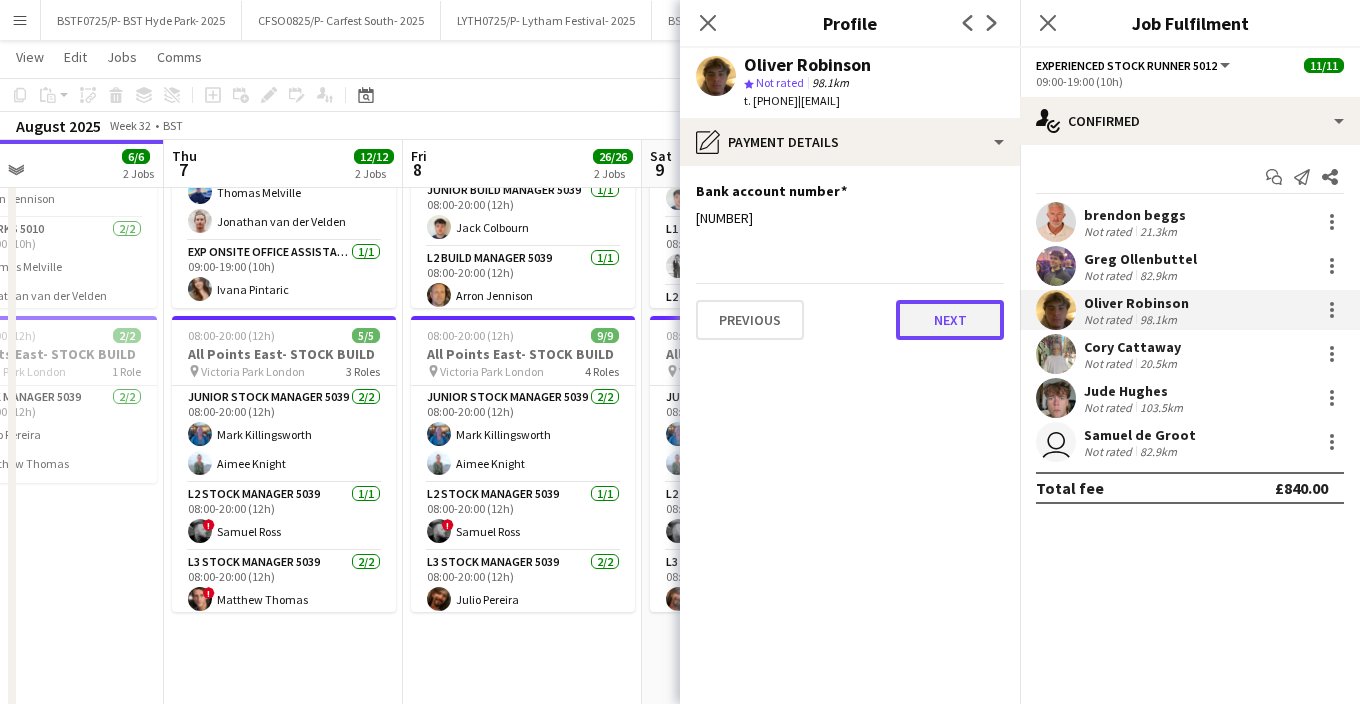 click on "Next" 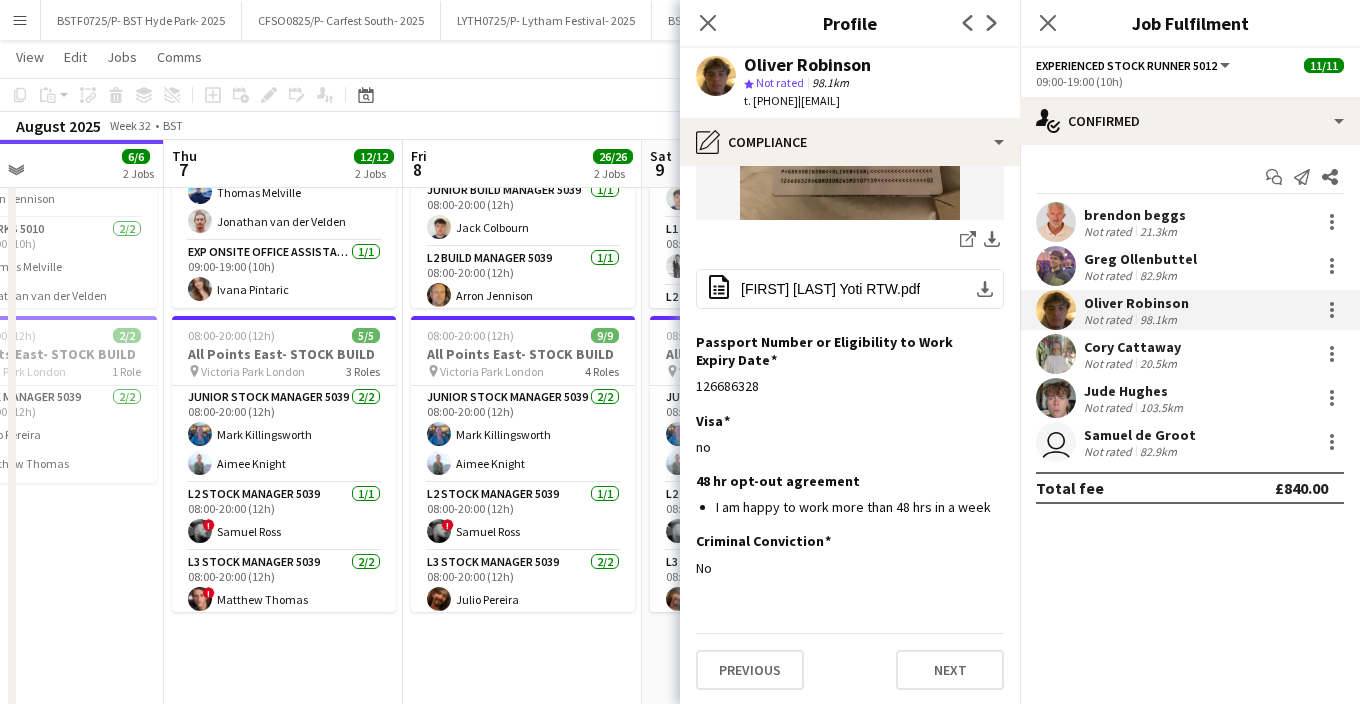 scroll, scrollTop: 403, scrollLeft: 0, axis: vertical 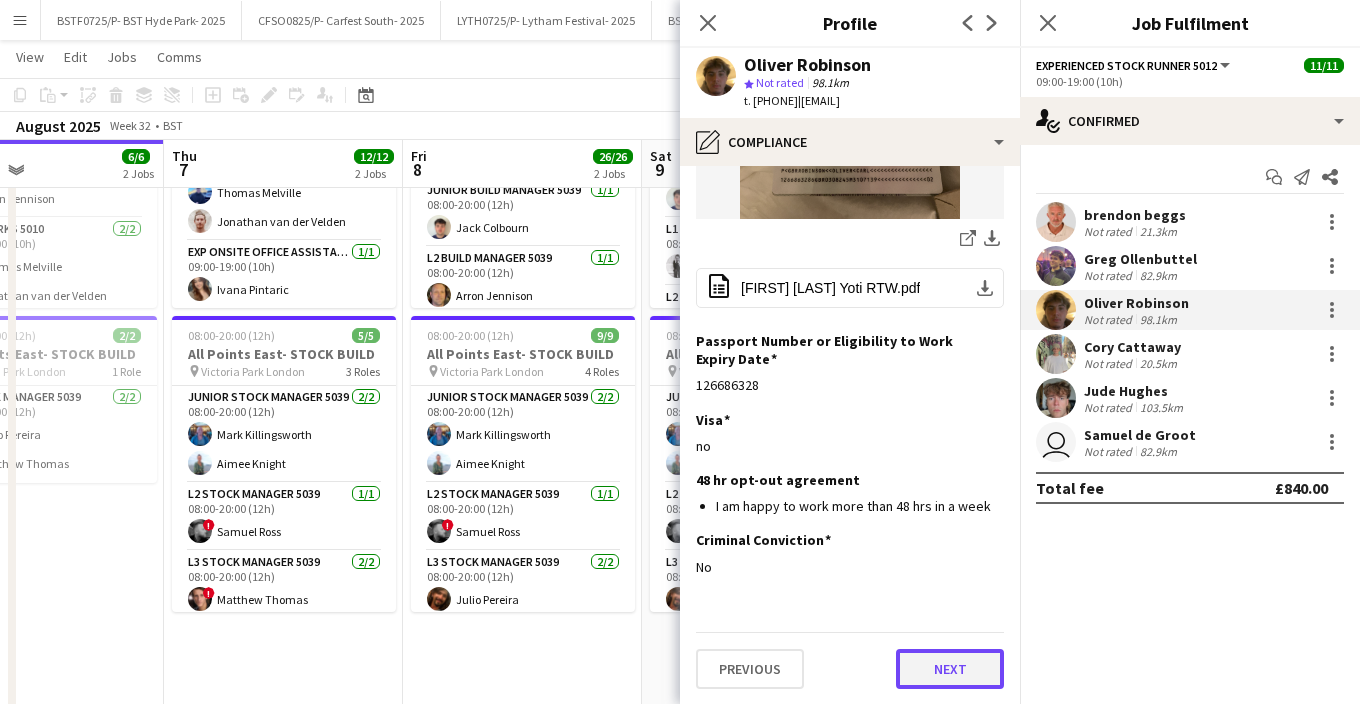 click on "Next" 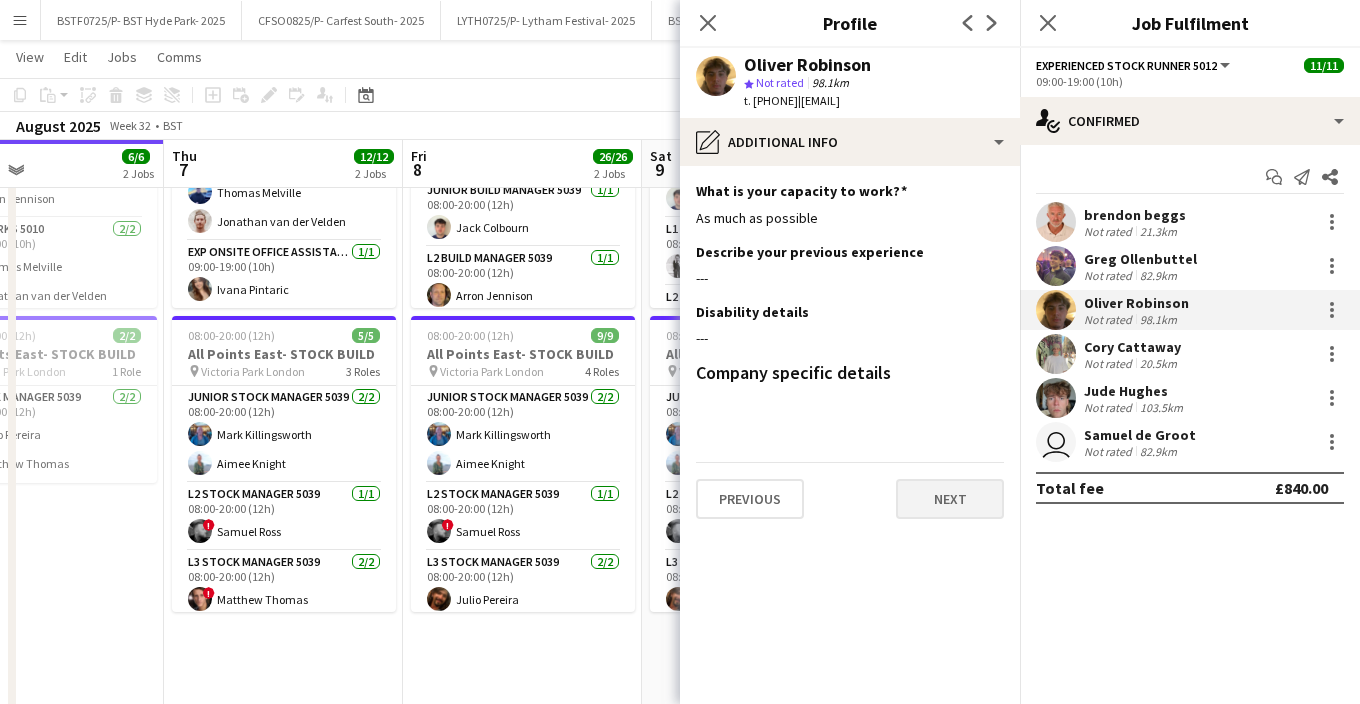 scroll, scrollTop: 0, scrollLeft: 0, axis: both 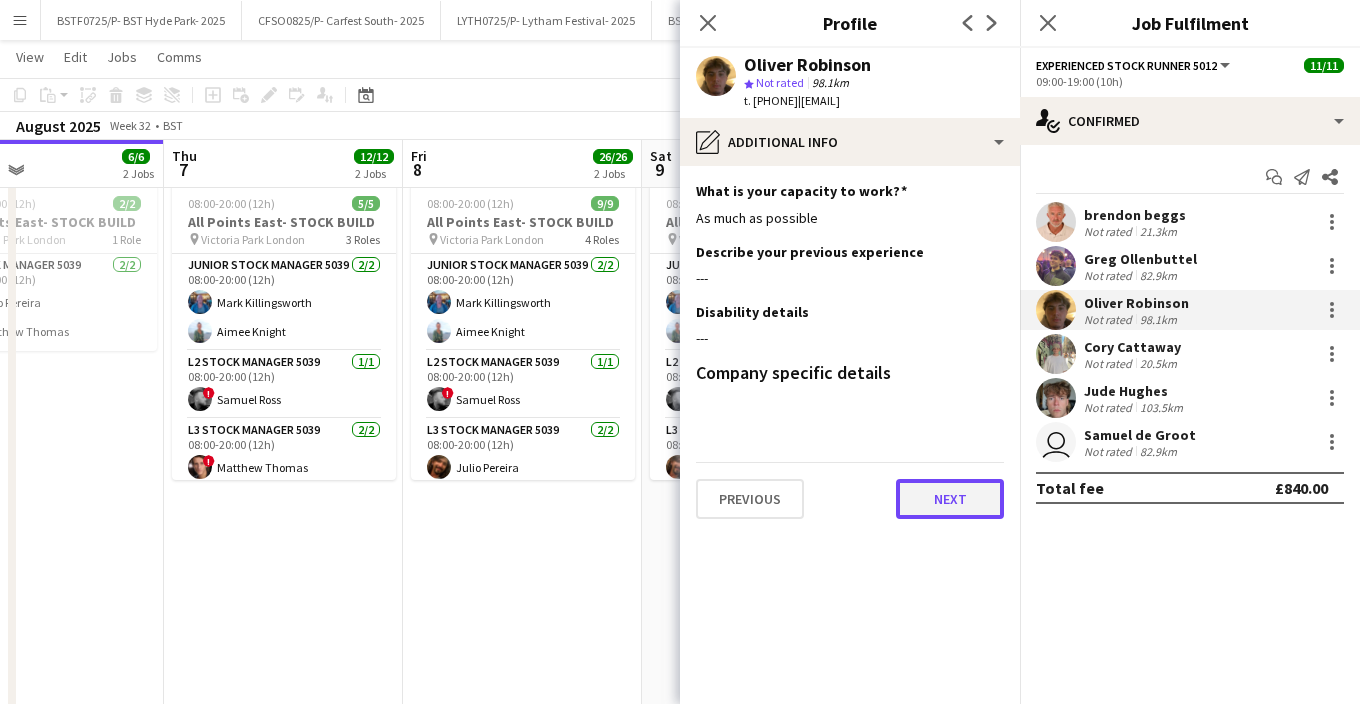 click on "Next" 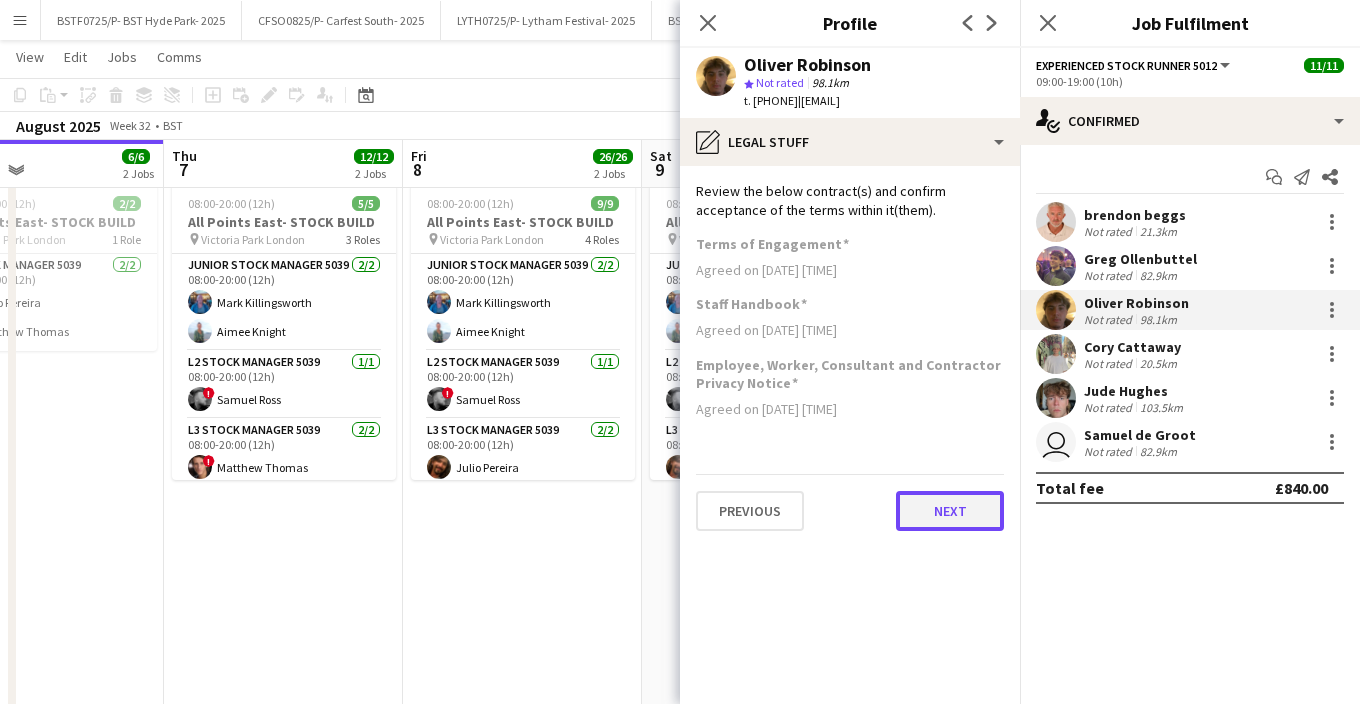 click on "Next" 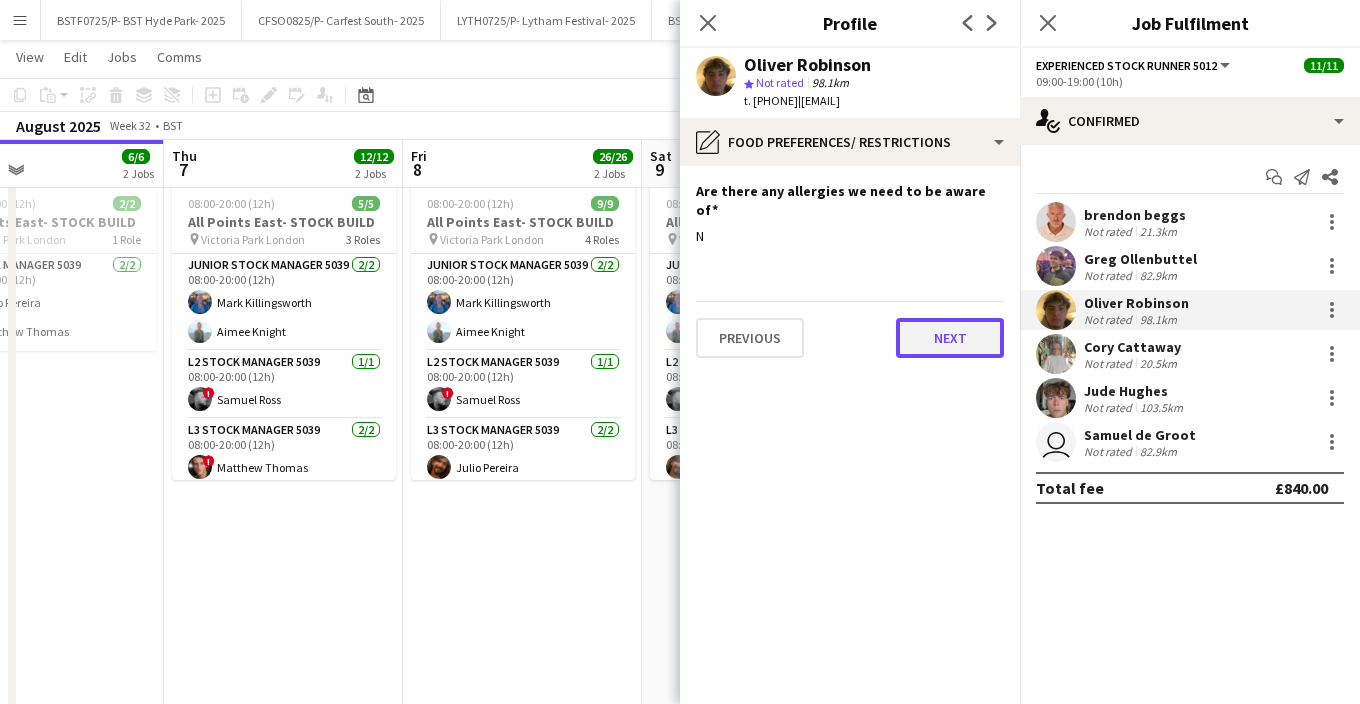 click on "Next" 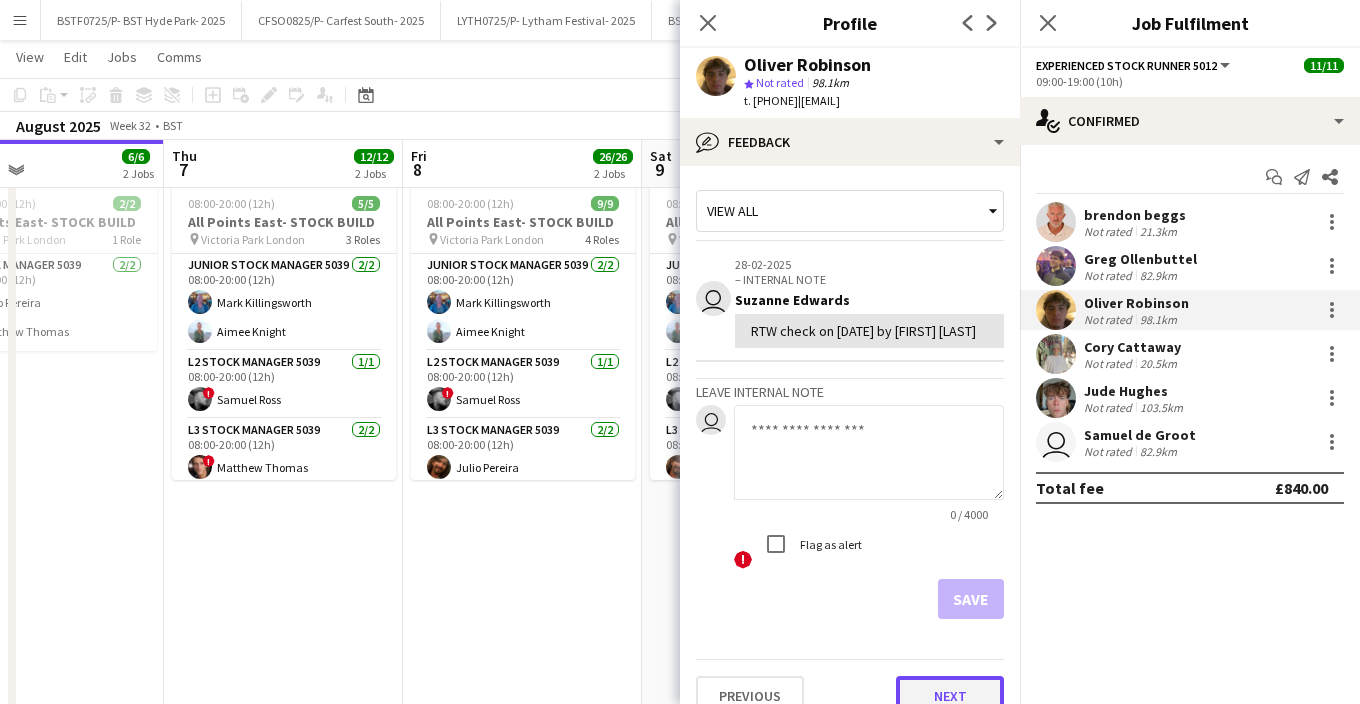 click on "Next" 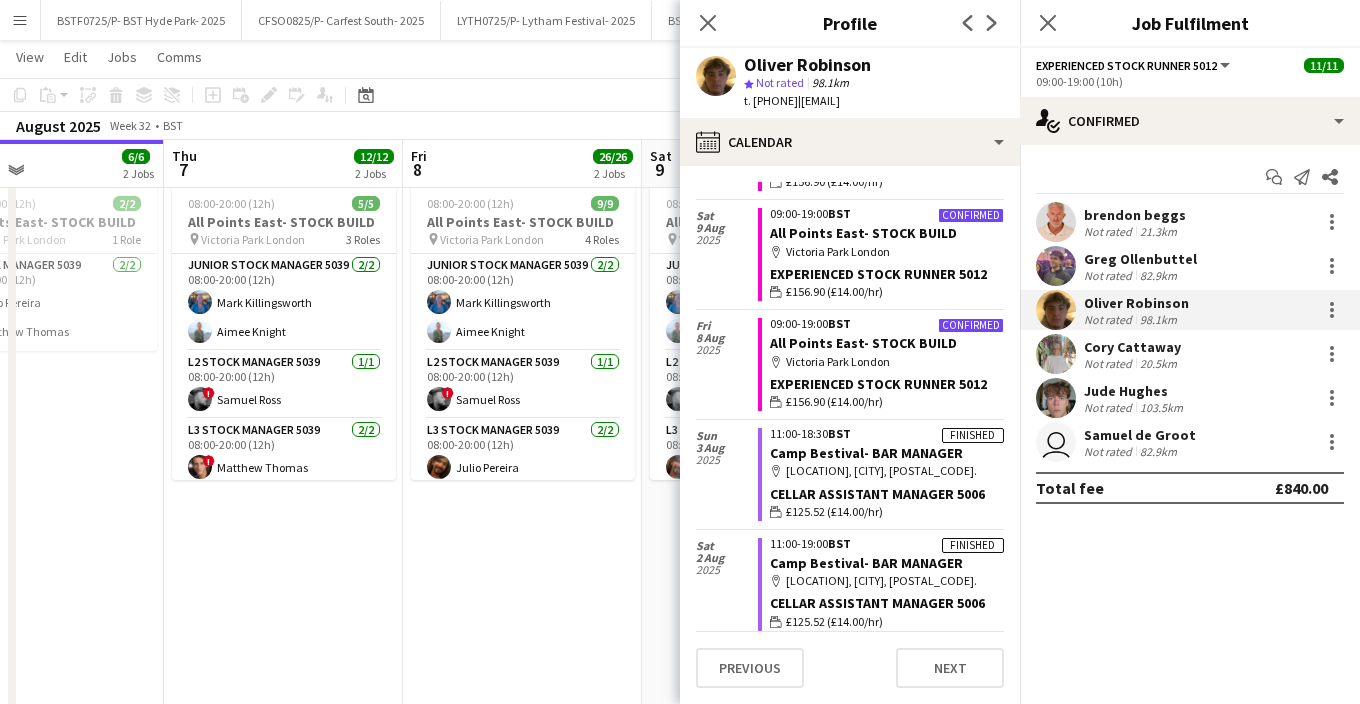 scroll, scrollTop: 2471, scrollLeft: 0, axis: vertical 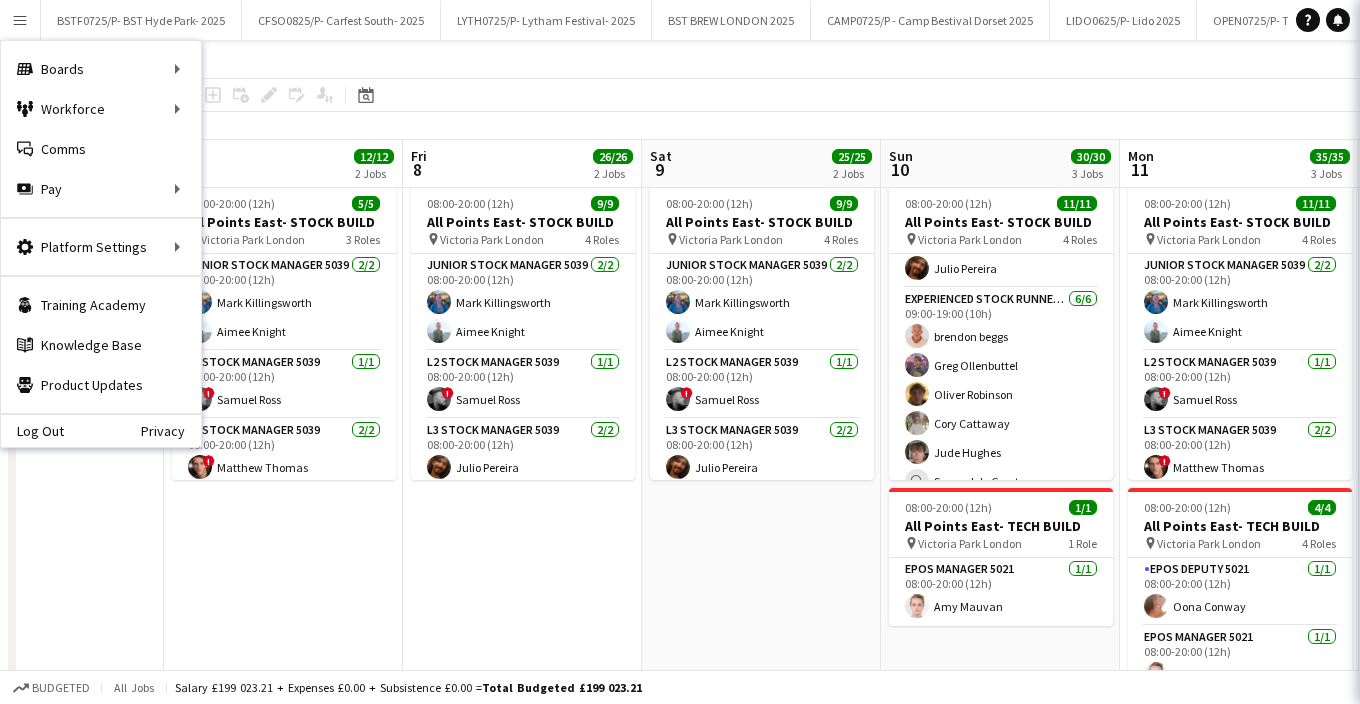 click on "Menu" at bounding box center (20, 20) 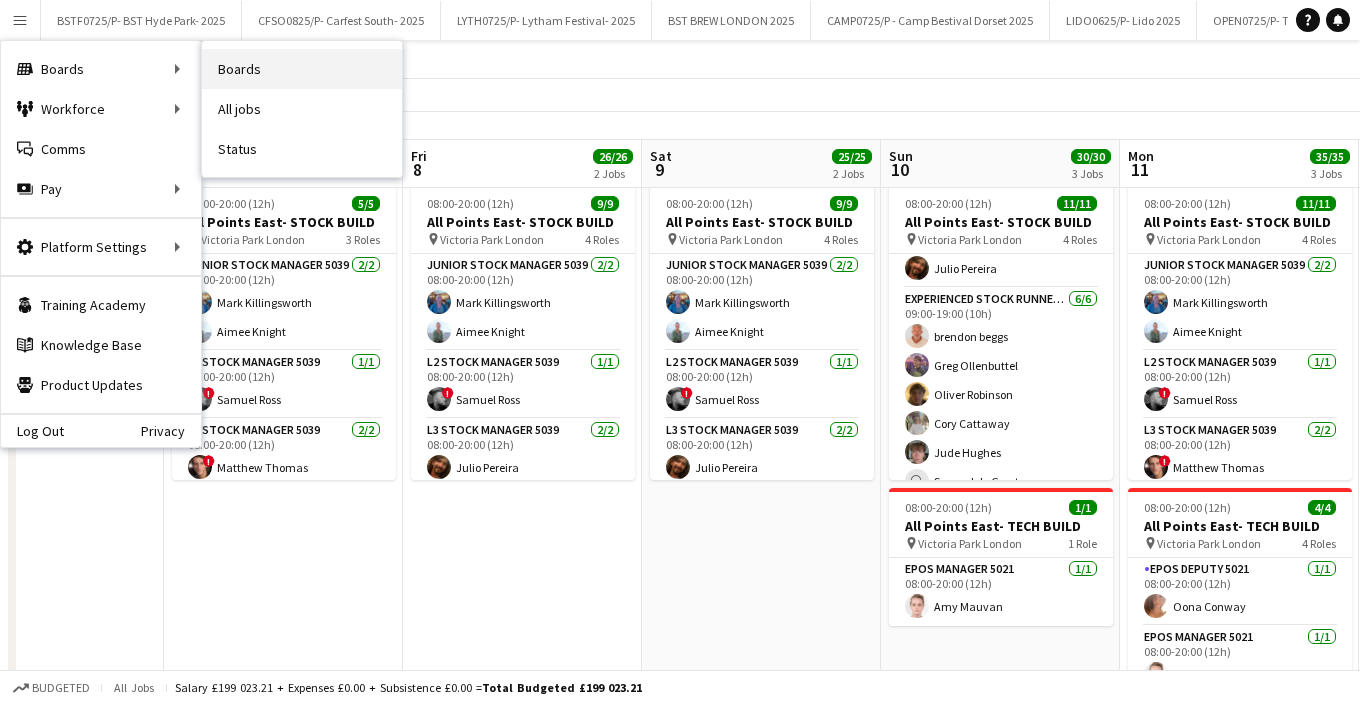 click on "Boards" at bounding box center (302, 69) 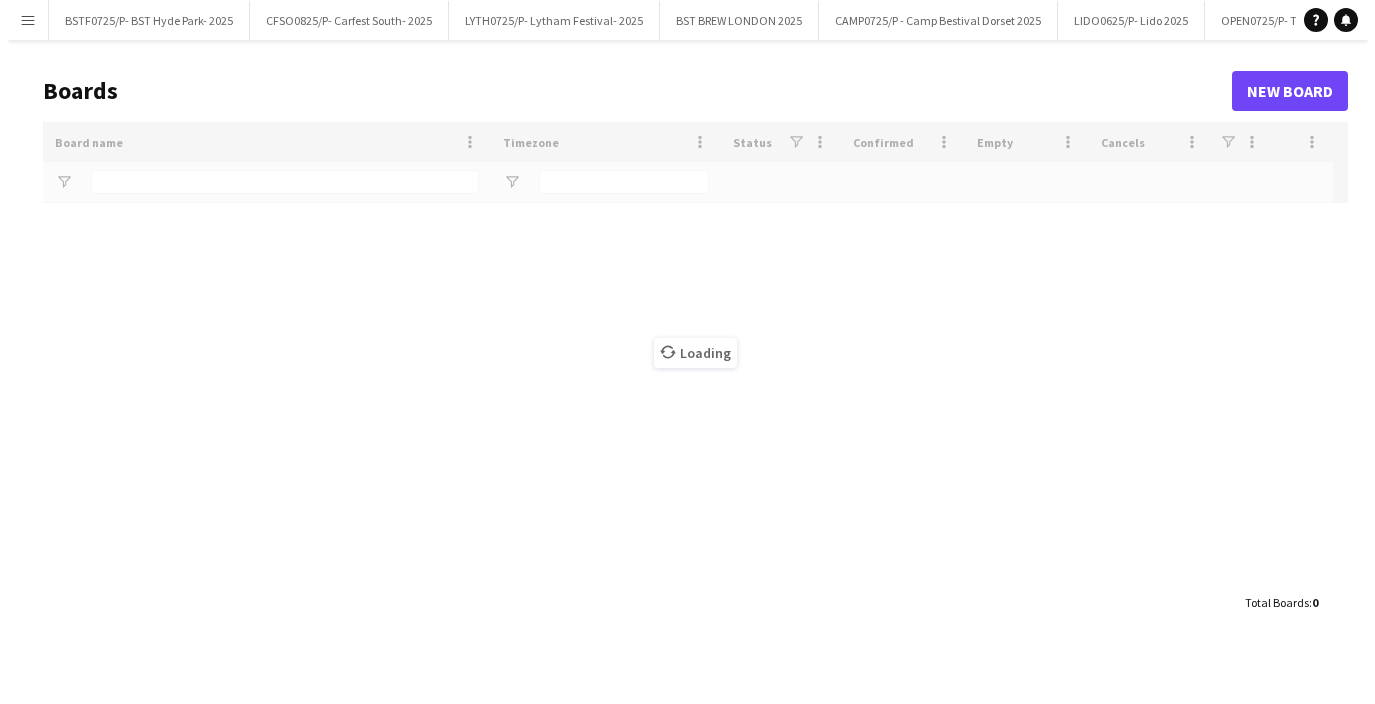 scroll, scrollTop: 0, scrollLeft: 0, axis: both 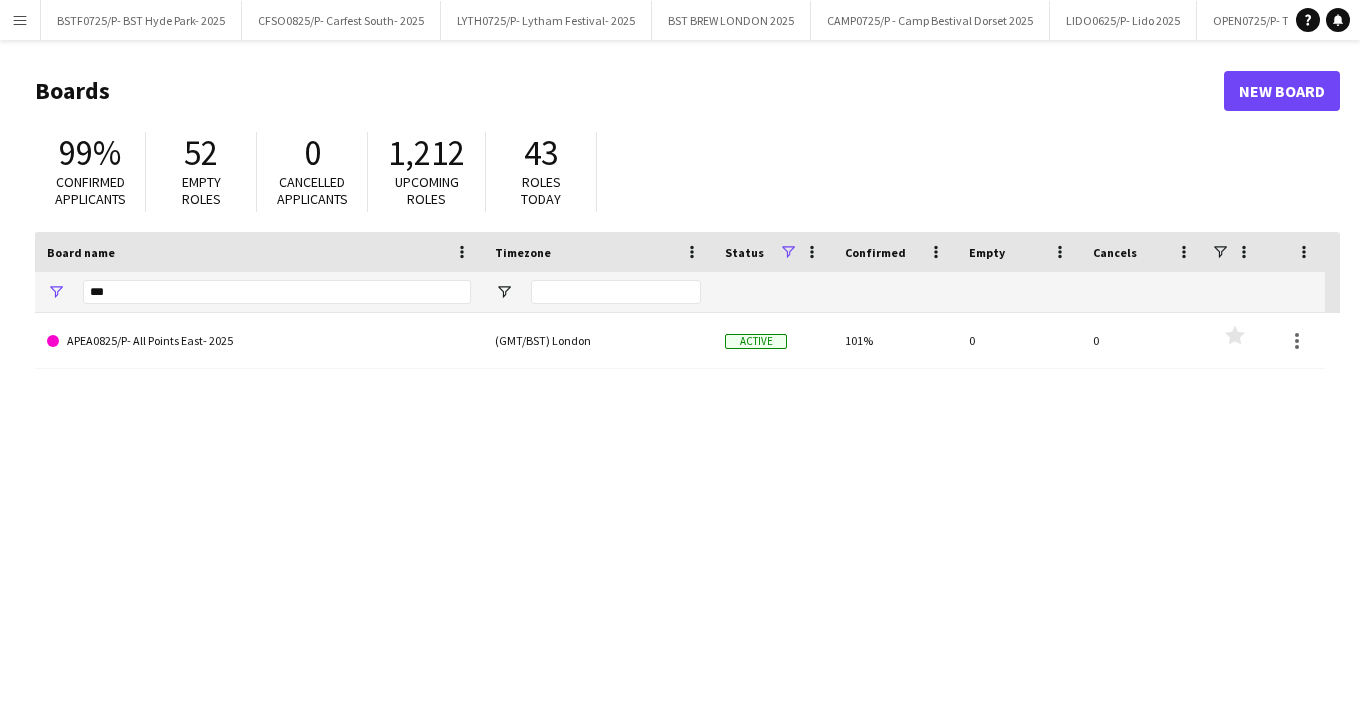 click on "***" 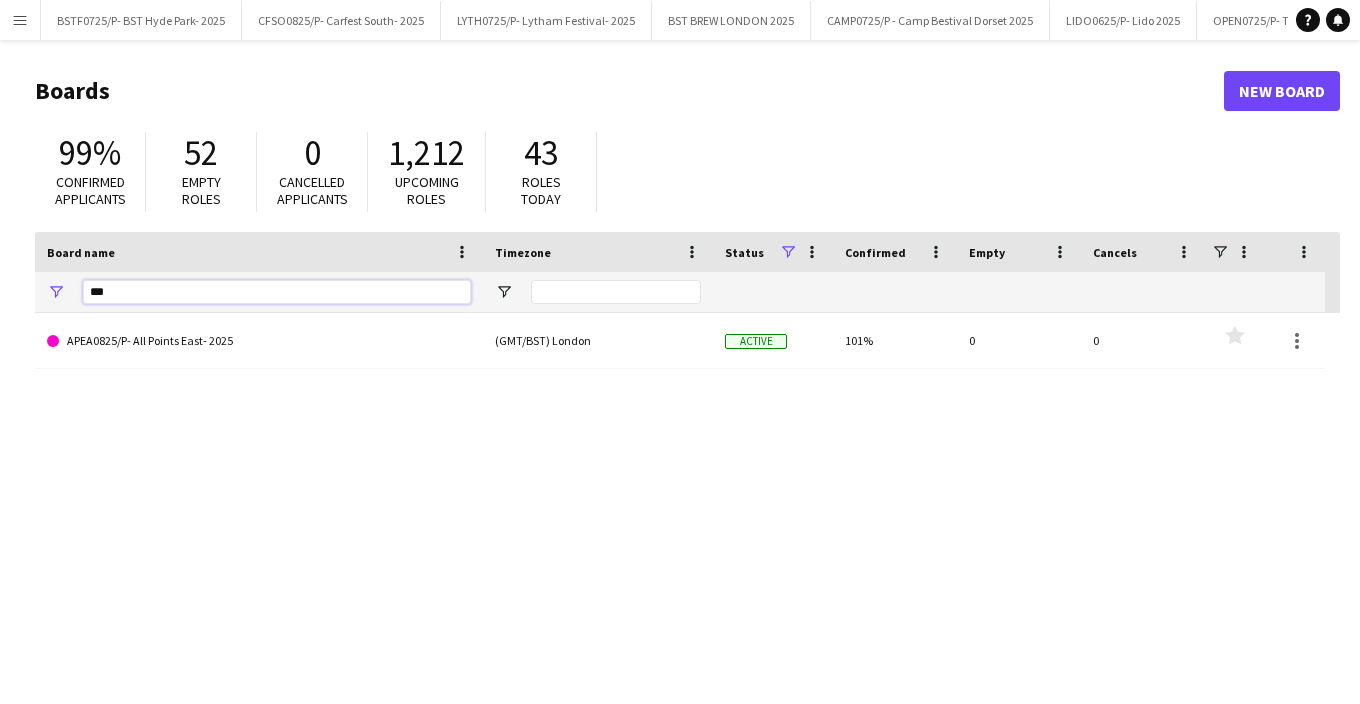 click on "***" at bounding box center (277, 292) 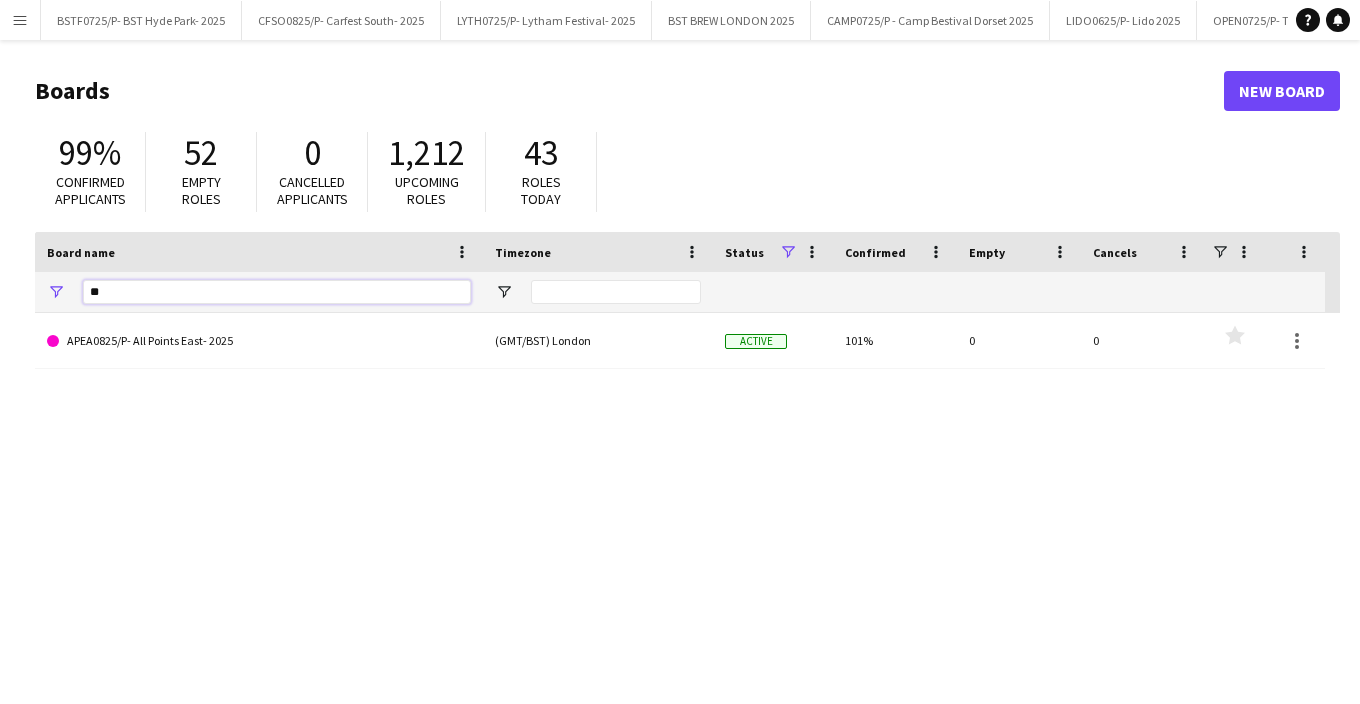 type on "*" 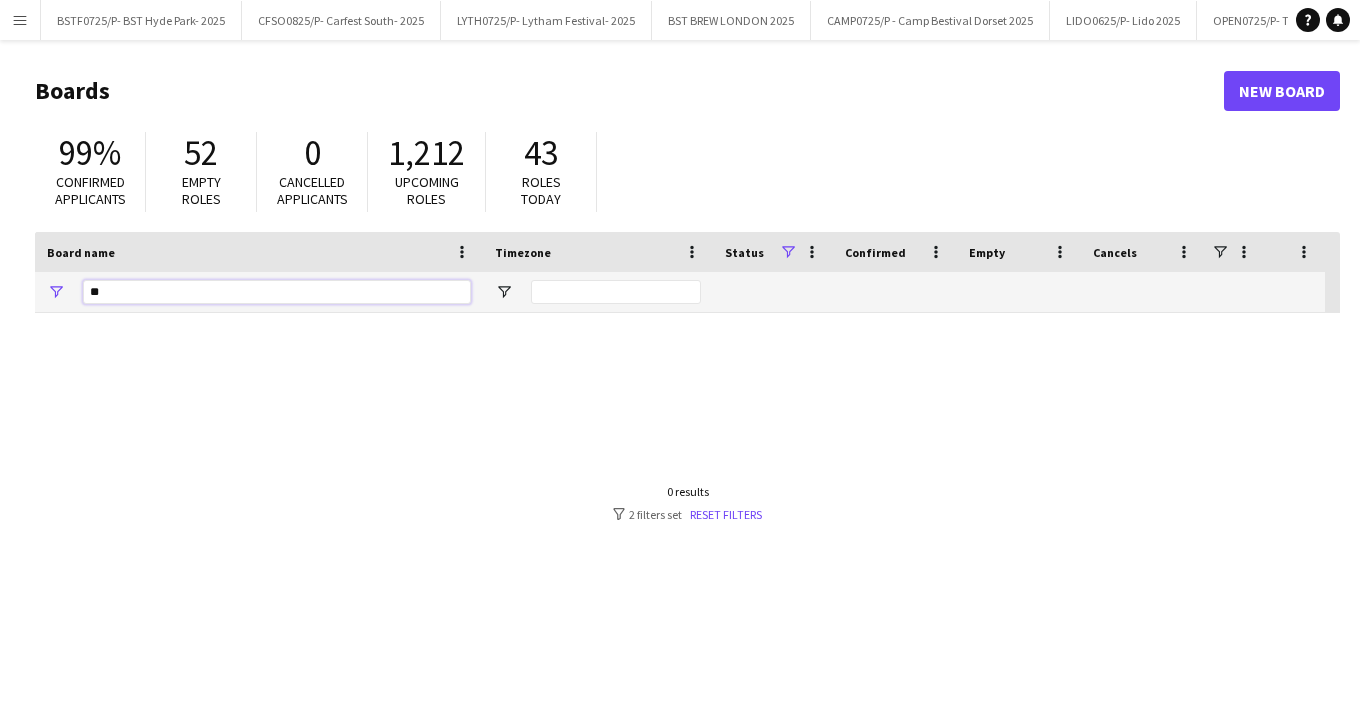 type on "*" 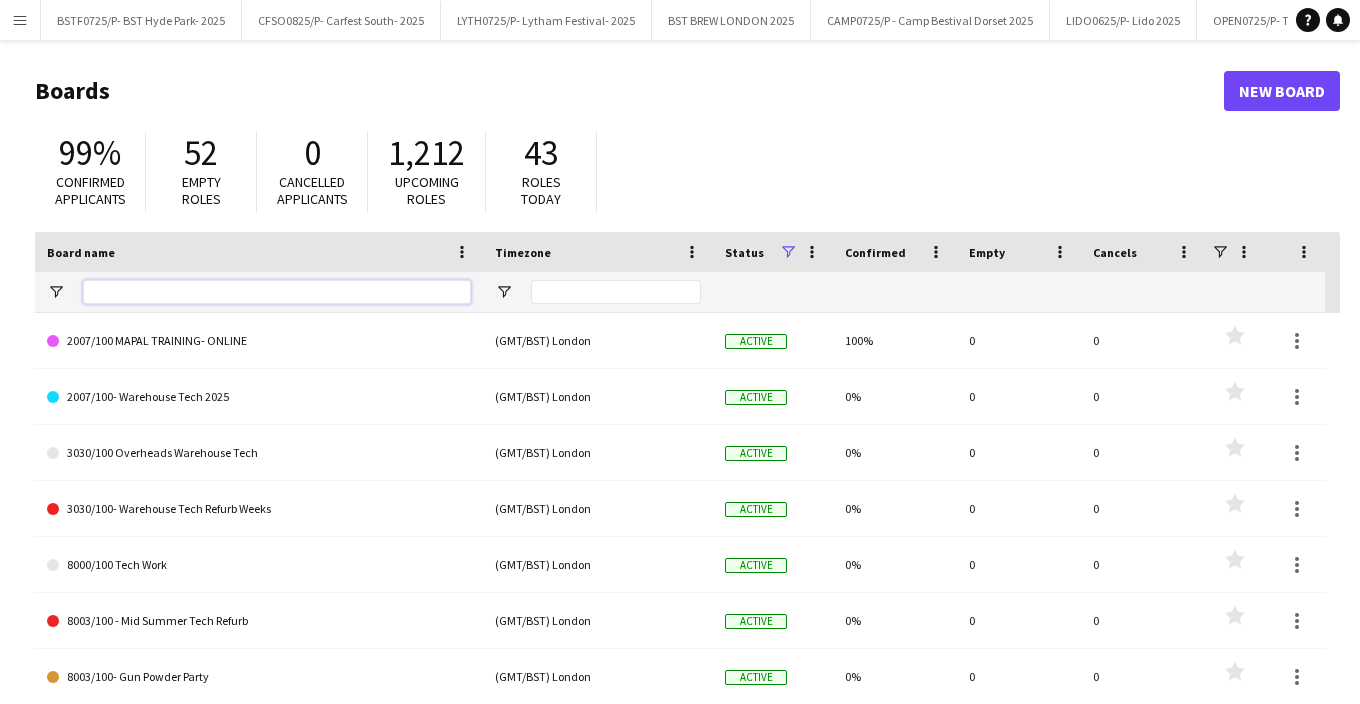 type 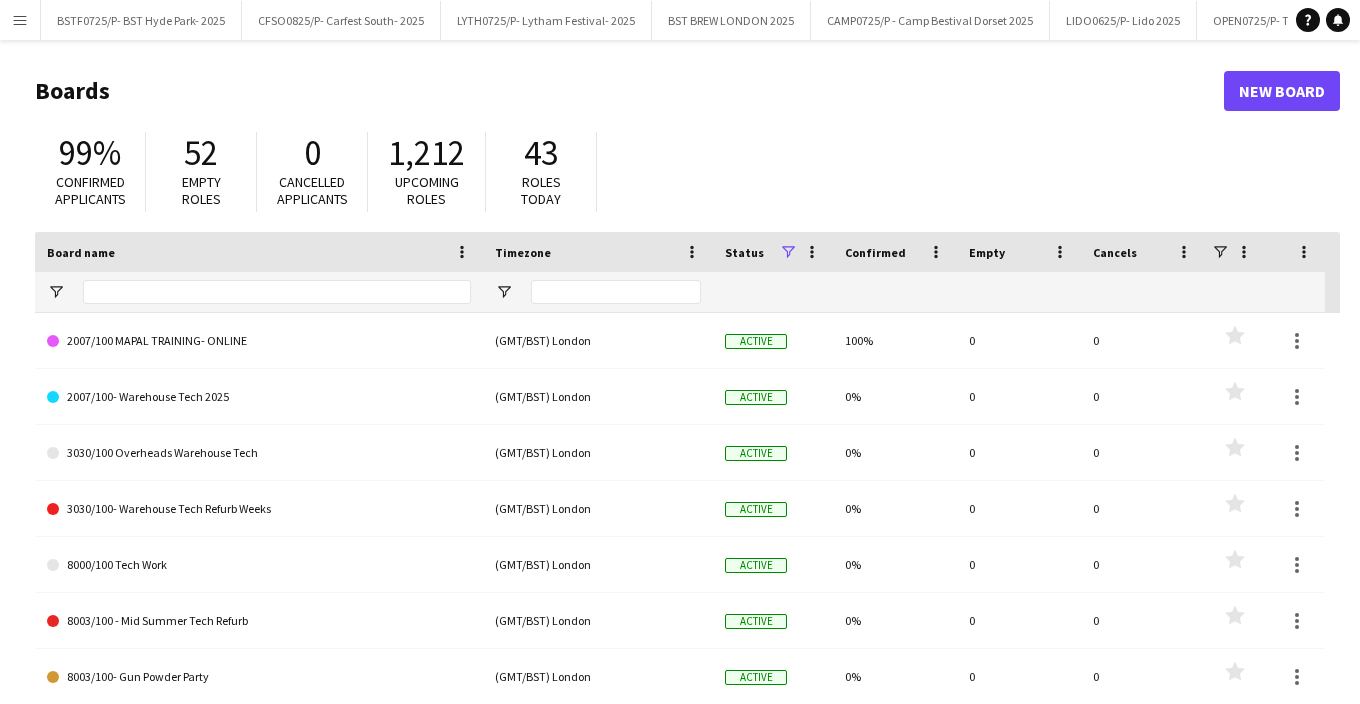 click on "Menu" at bounding box center [20, 20] 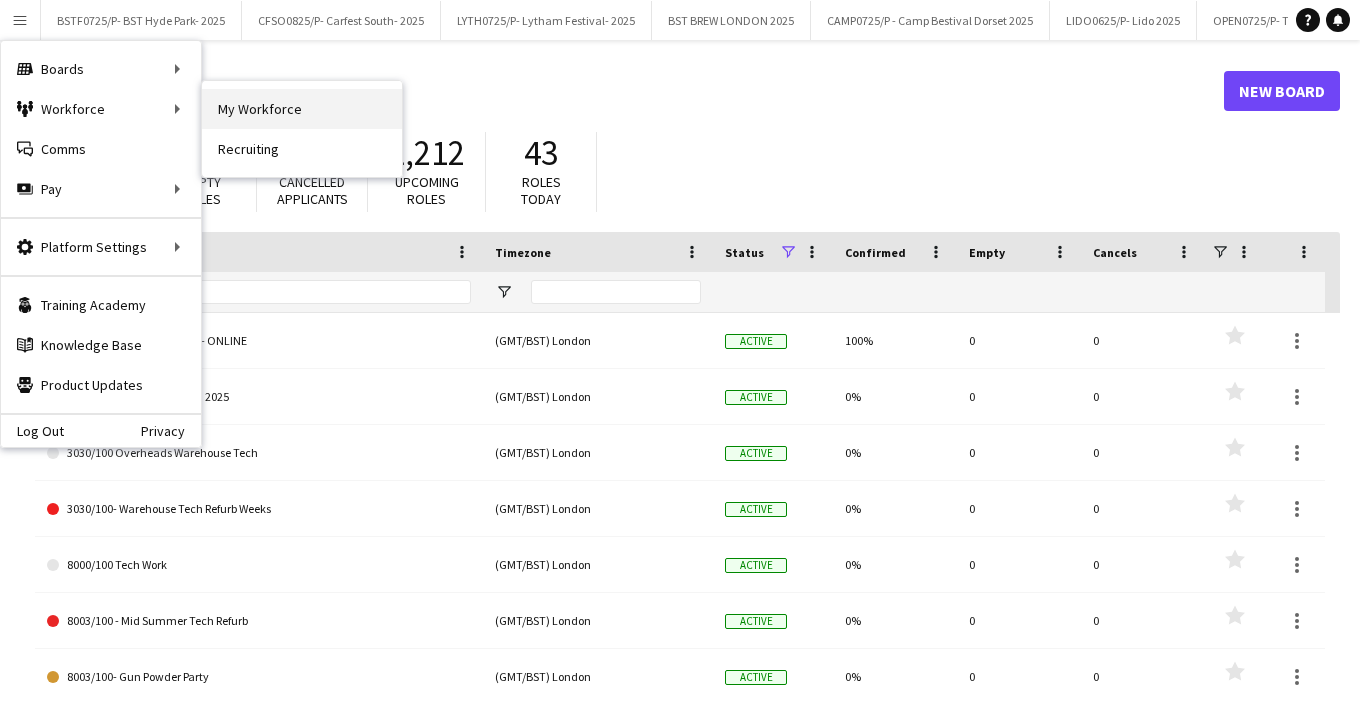 click on "My Workforce" at bounding box center (302, 109) 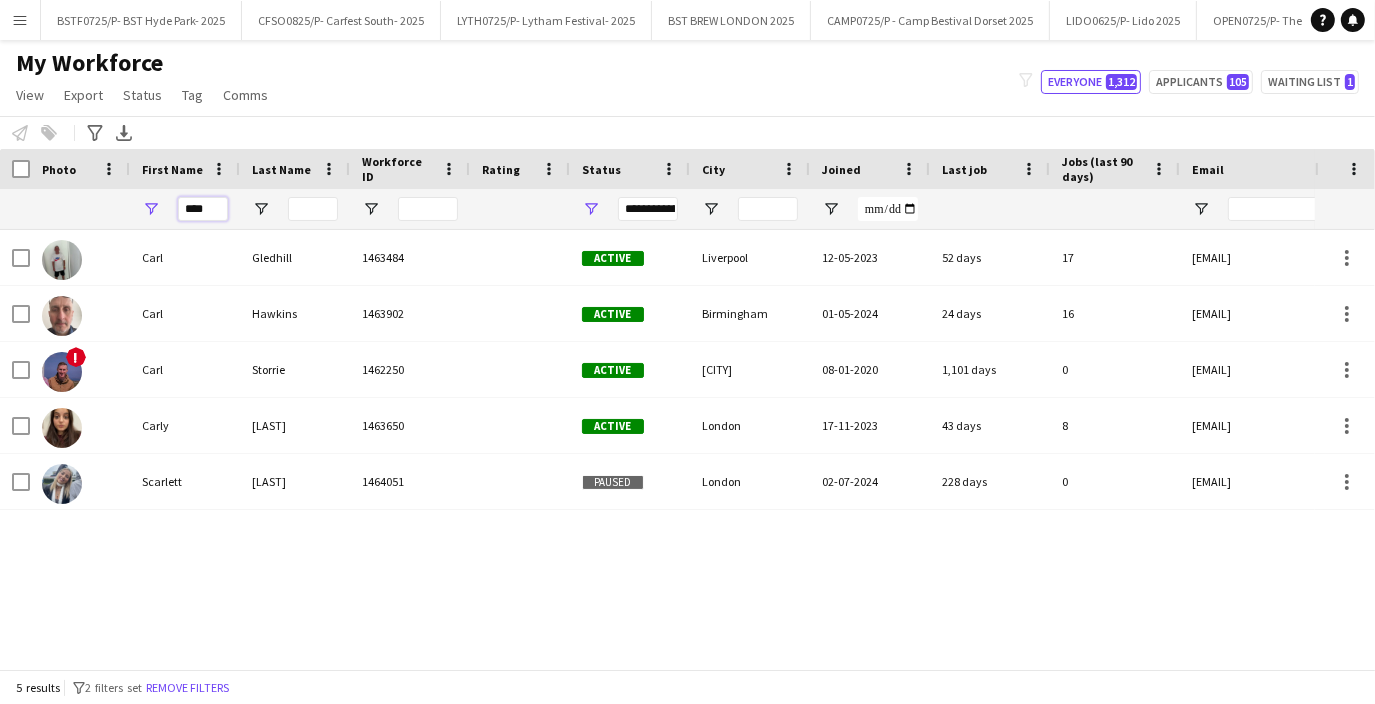 click on "****" at bounding box center [203, 209] 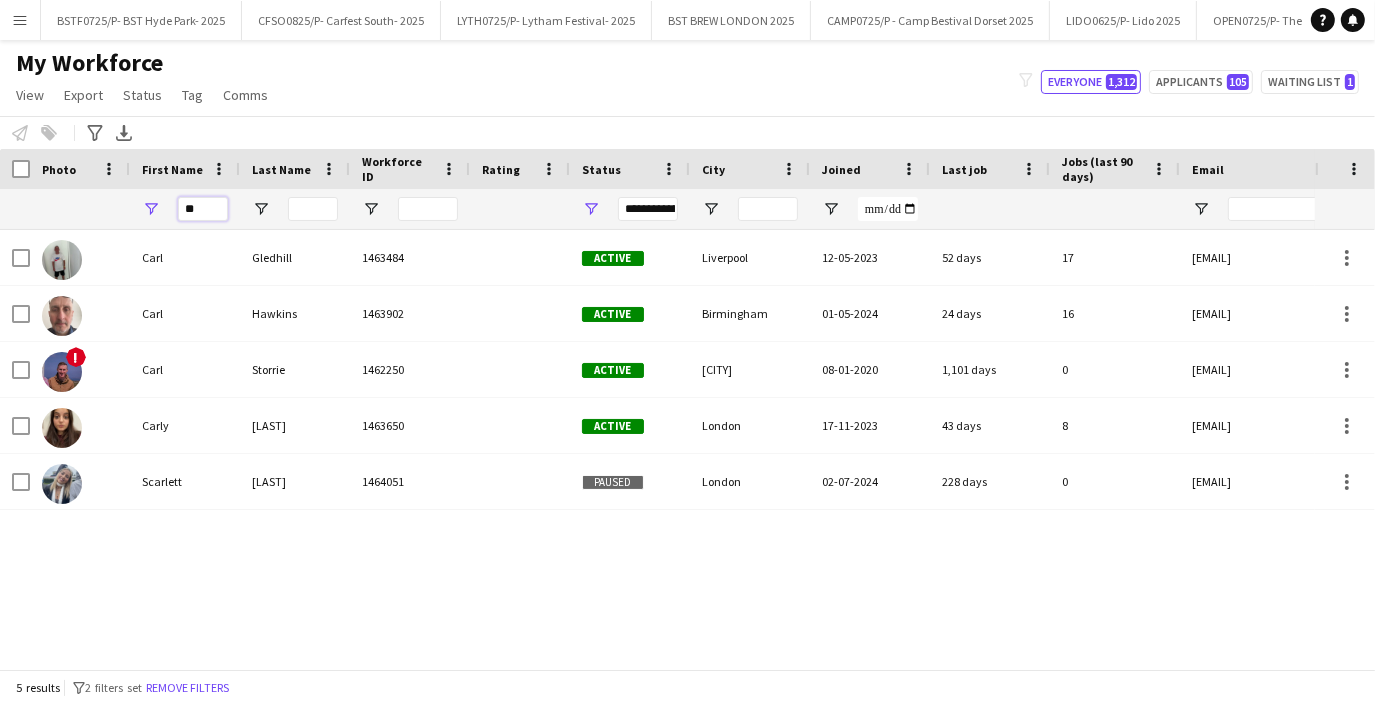type on "*" 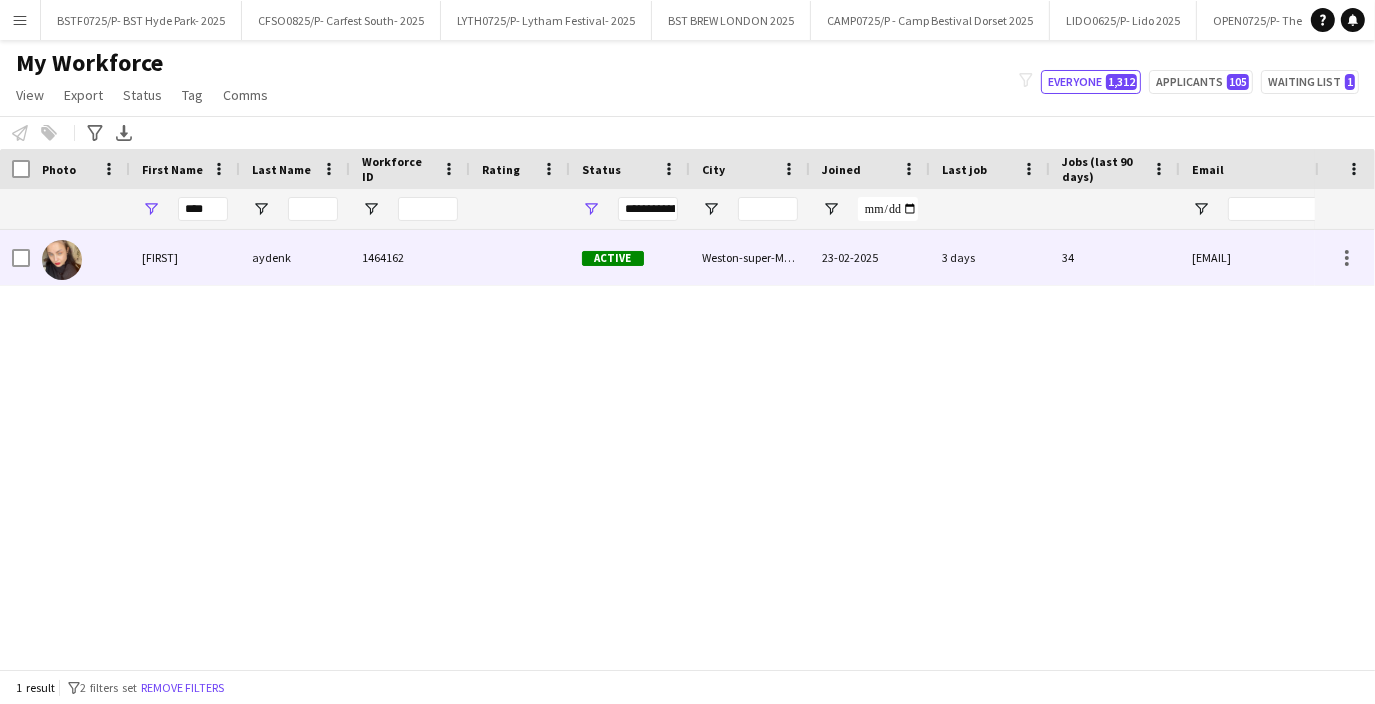 click on "aydenk" at bounding box center (295, 257) 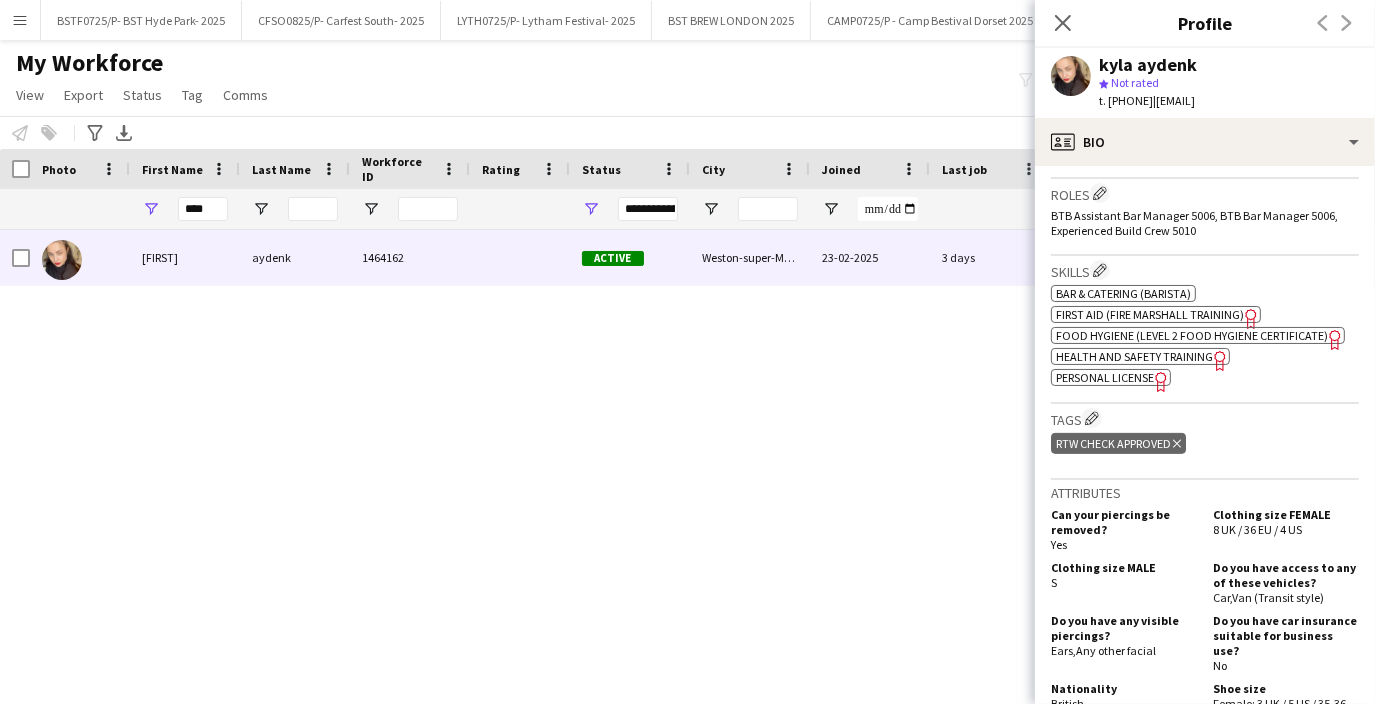 scroll, scrollTop: 1186, scrollLeft: 0, axis: vertical 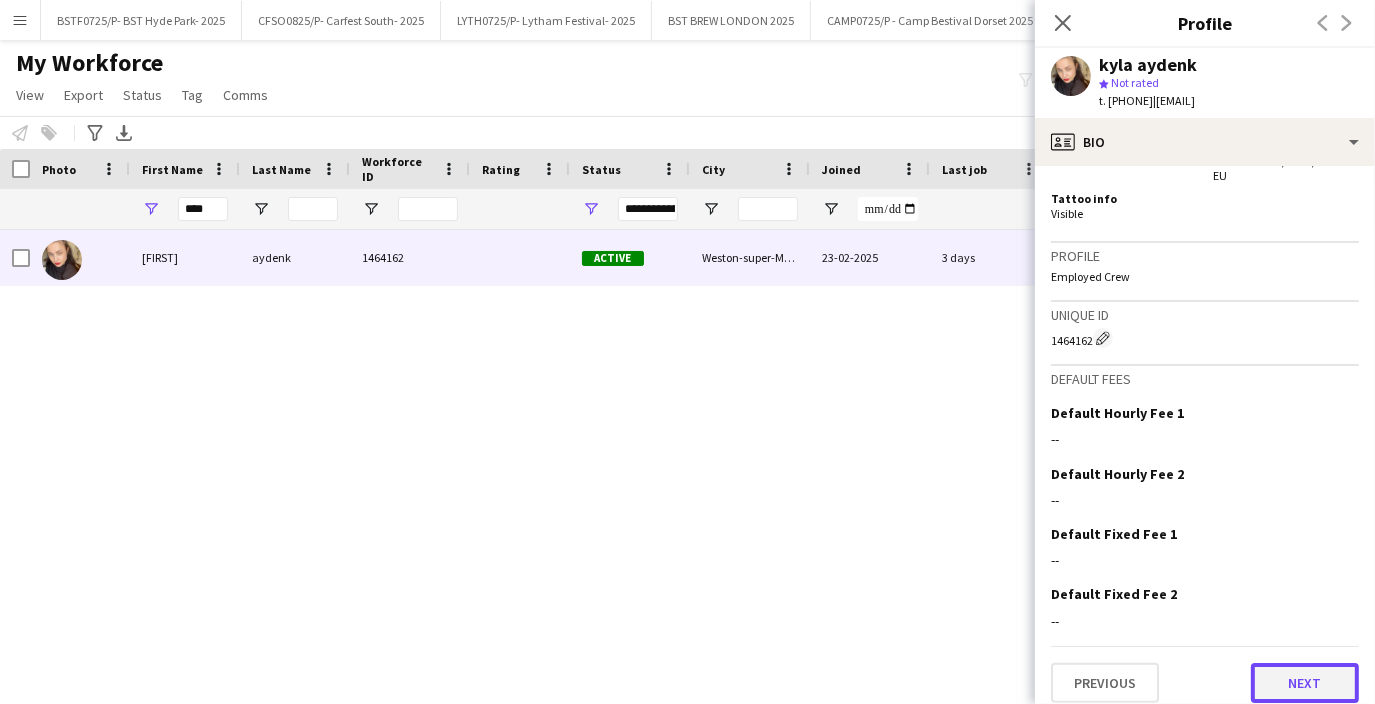 click on "Next" 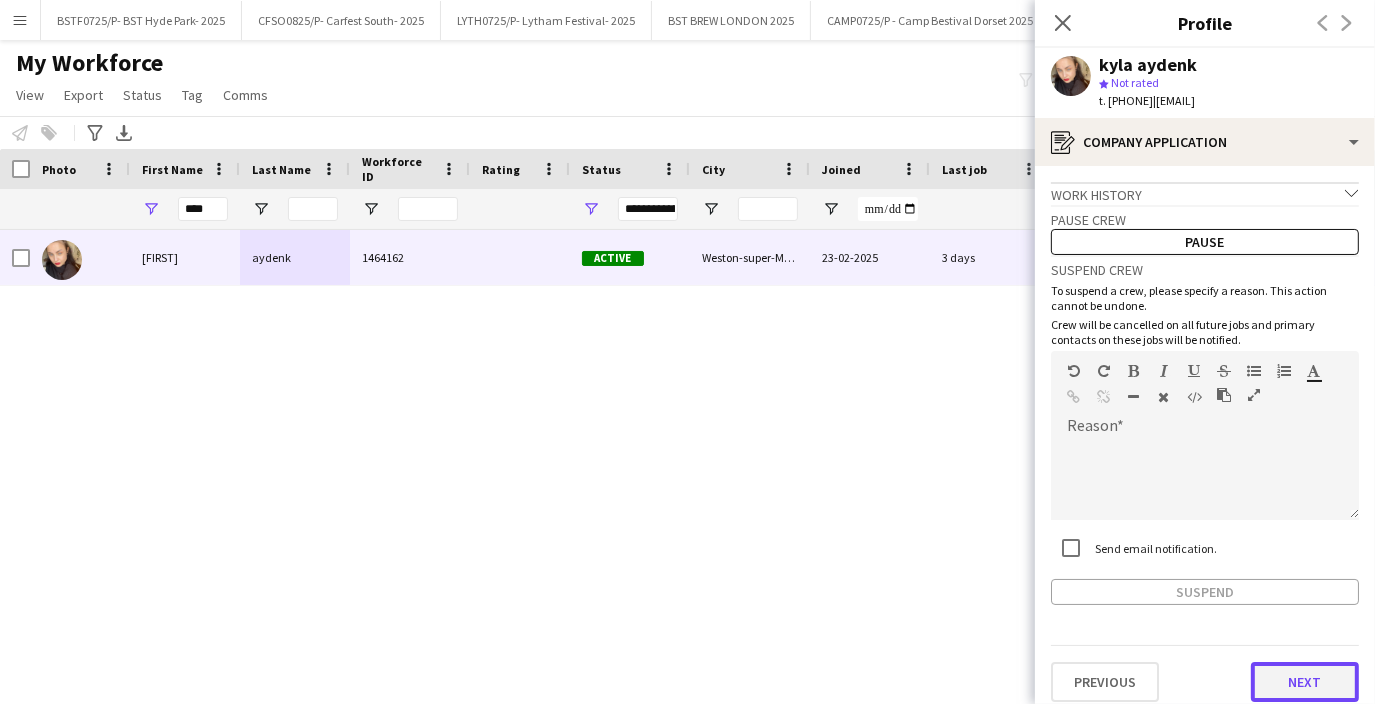 click on "Next" 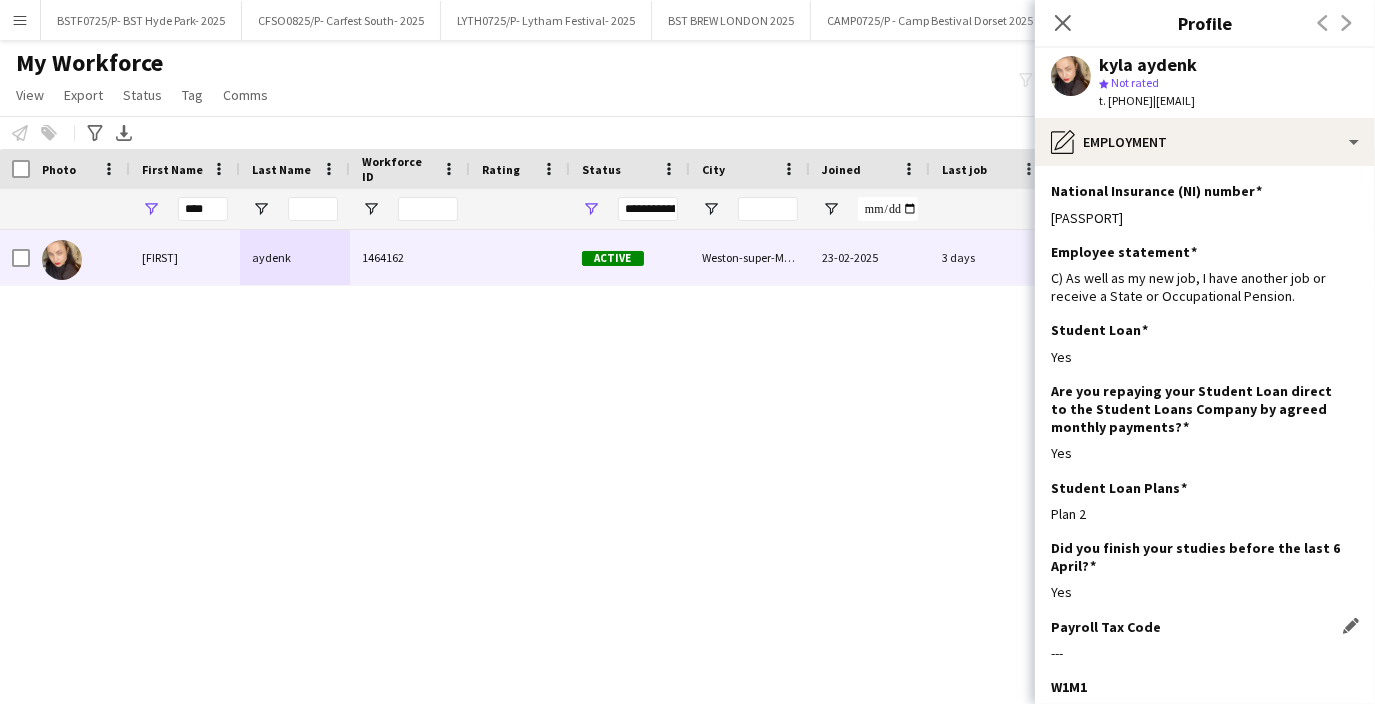 scroll, scrollTop: 268, scrollLeft: 0, axis: vertical 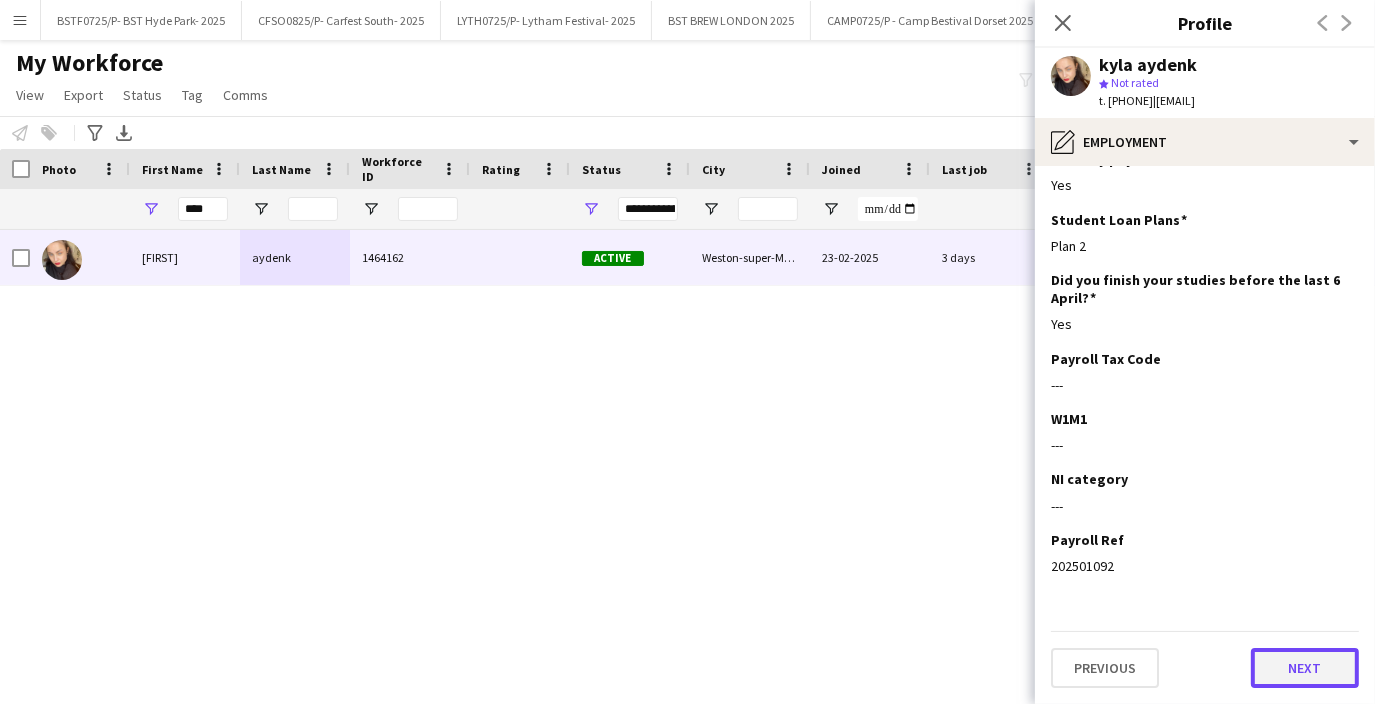 click on "Next" 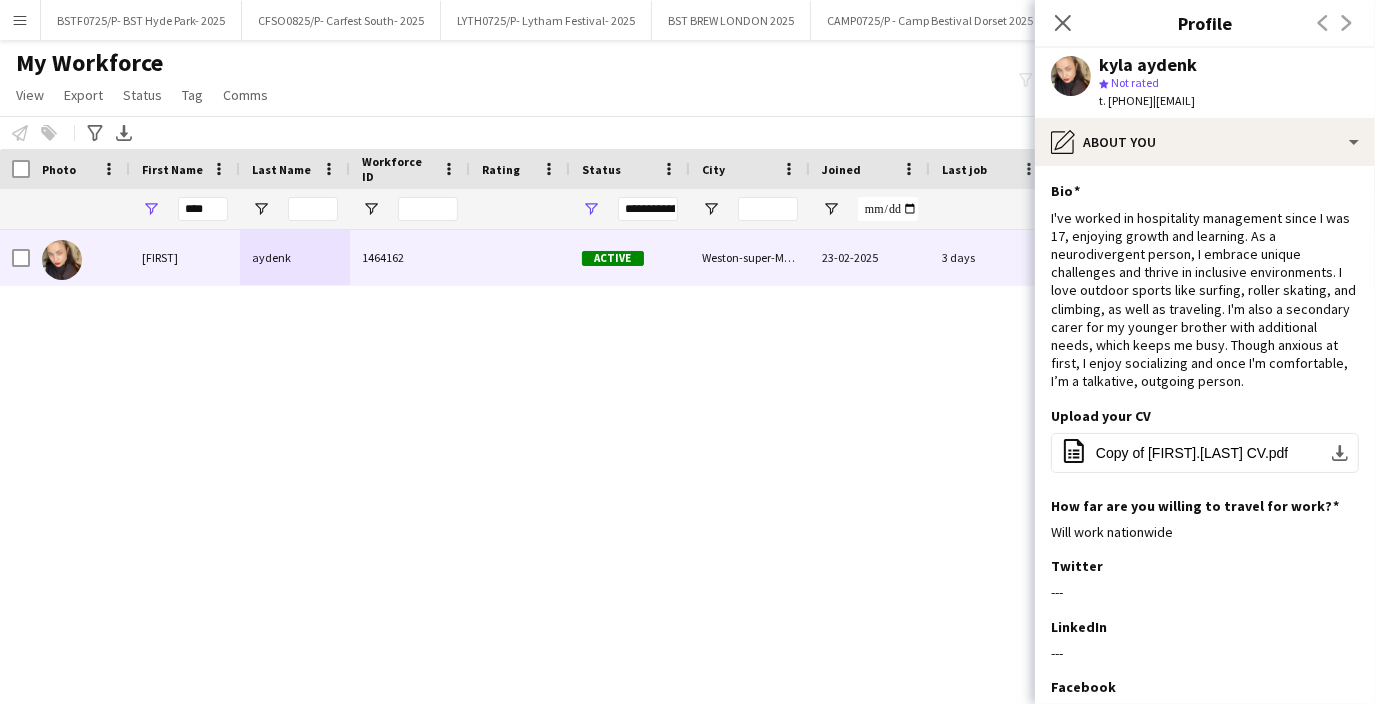 scroll, scrollTop: 207, scrollLeft: 0, axis: vertical 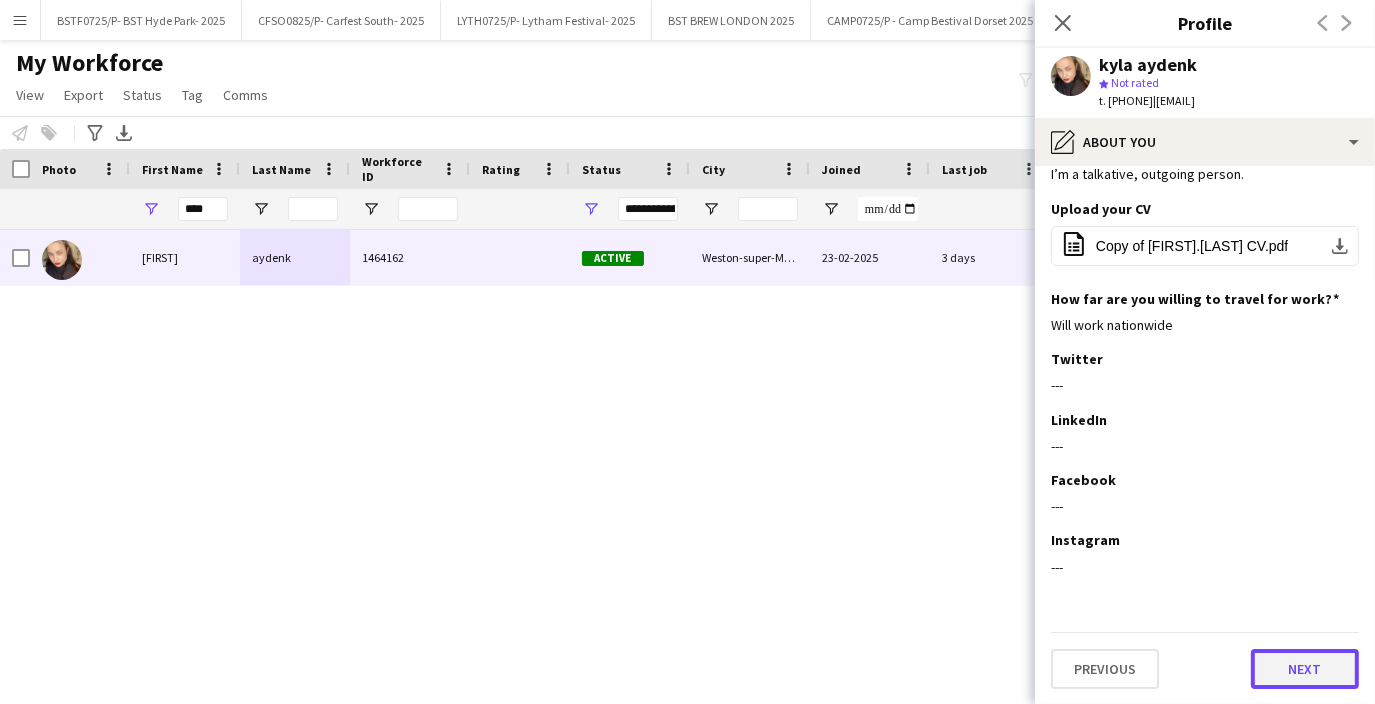 click on "Next" 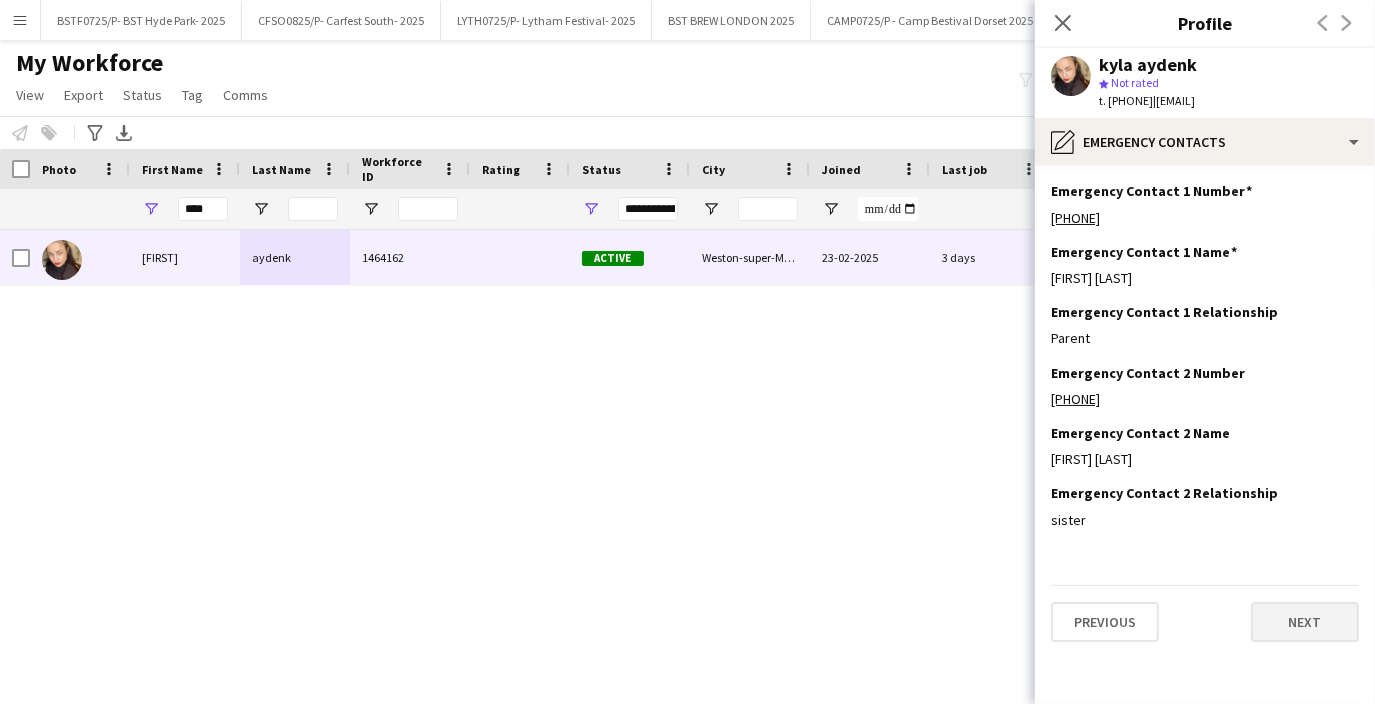 scroll, scrollTop: 0, scrollLeft: 0, axis: both 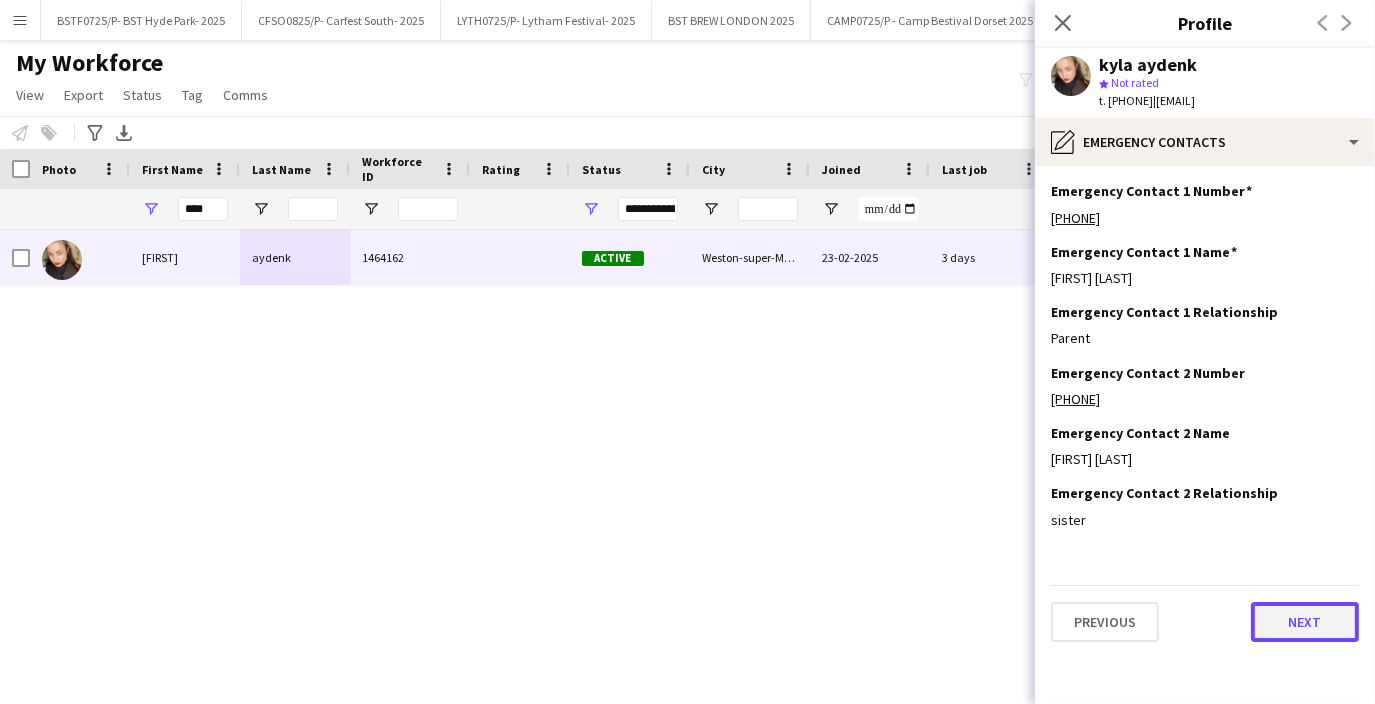 click on "Next" 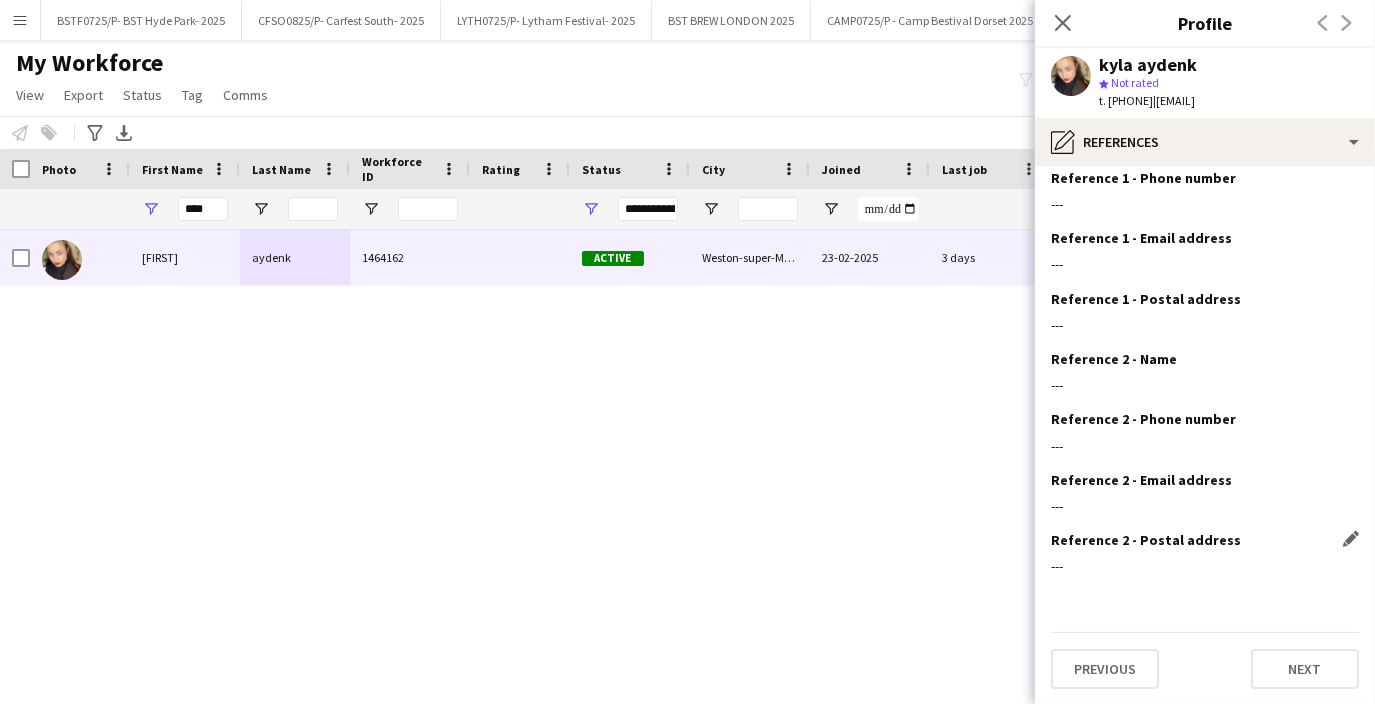 scroll, scrollTop: 65, scrollLeft: 0, axis: vertical 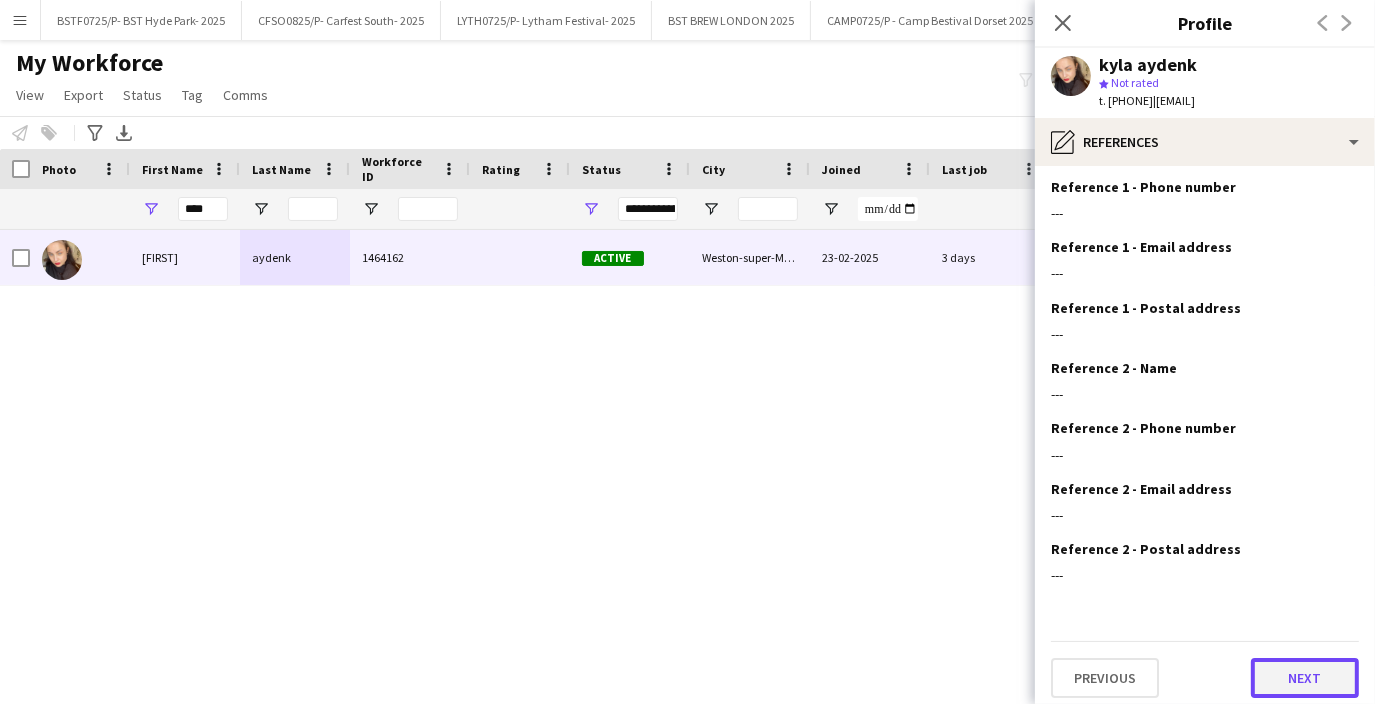 click on "Next" 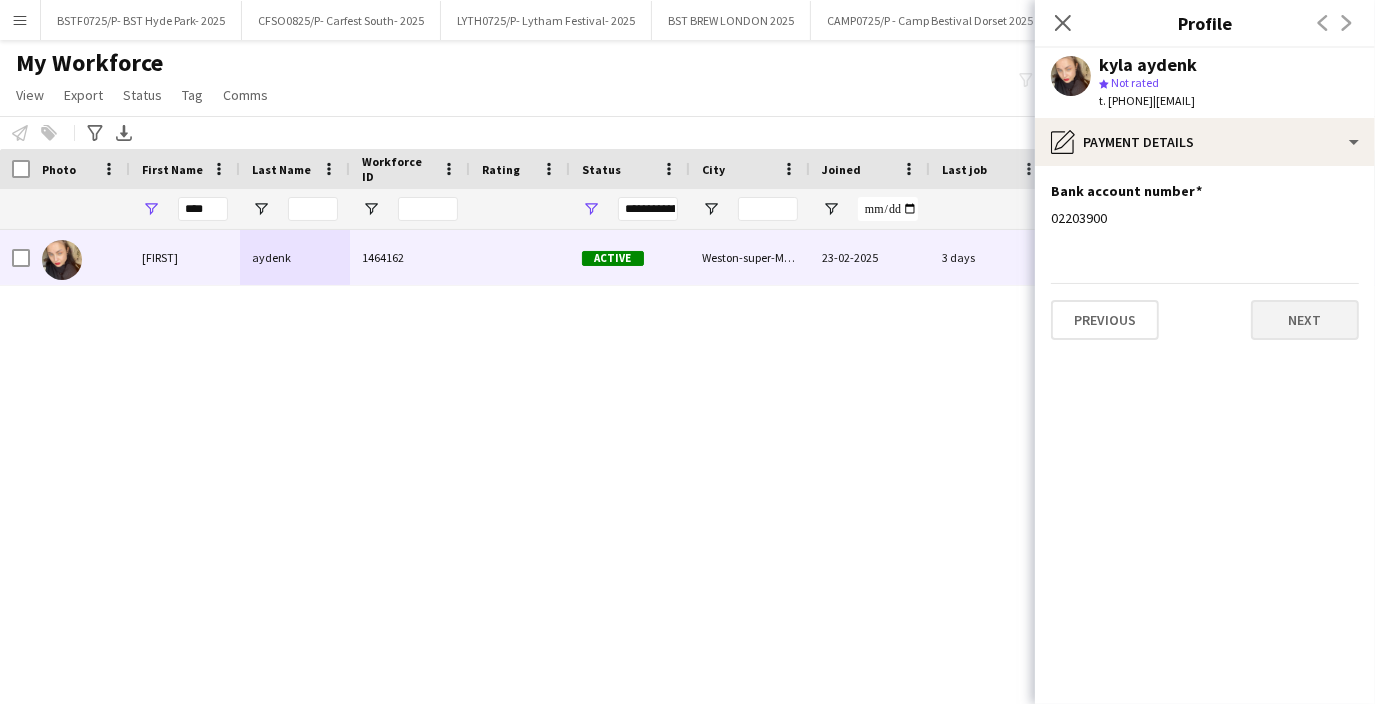 scroll, scrollTop: 0, scrollLeft: 0, axis: both 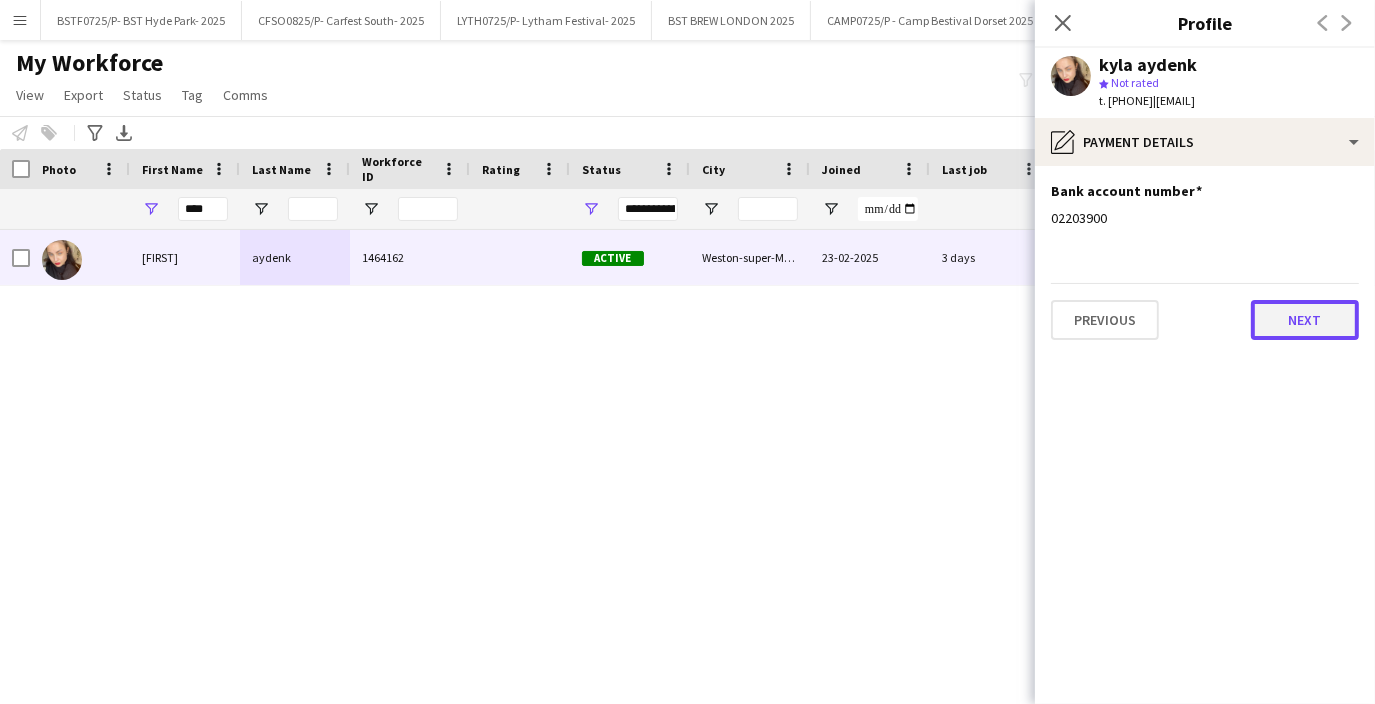 click on "Next" 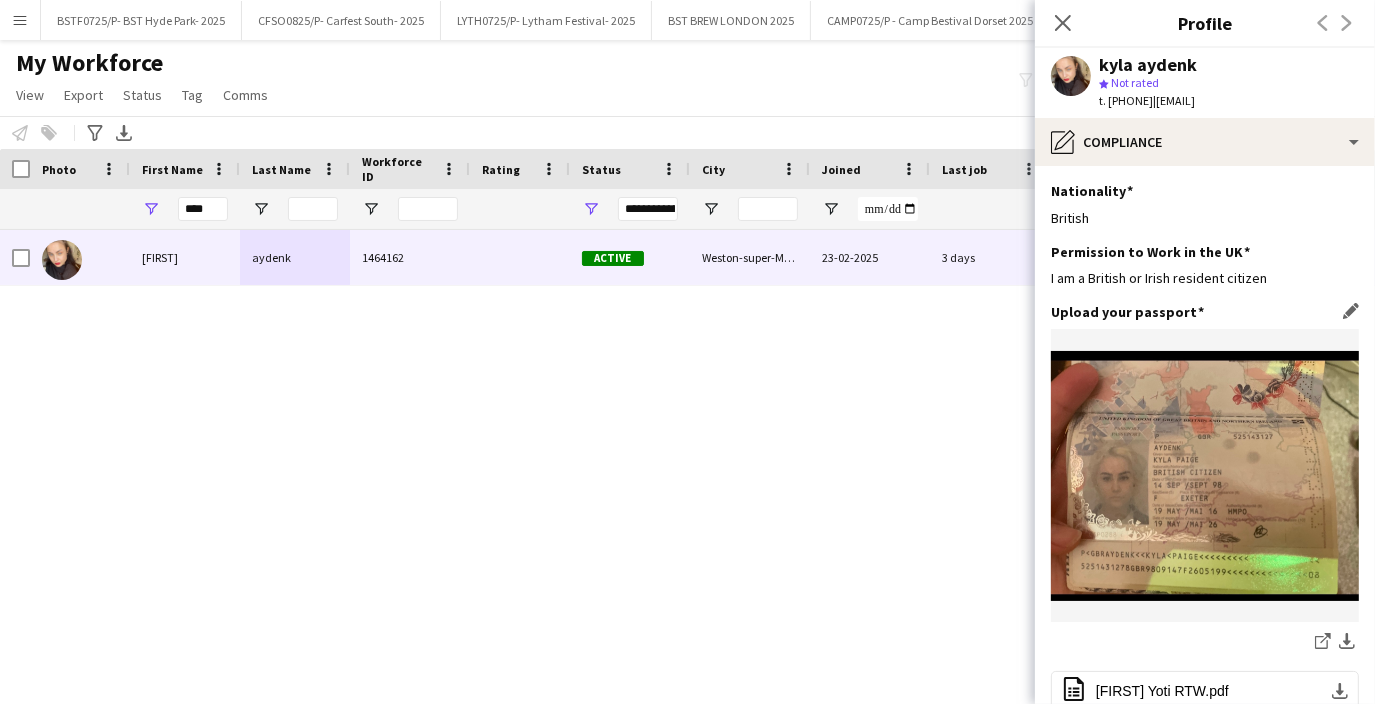 scroll, scrollTop: 403, scrollLeft: 0, axis: vertical 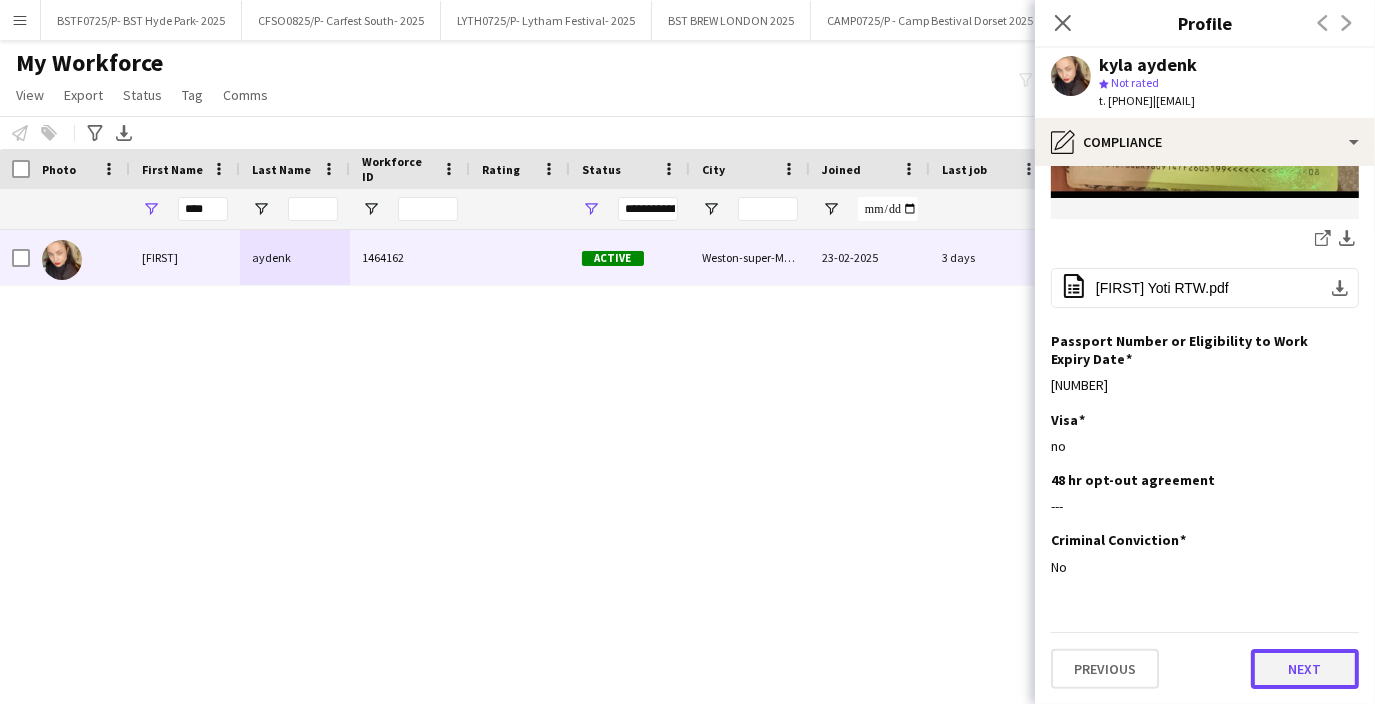 click on "Next" 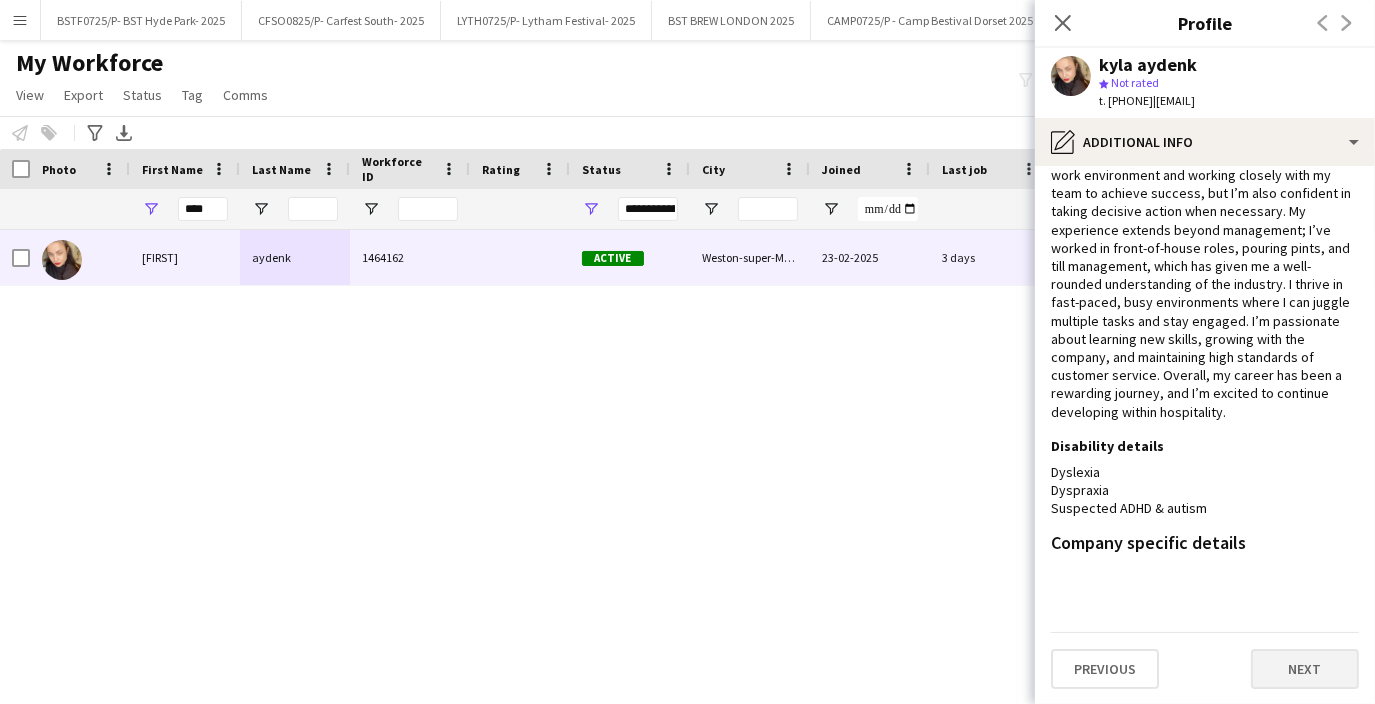 scroll, scrollTop: 194, scrollLeft: 0, axis: vertical 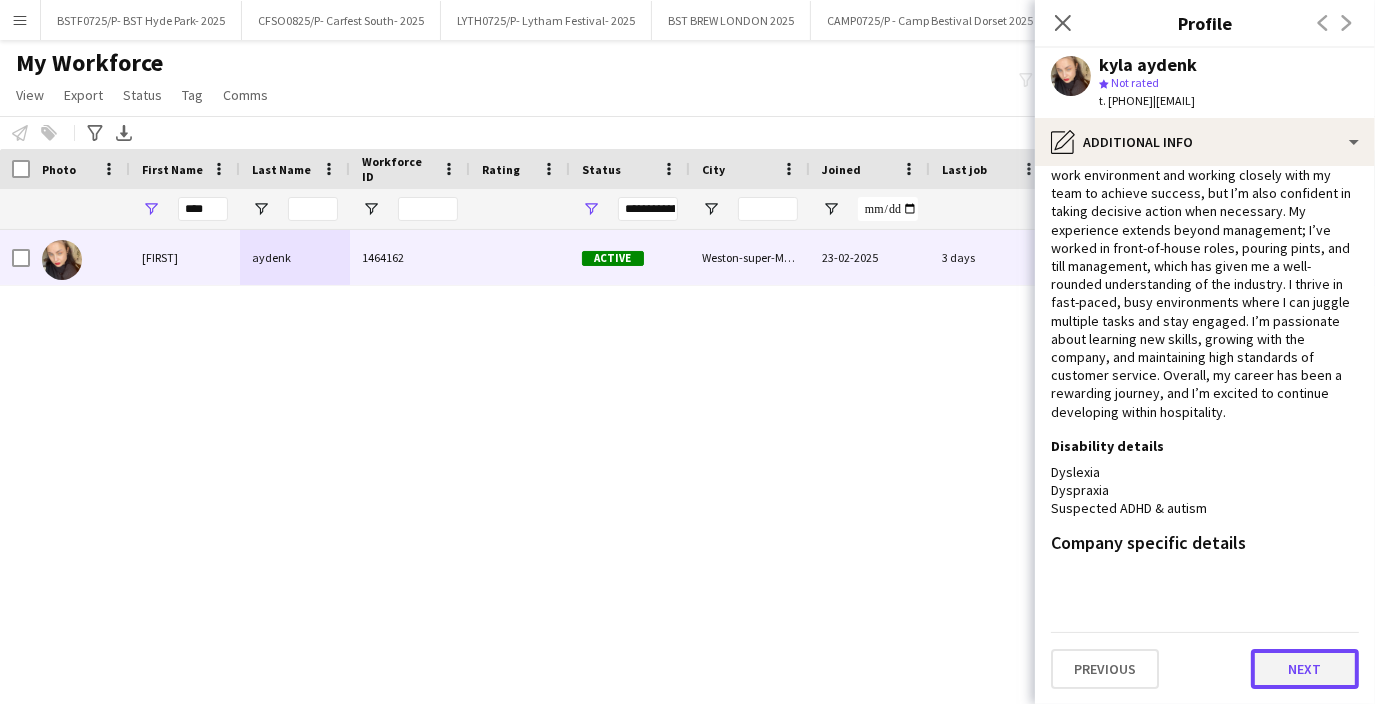 click on "Next" 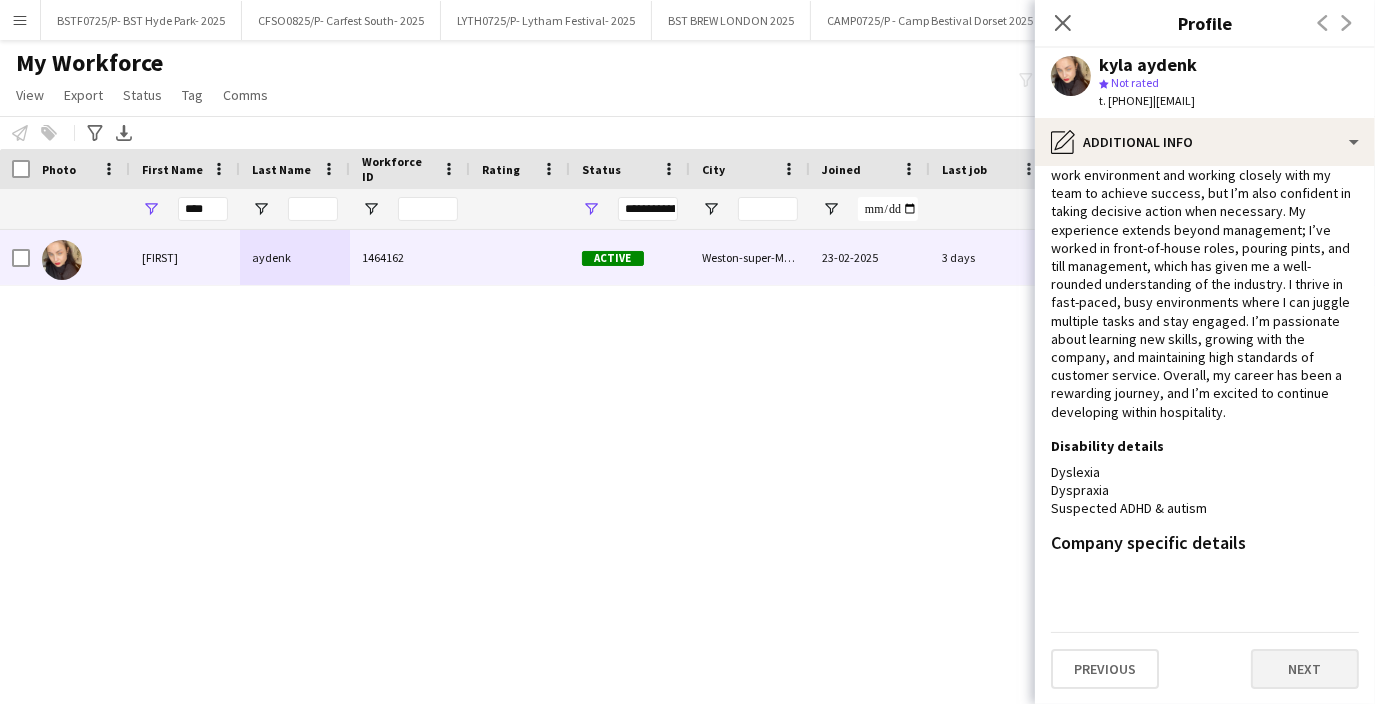 scroll, scrollTop: 0, scrollLeft: 0, axis: both 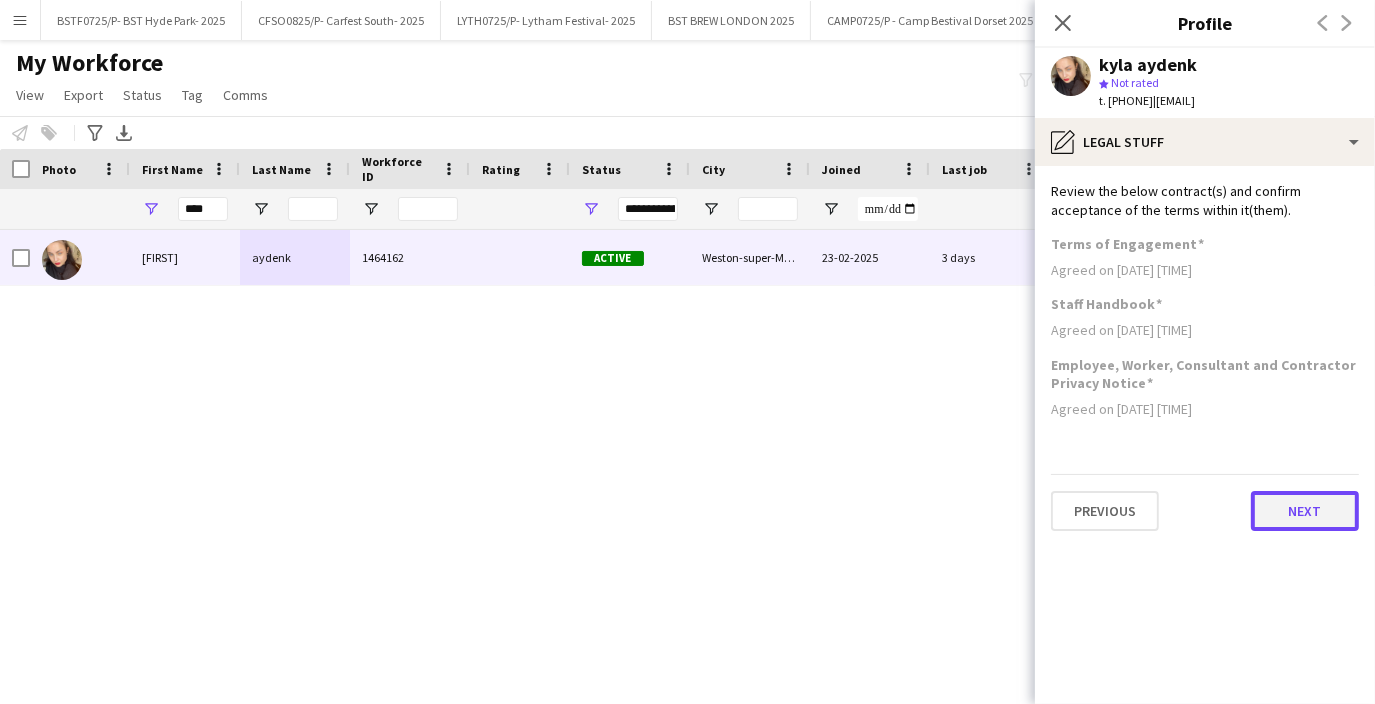click on "Next" 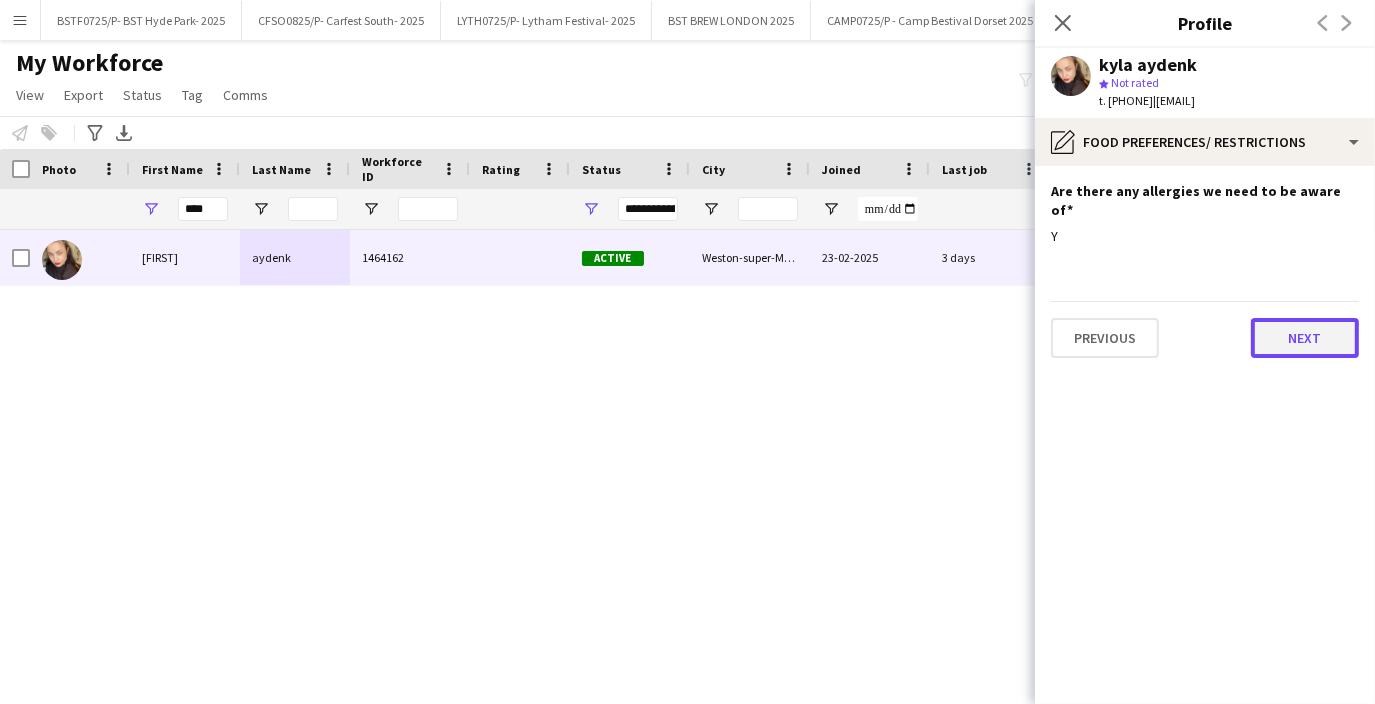 click on "Next" 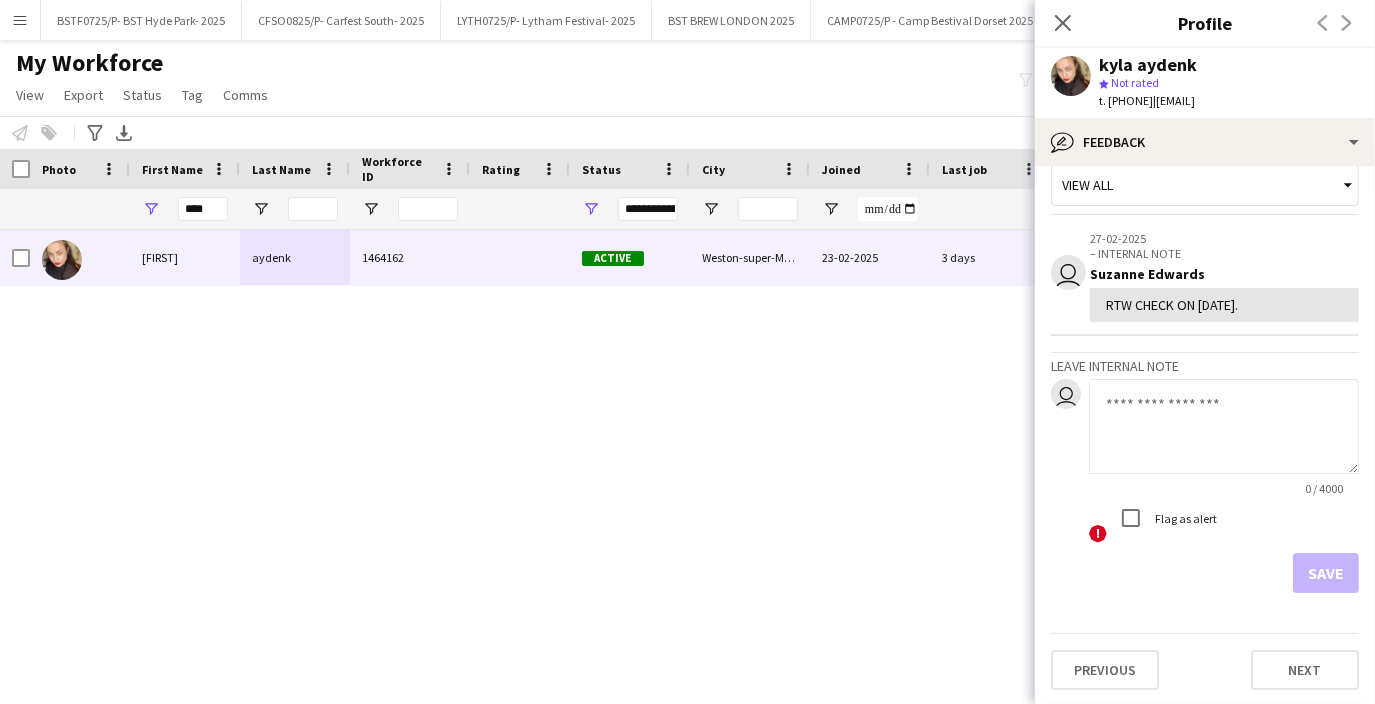 scroll, scrollTop: 26, scrollLeft: 0, axis: vertical 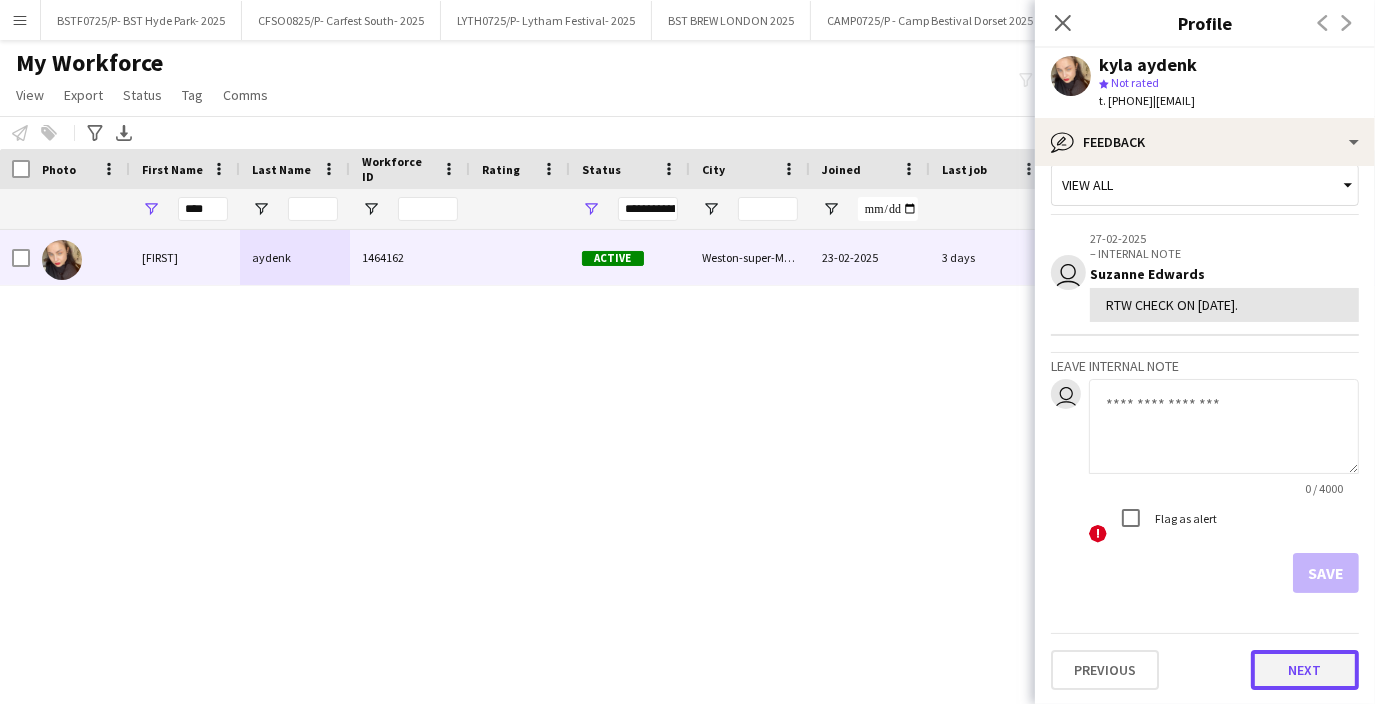 click on "Next" 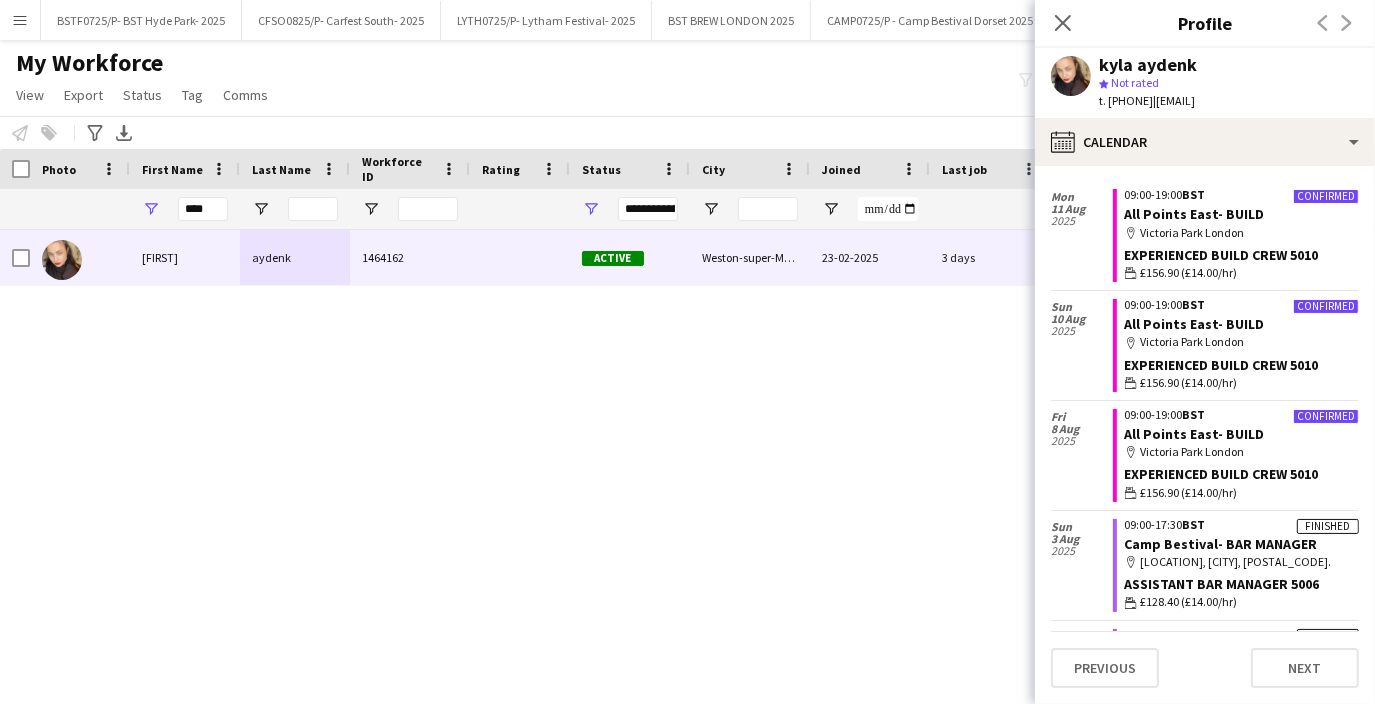 scroll, scrollTop: 2072, scrollLeft: 0, axis: vertical 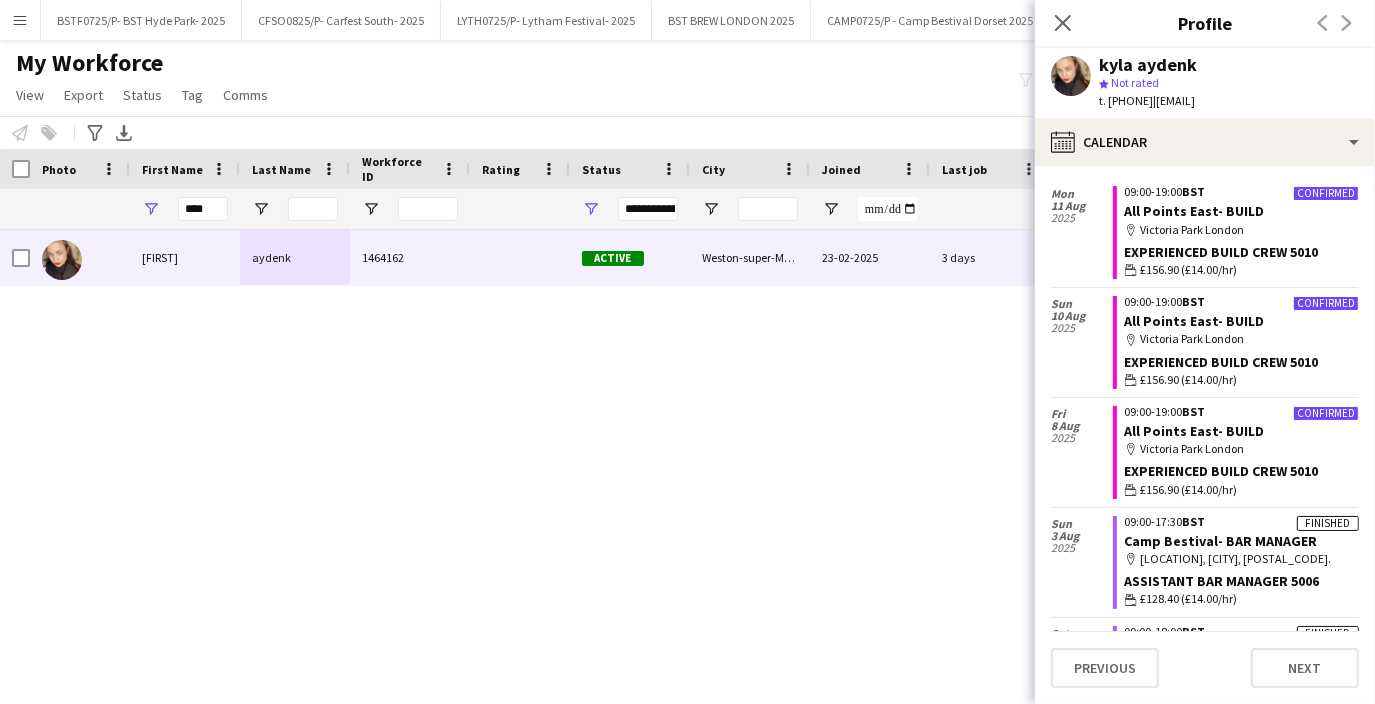 drag, startPoint x: 1187, startPoint y: 99, endPoint x: 1127, endPoint y: 94, distance: 60.207973 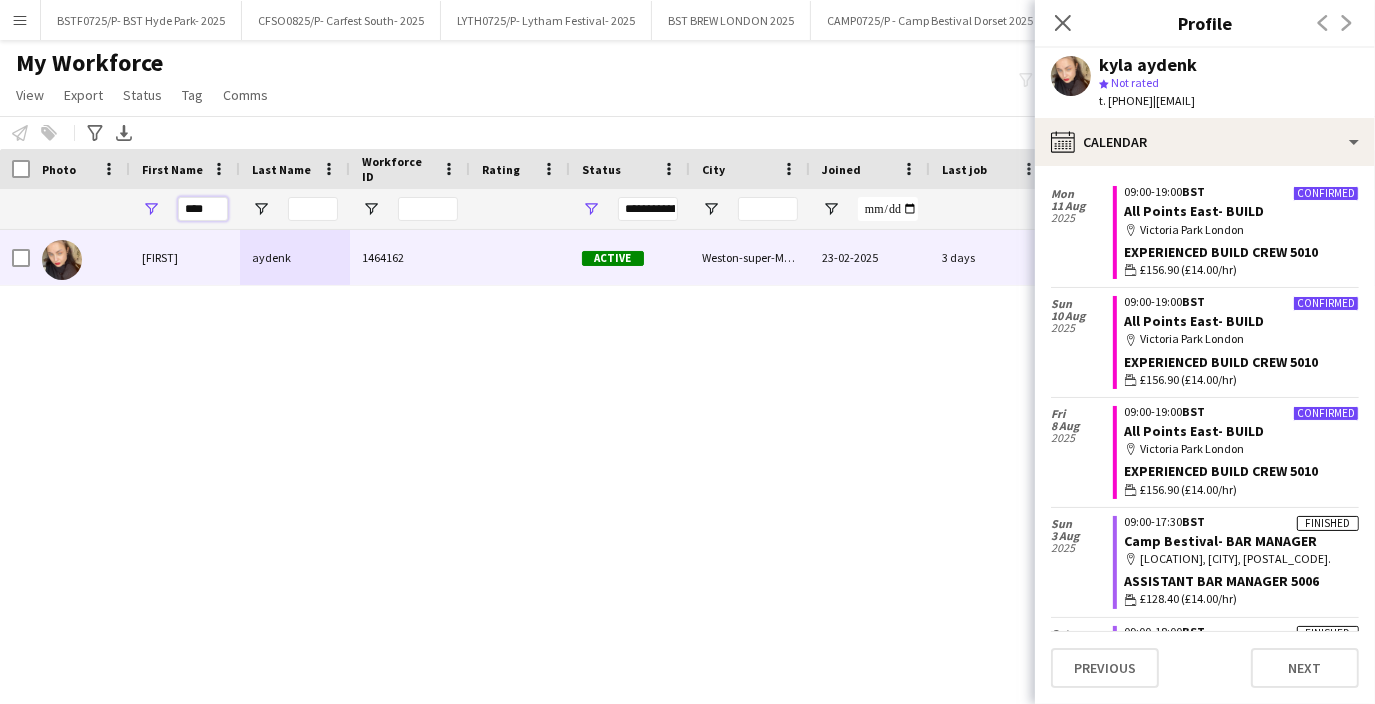 click on "****" at bounding box center [203, 209] 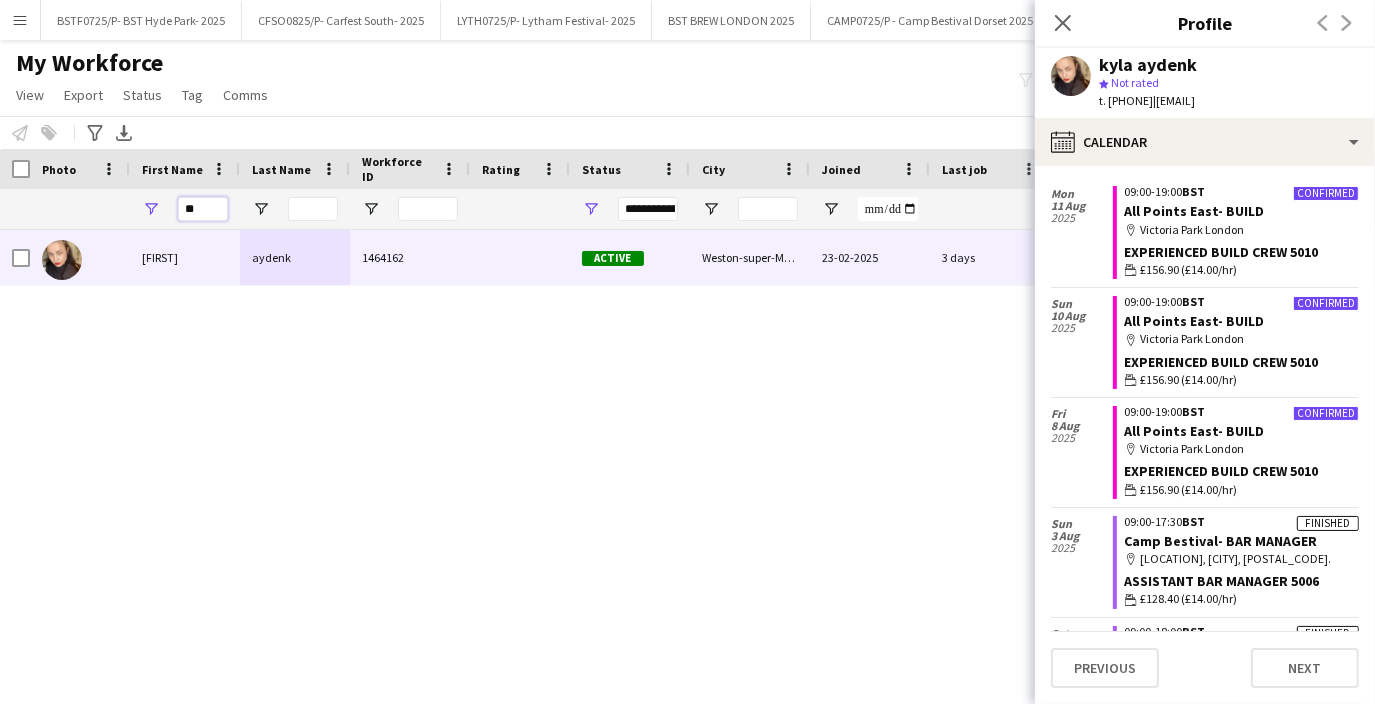 type on "*" 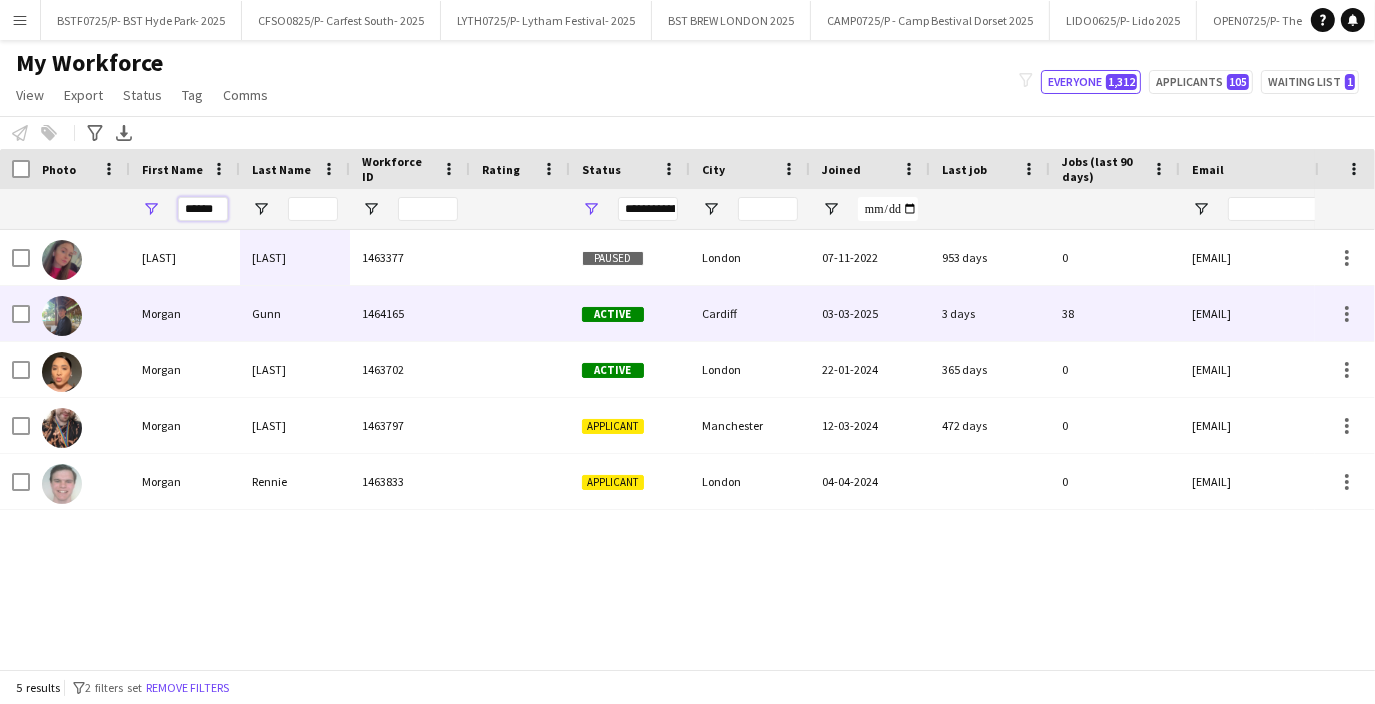 type on "******" 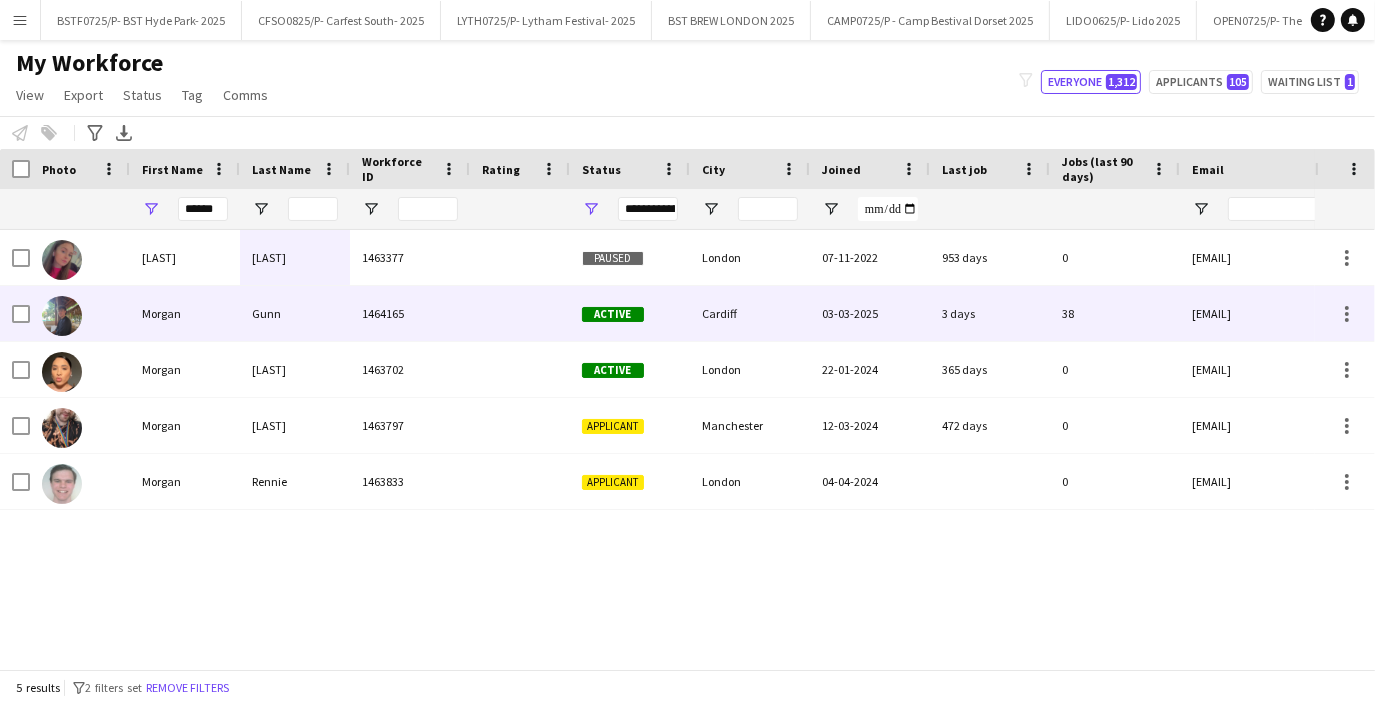 click on "Morgan" at bounding box center [185, 313] 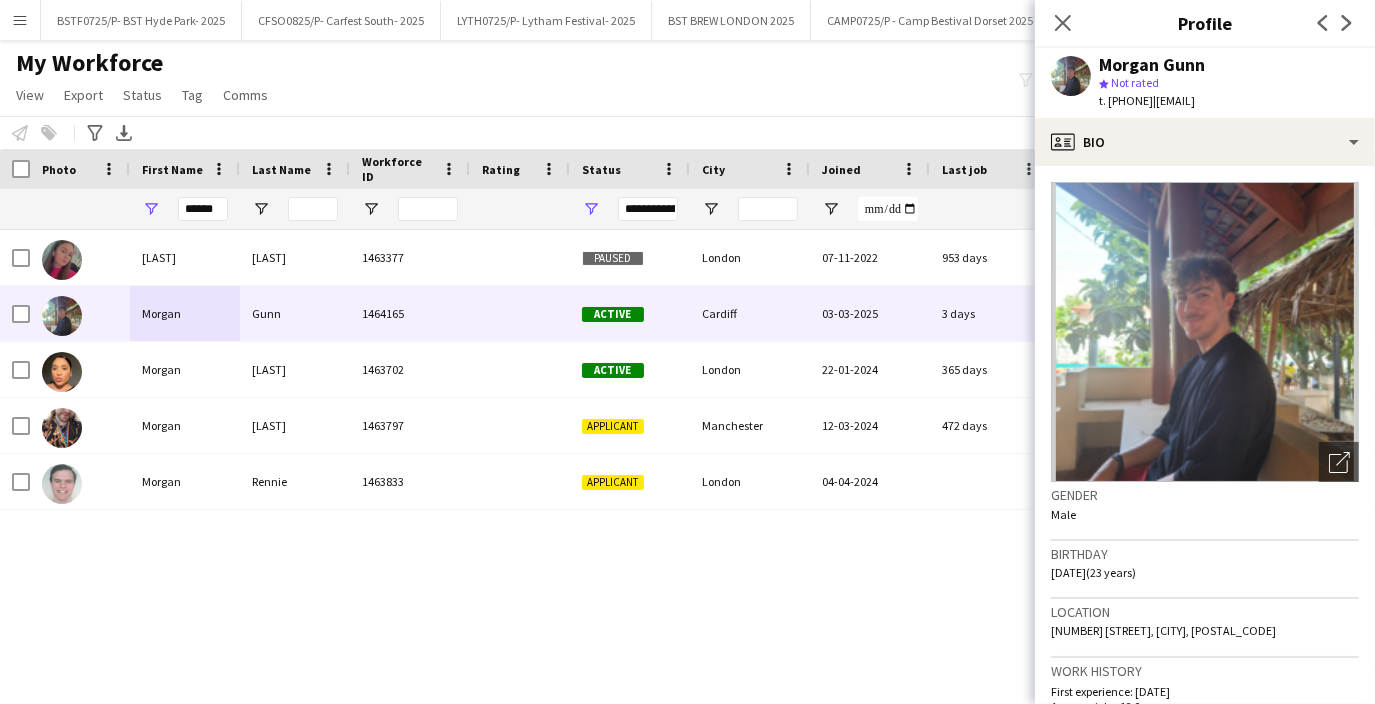 drag, startPoint x: 1184, startPoint y: 99, endPoint x: 1129, endPoint y: 102, distance: 55.081757 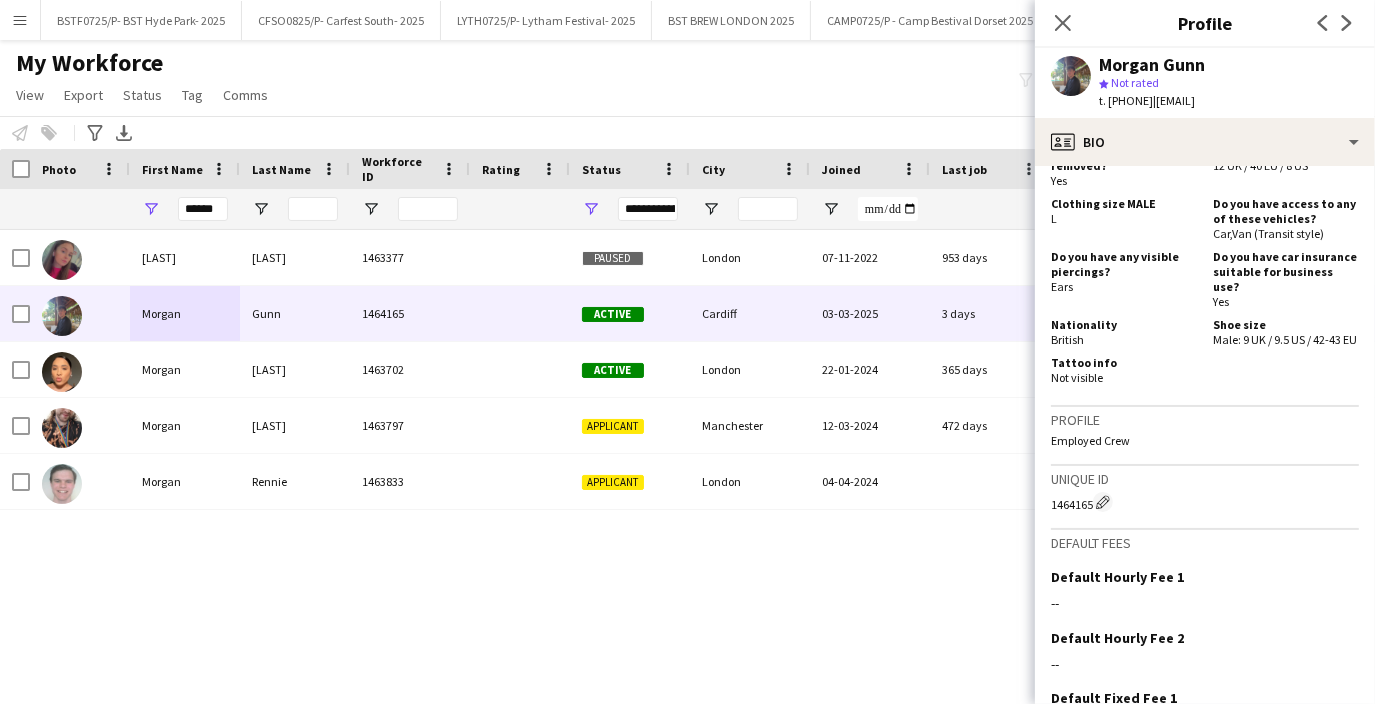 scroll, scrollTop: 1294, scrollLeft: 0, axis: vertical 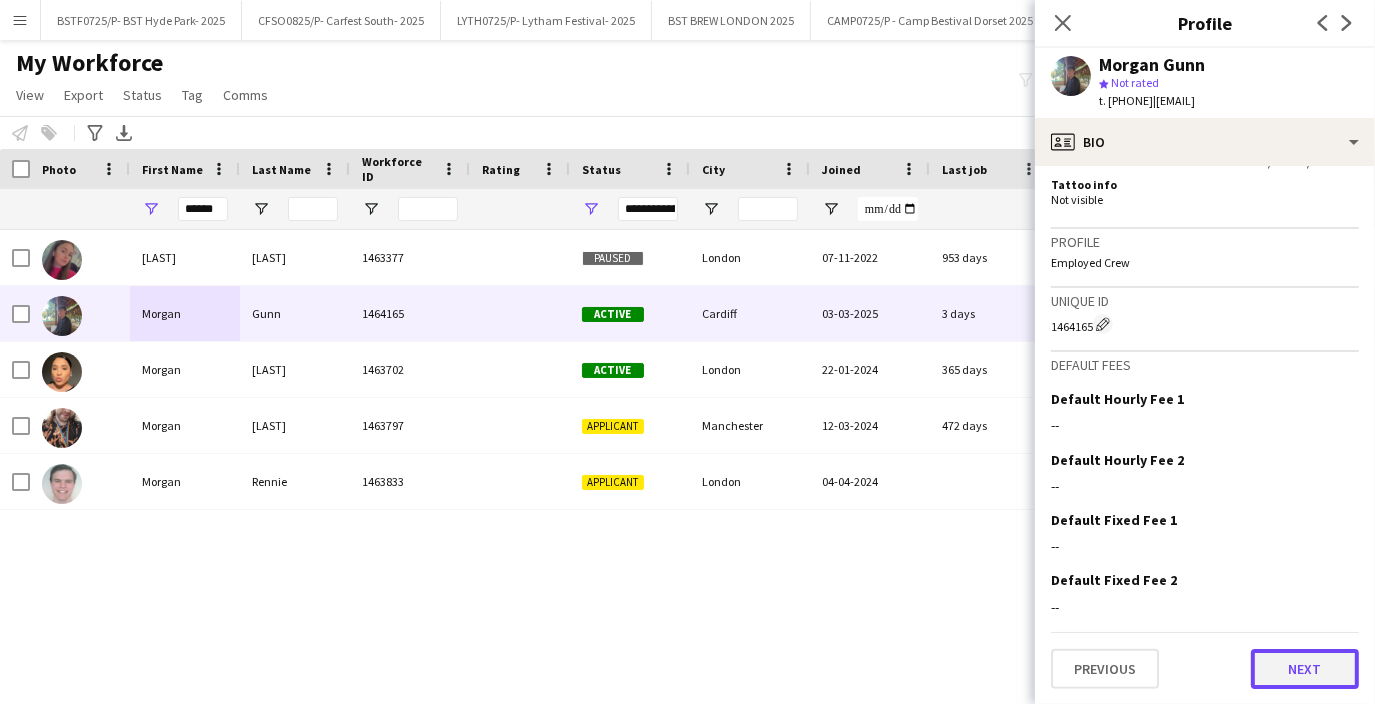 click on "Next" 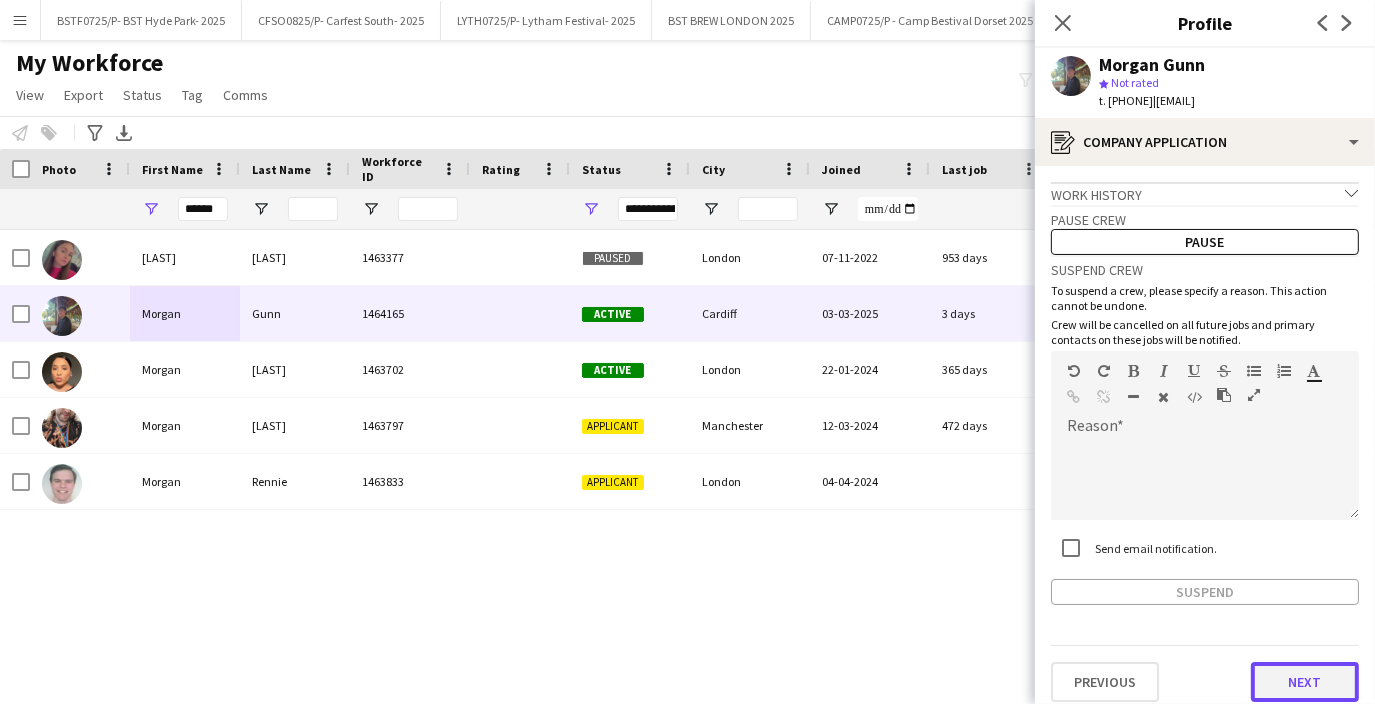 click on "Next" 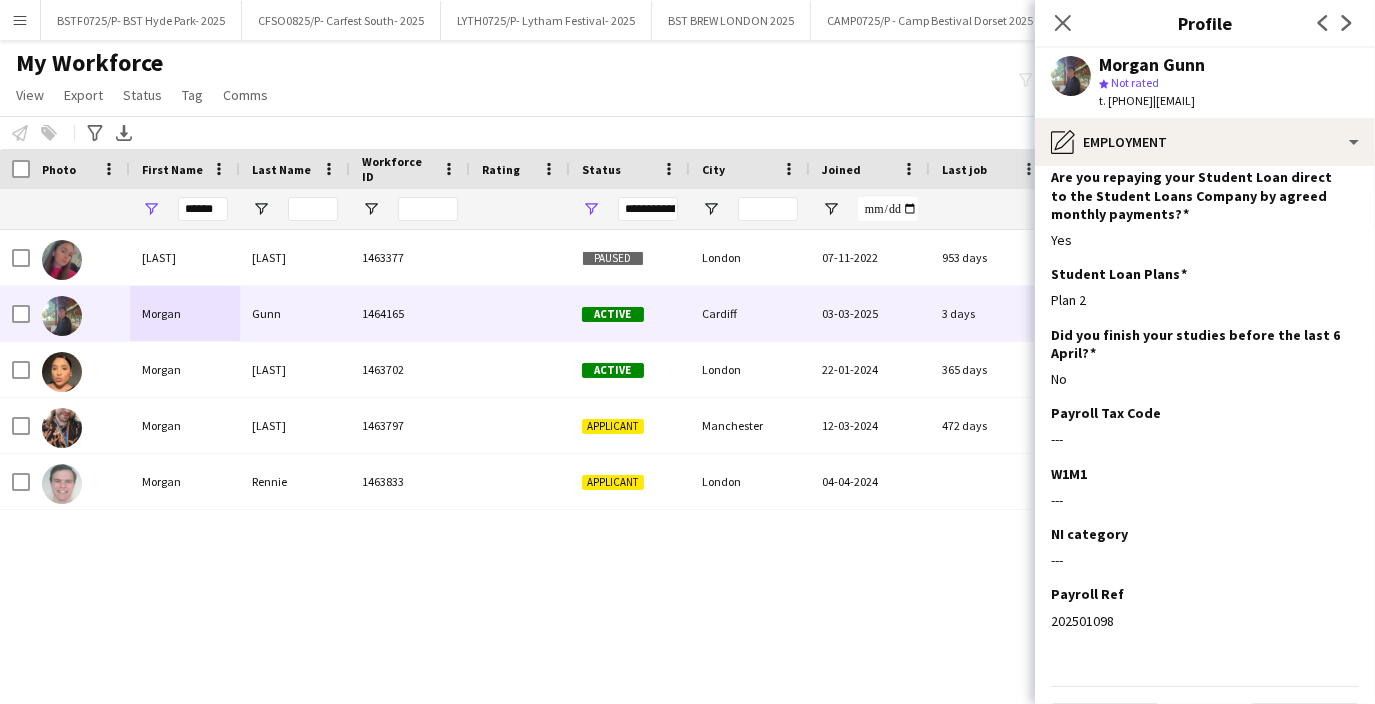 scroll, scrollTop: 322, scrollLeft: 0, axis: vertical 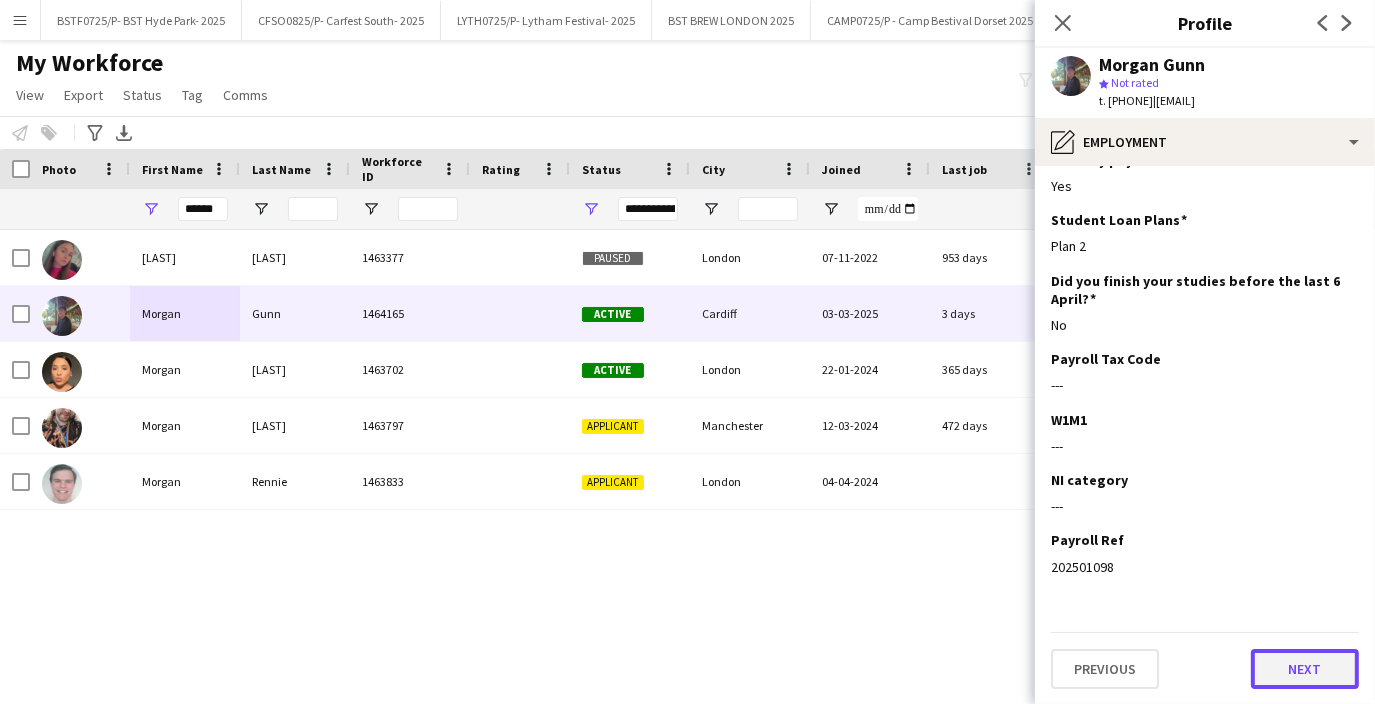 click on "Next" 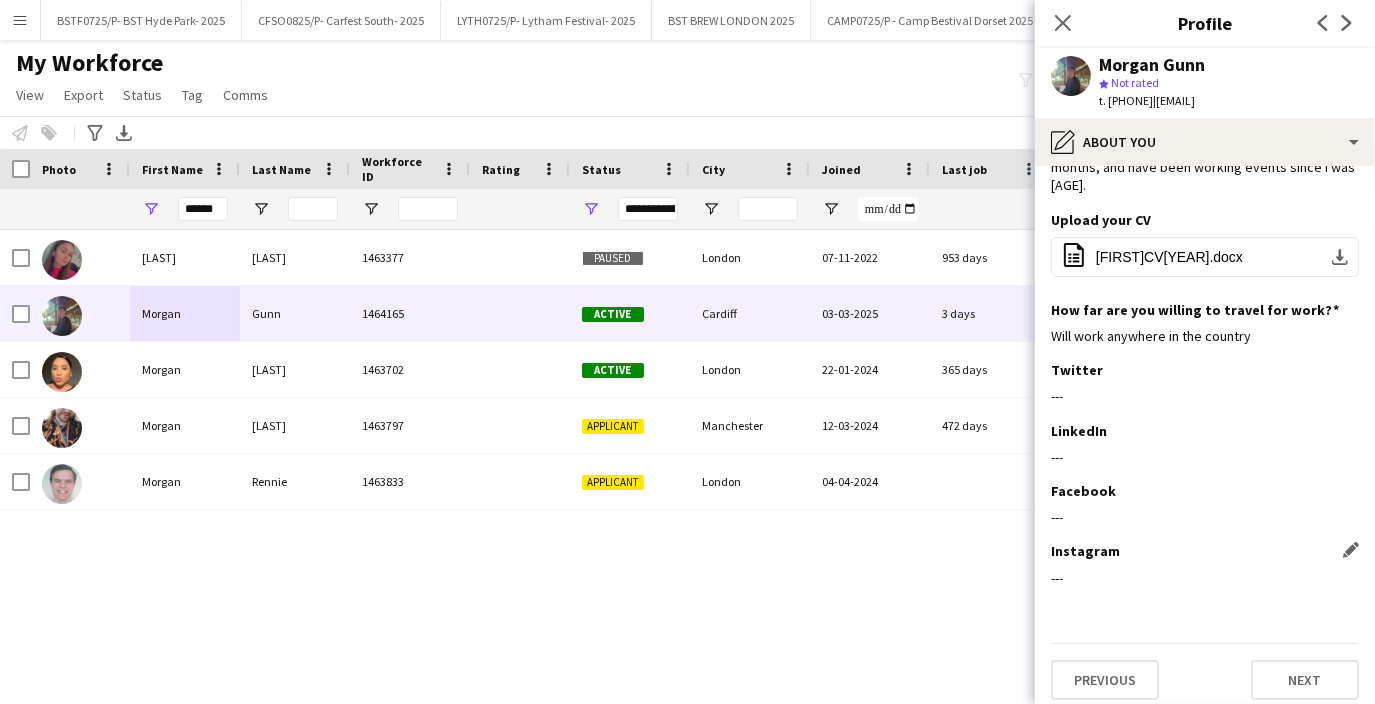 scroll, scrollTop: 116, scrollLeft: 0, axis: vertical 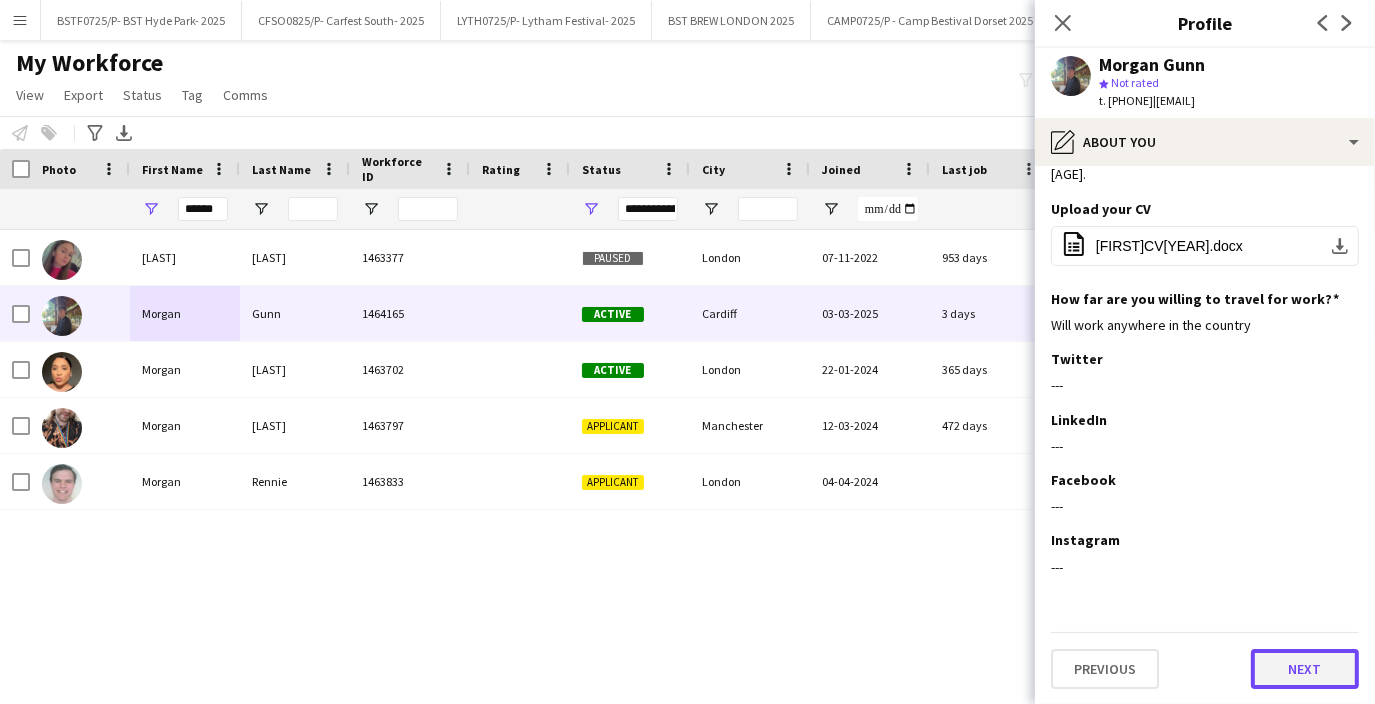 click on "Next" 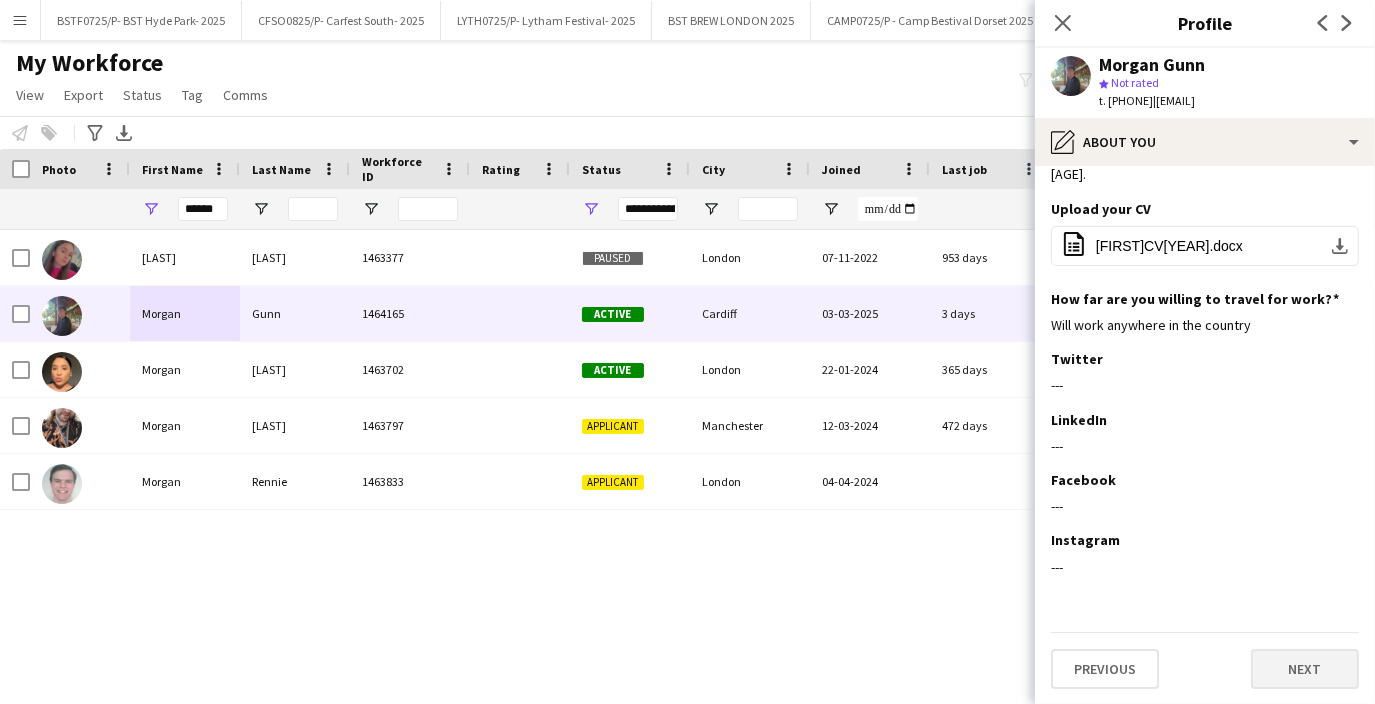 scroll, scrollTop: 0, scrollLeft: 0, axis: both 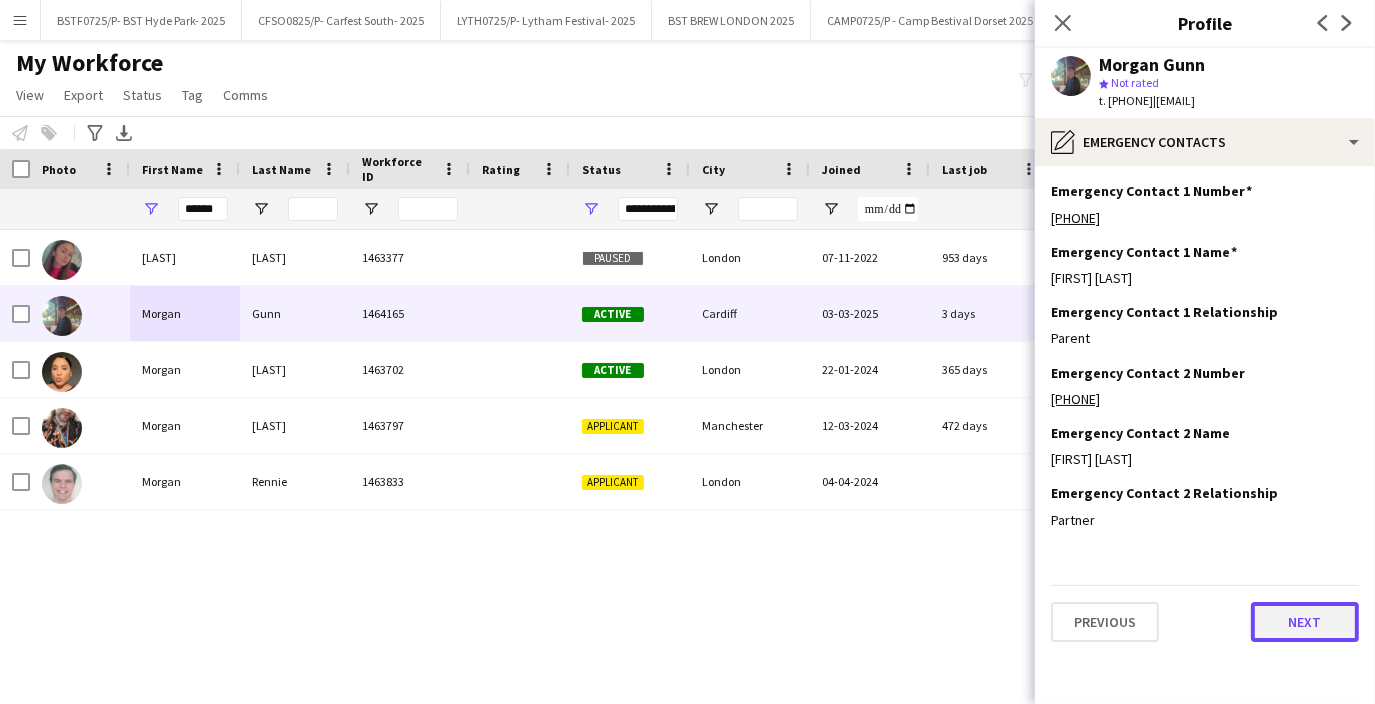 click on "Next" 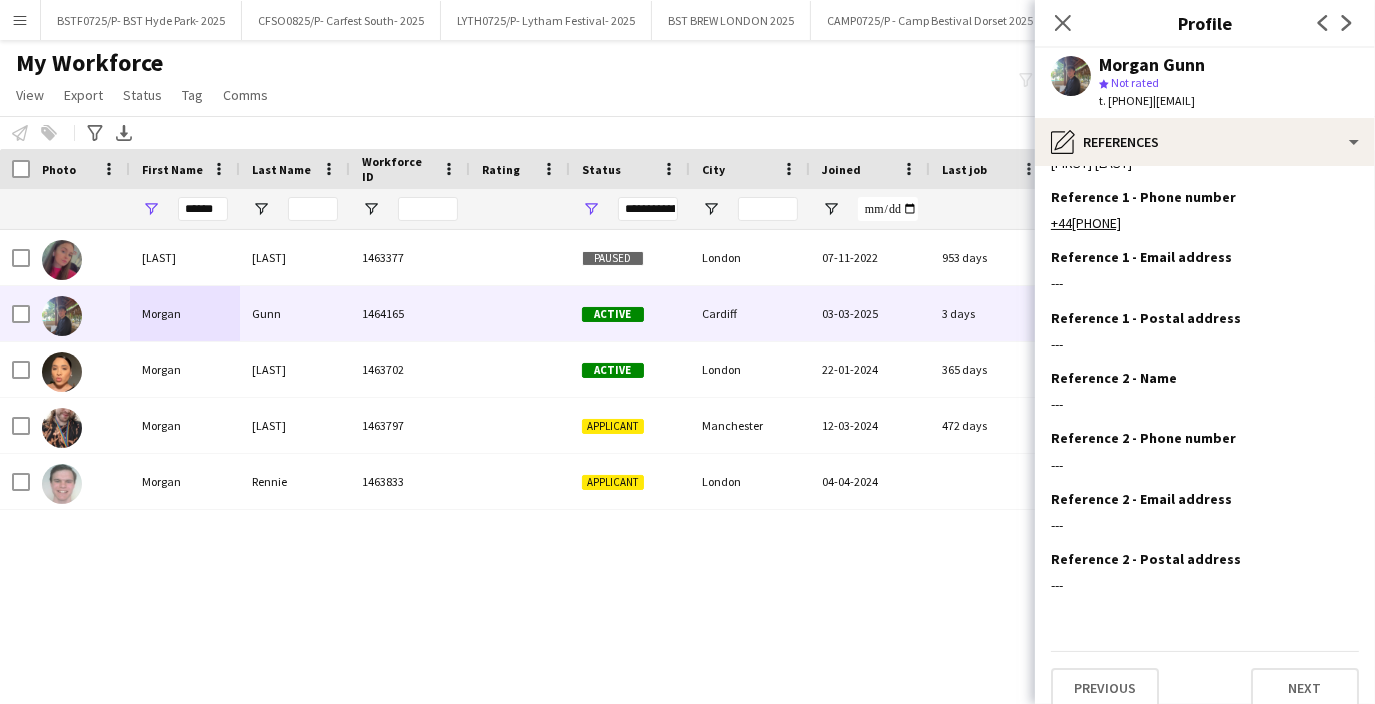 scroll, scrollTop: 74, scrollLeft: 0, axis: vertical 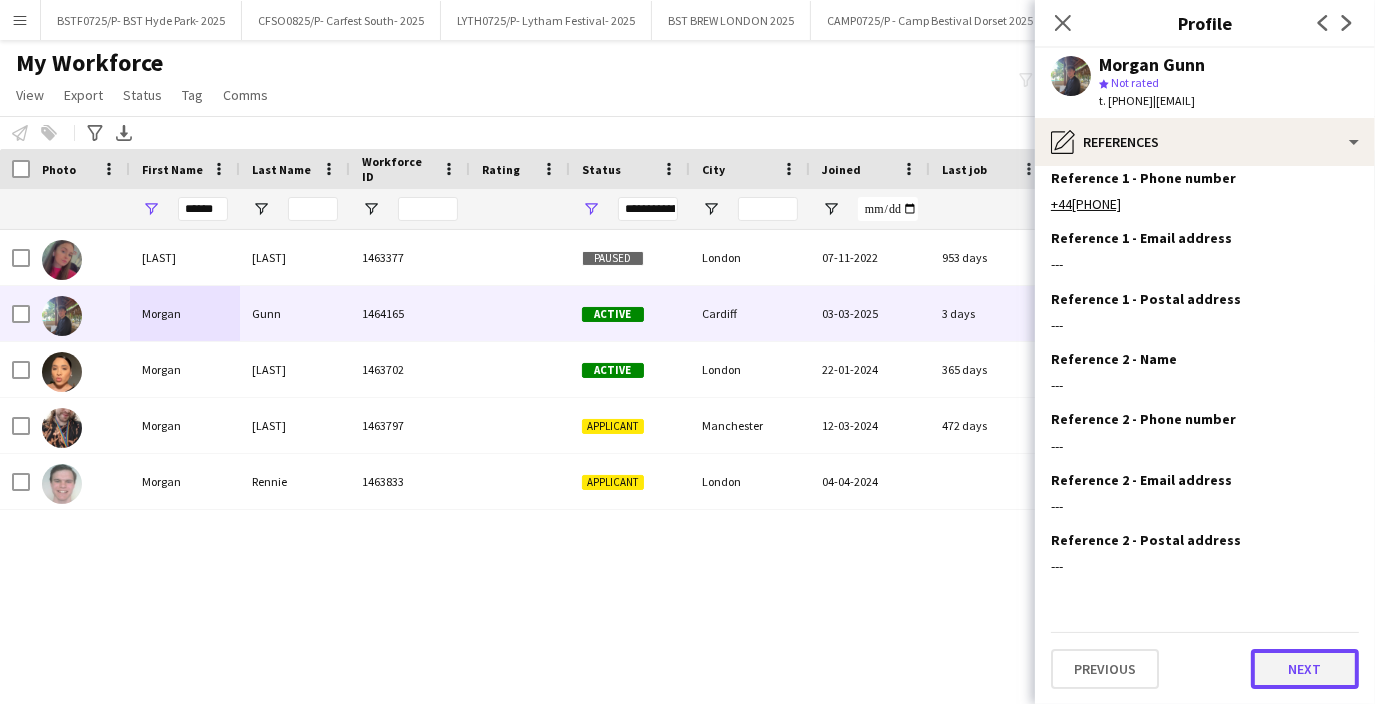 click on "Next" 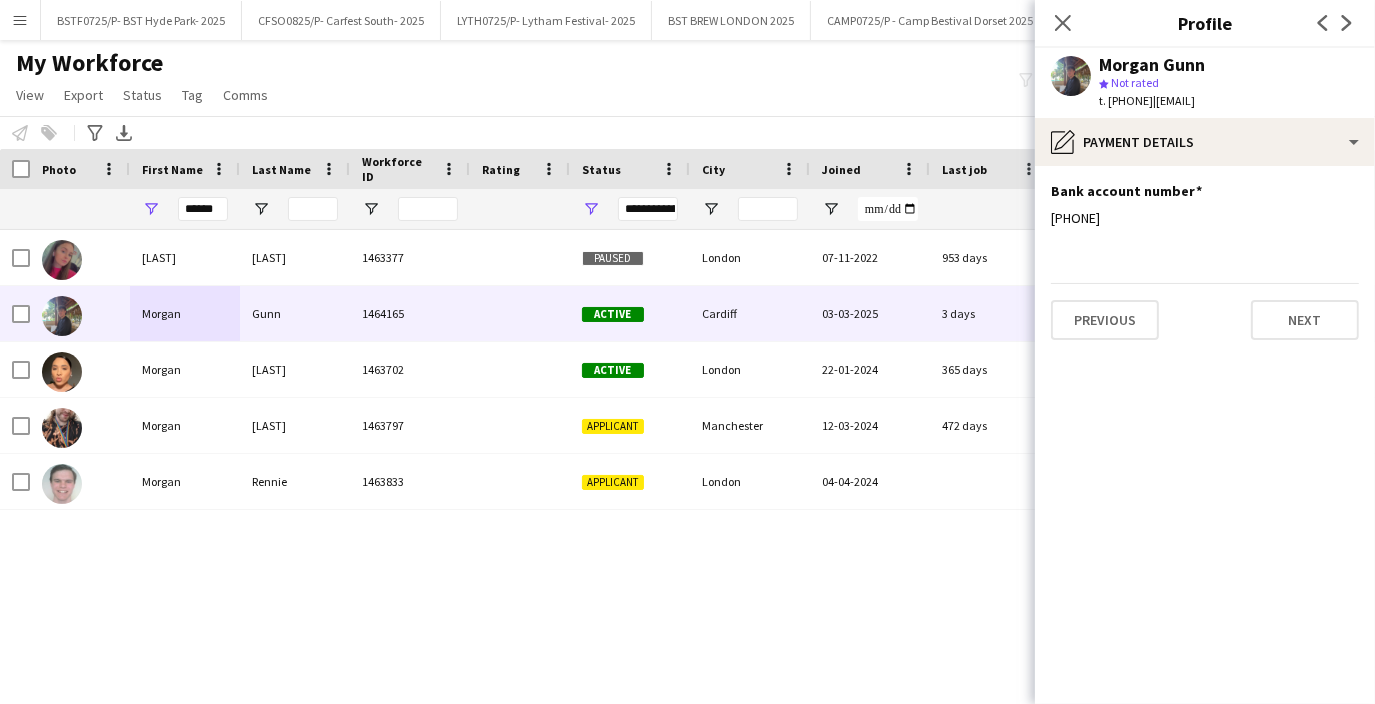 scroll, scrollTop: 0, scrollLeft: 0, axis: both 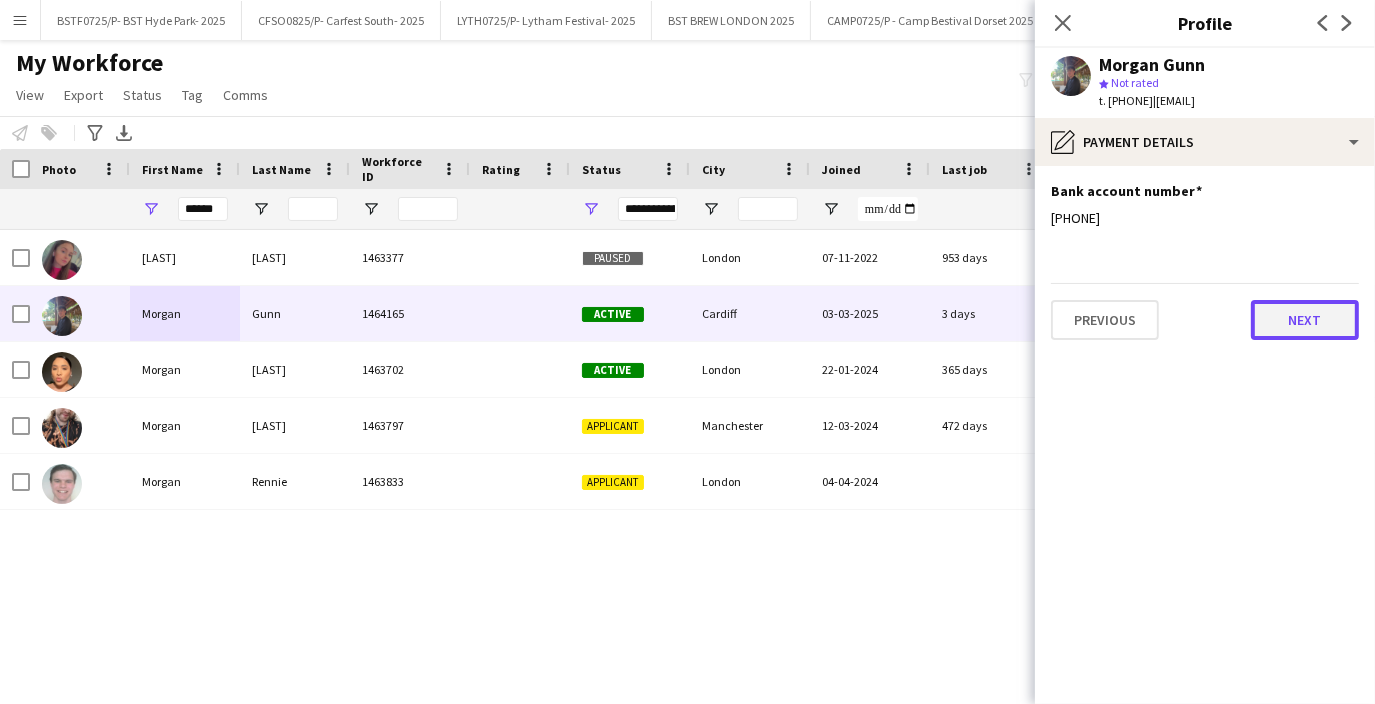 click on "Next" 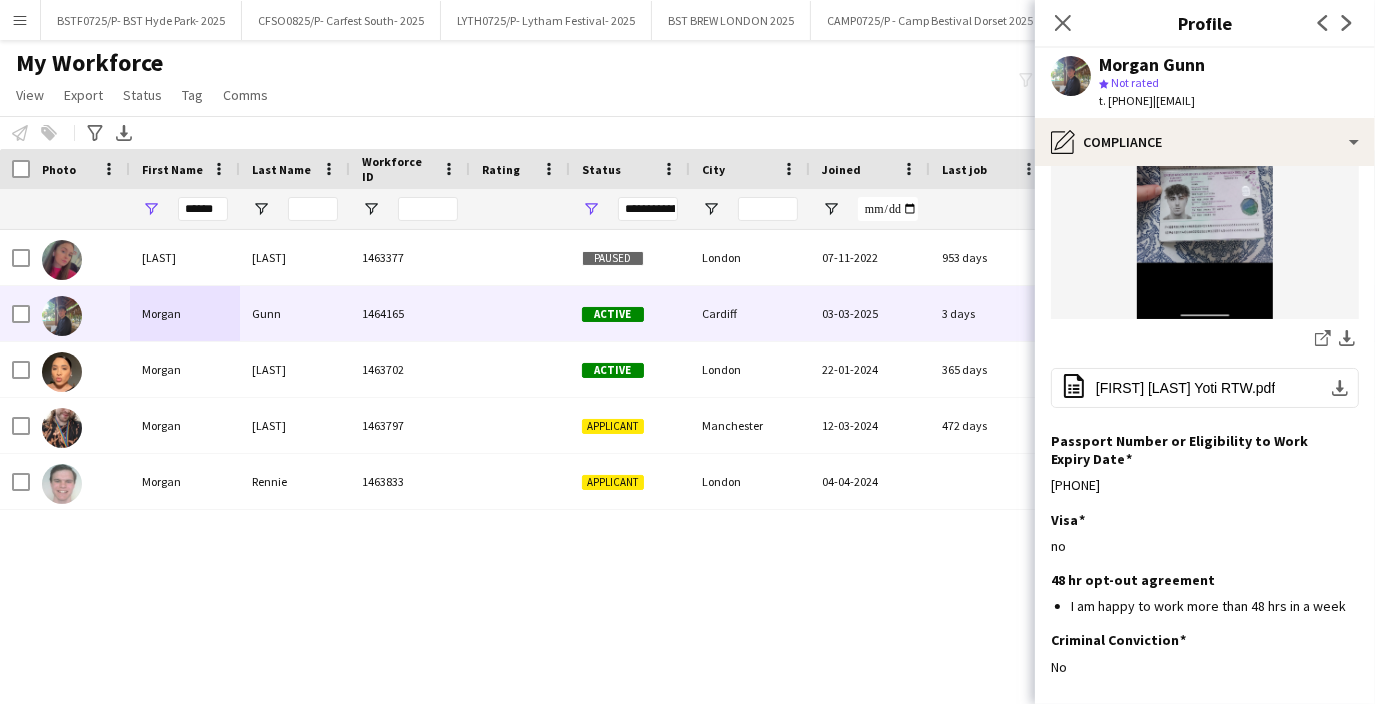 scroll, scrollTop: 403, scrollLeft: 0, axis: vertical 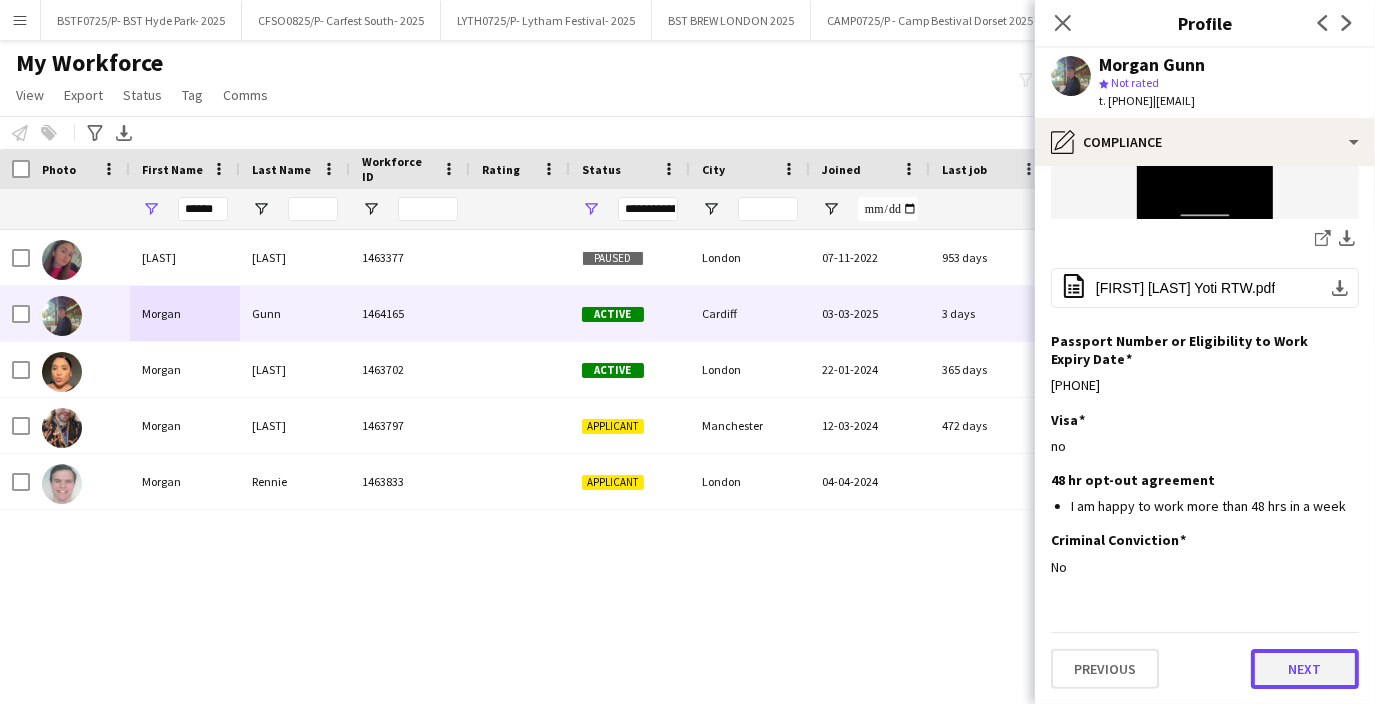 click on "Next" 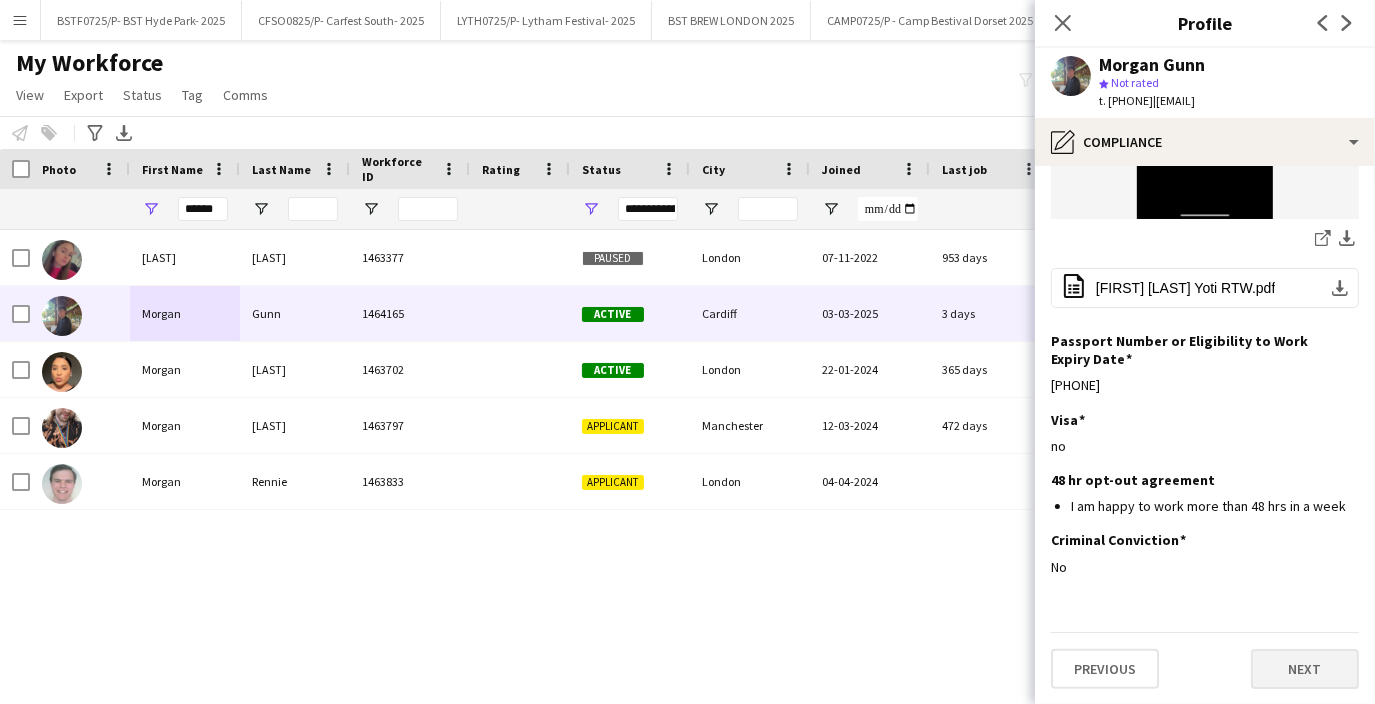 scroll, scrollTop: 0, scrollLeft: 0, axis: both 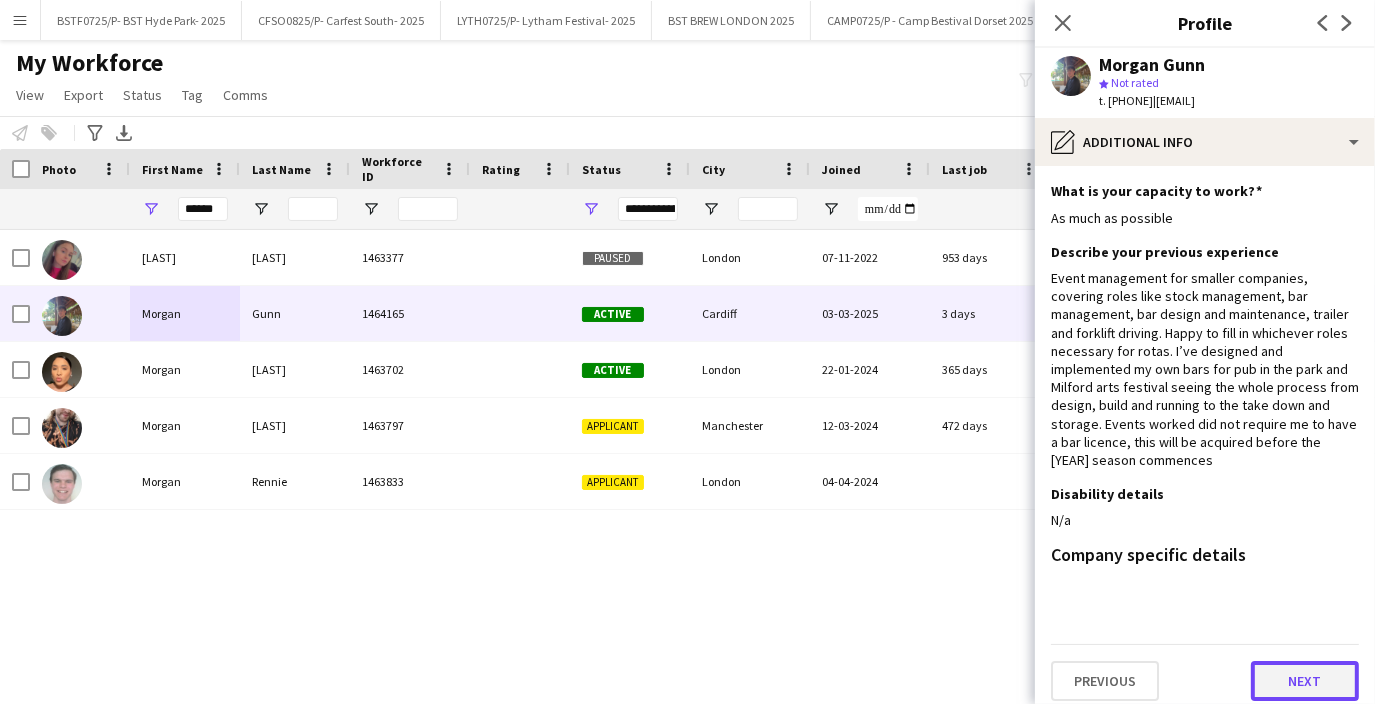 click on "Next" 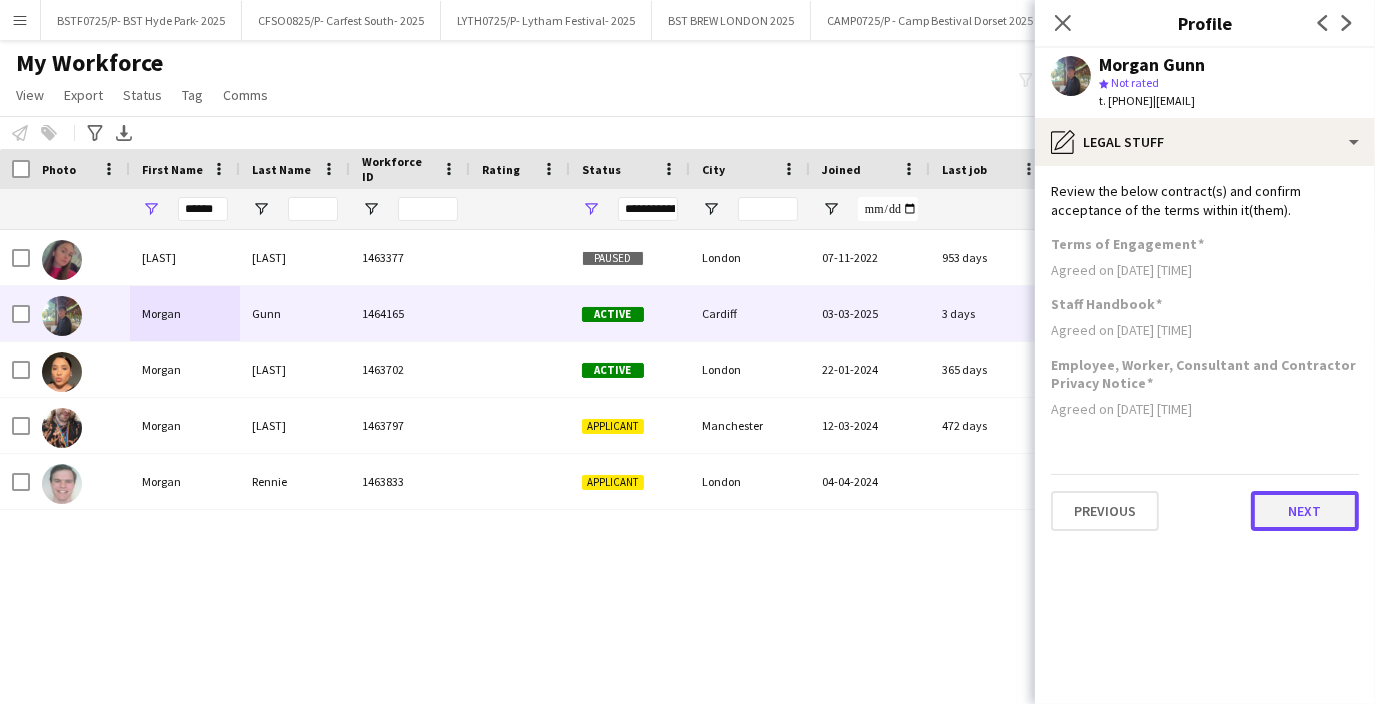 click on "Next" 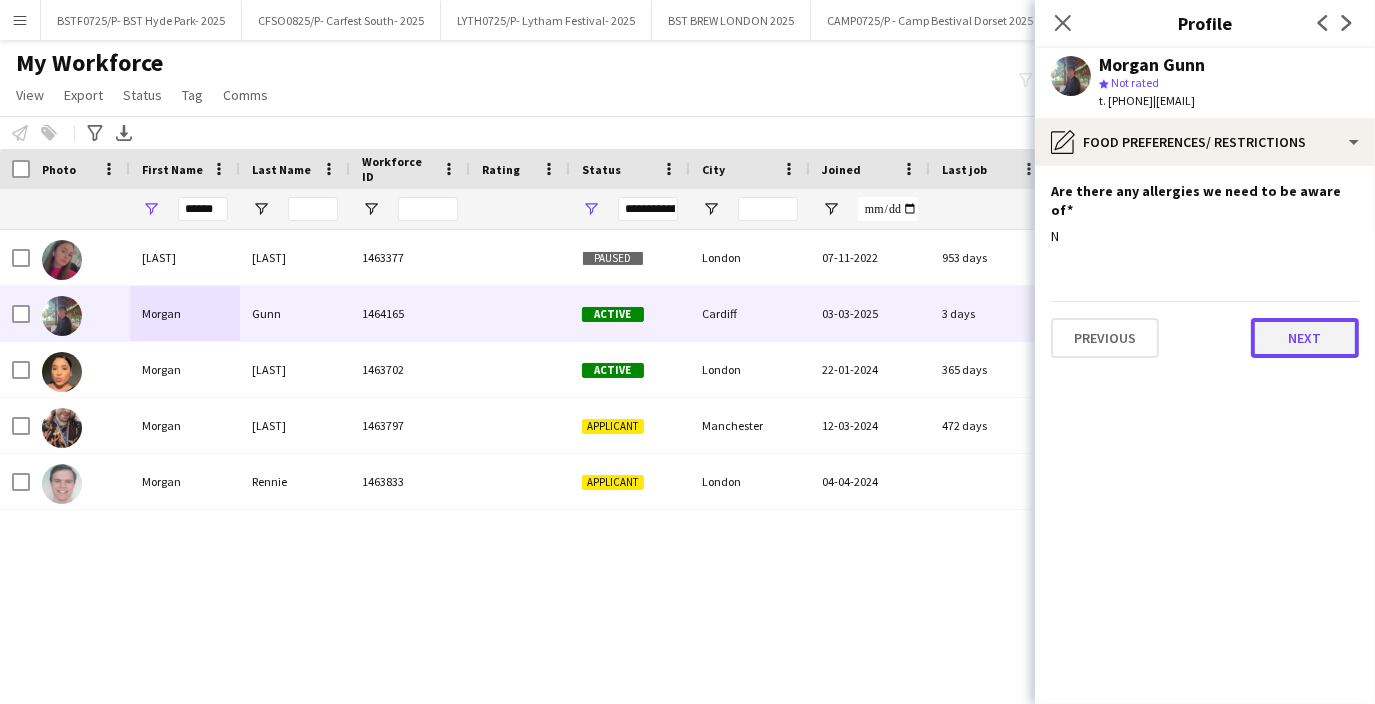 click on "Next" 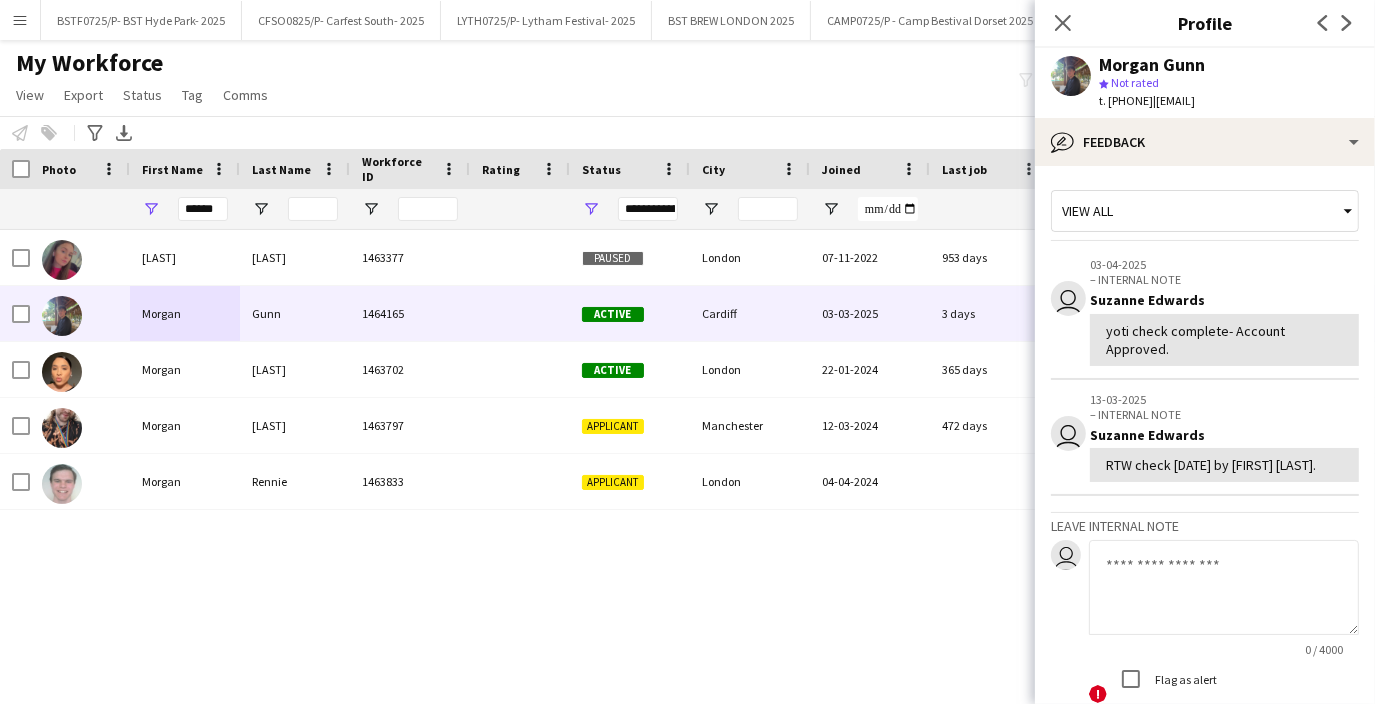 scroll, scrollTop: 179, scrollLeft: 0, axis: vertical 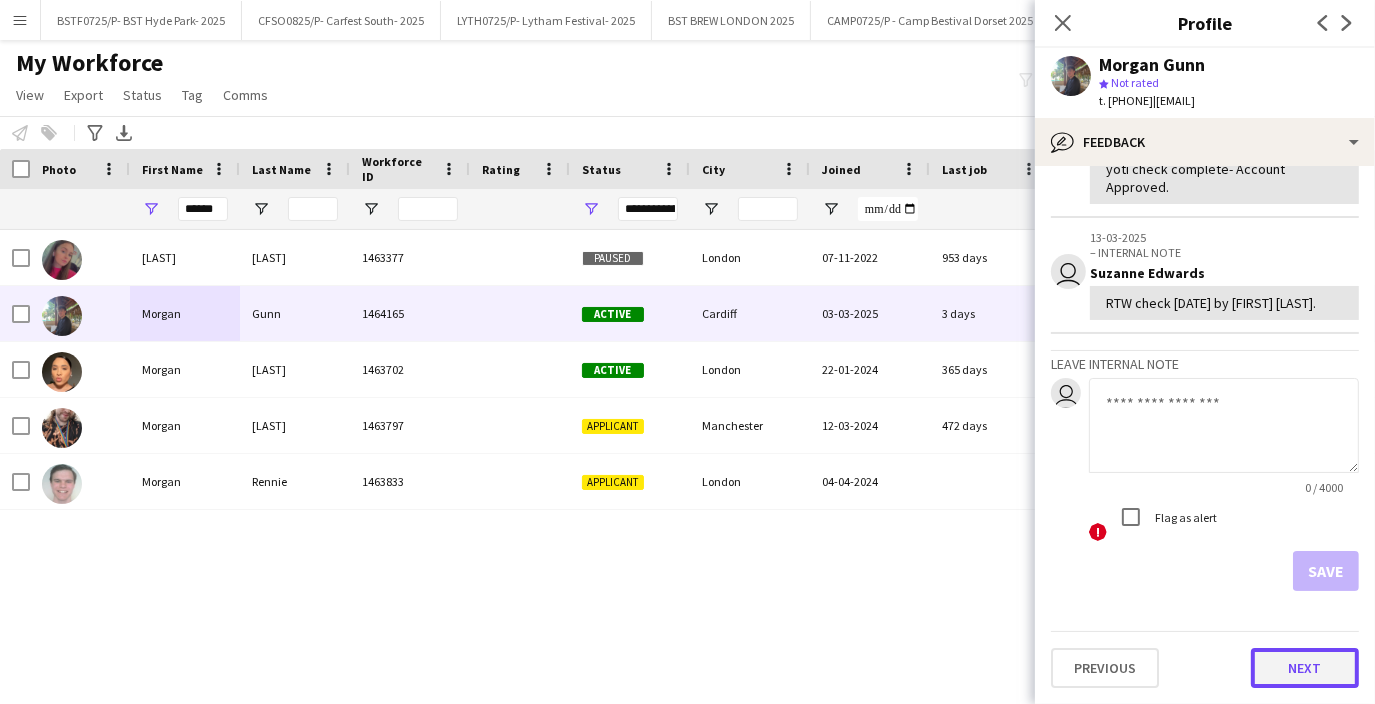 click on "Next" 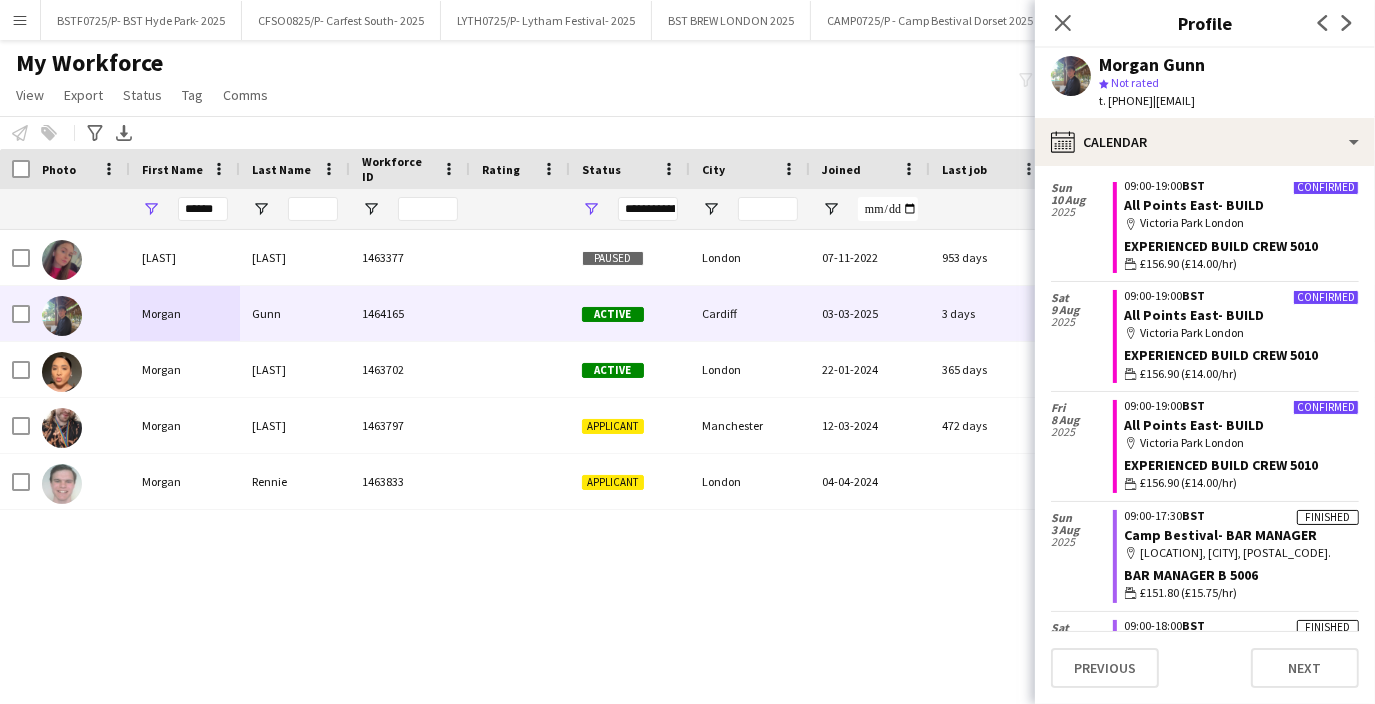scroll, scrollTop: 2200, scrollLeft: 0, axis: vertical 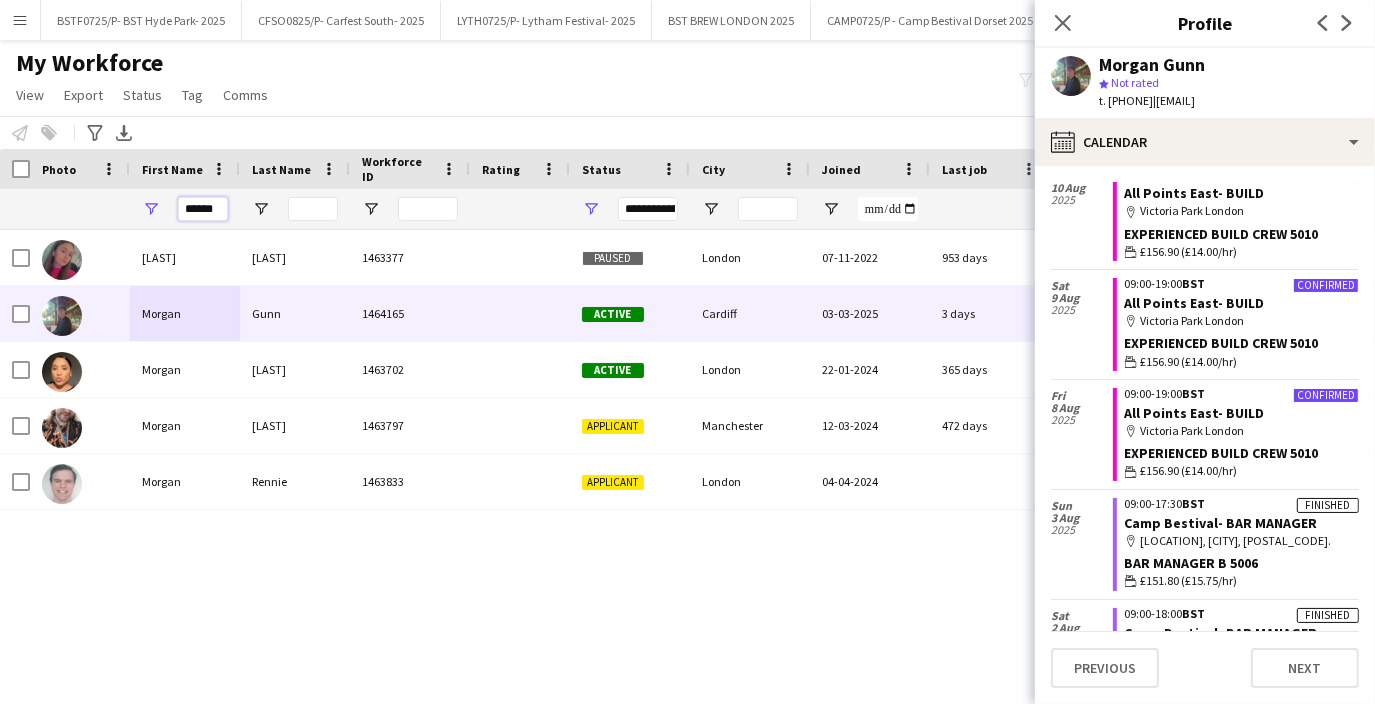drag, startPoint x: 184, startPoint y: 206, endPoint x: 521, endPoint y: 203, distance: 337.01337 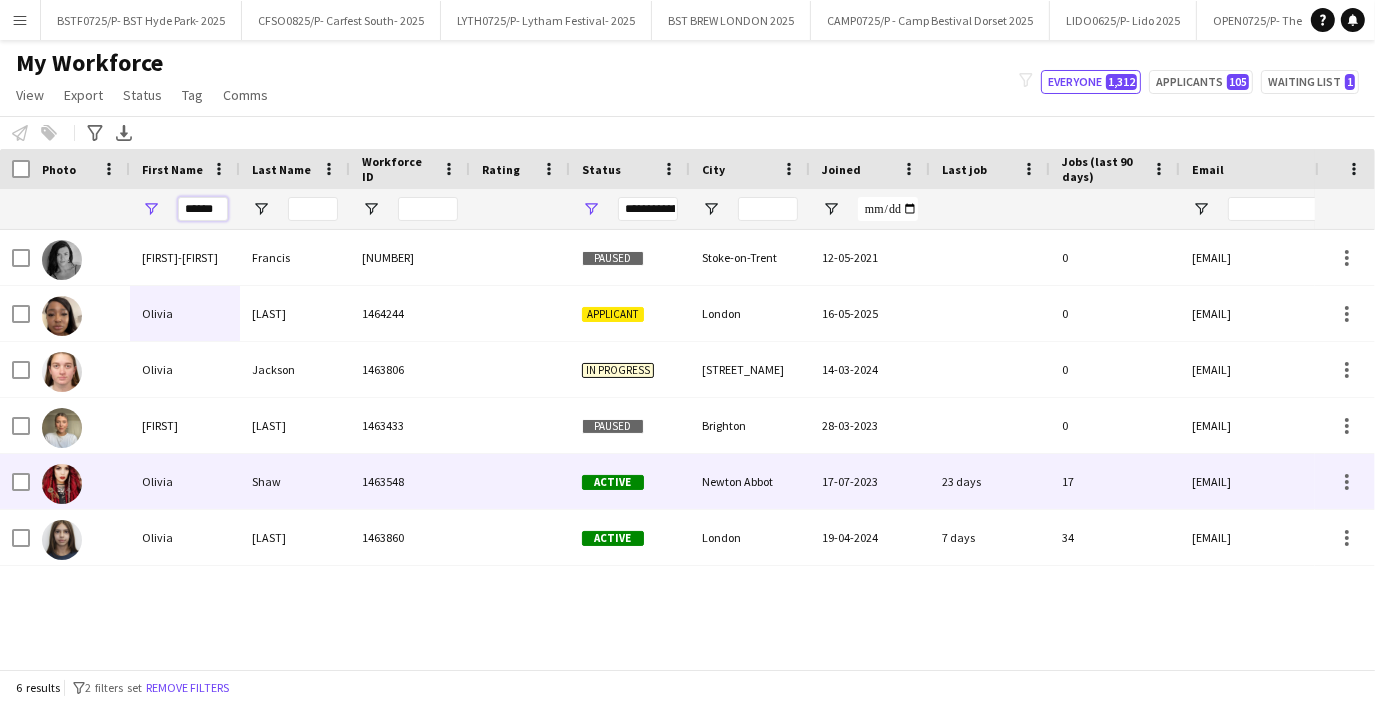 type on "******" 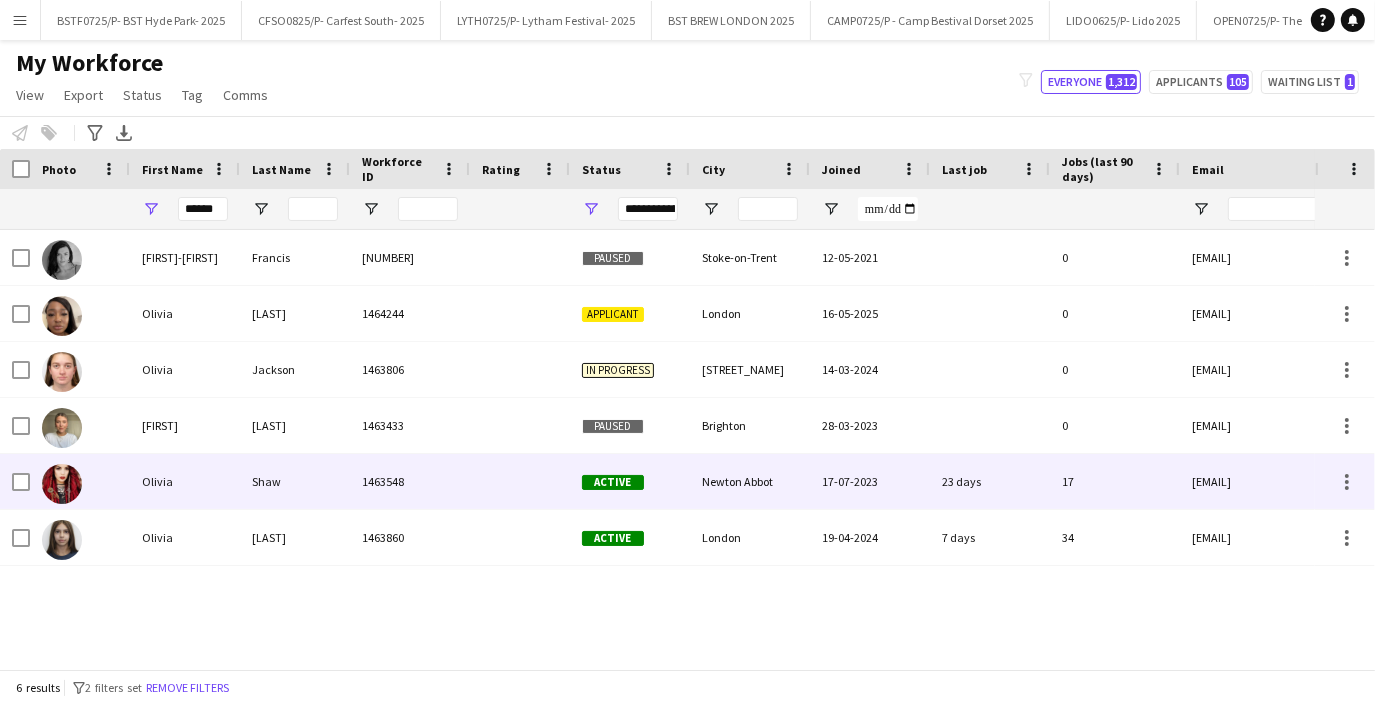 drag, startPoint x: 284, startPoint y: 484, endPoint x: 312, endPoint y: 476, distance: 29.12044 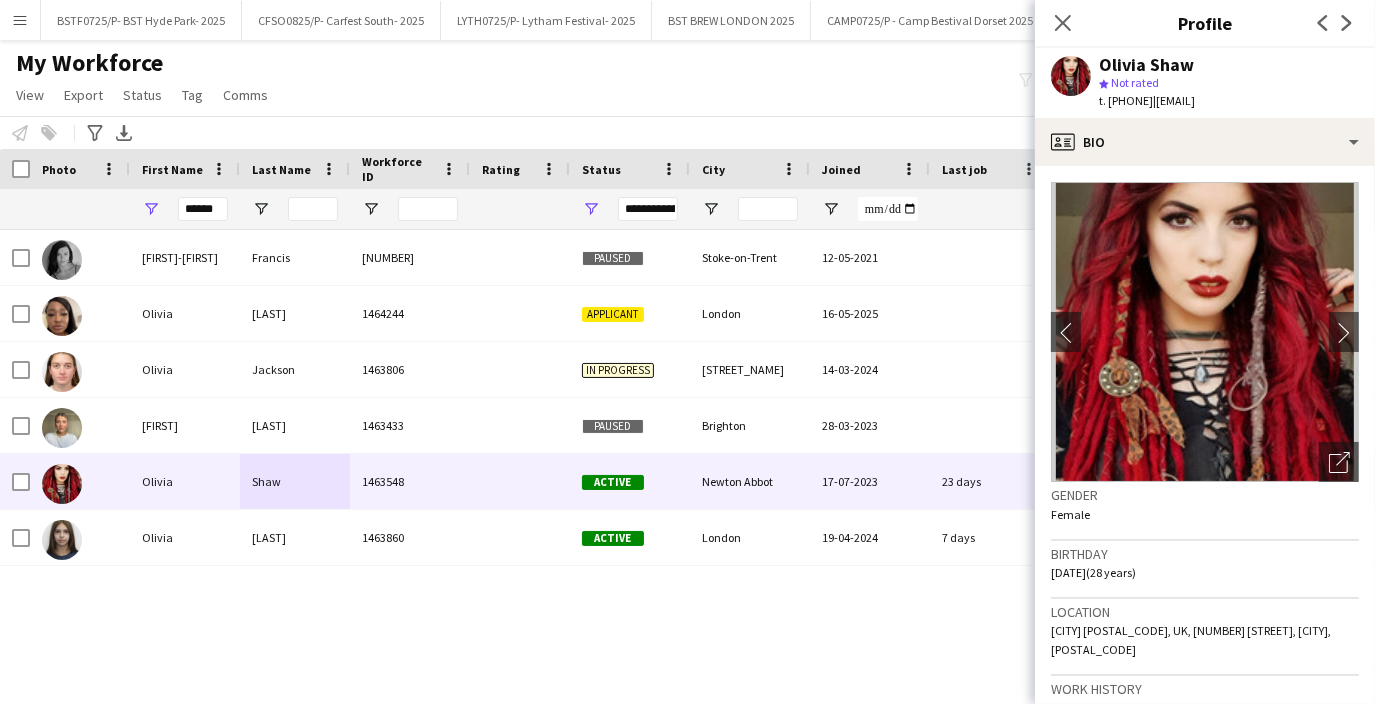 drag, startPoint x: 1188, startPoint y: 97, endPoint x: 1178, endPoint y: 98, distance: 10.049875 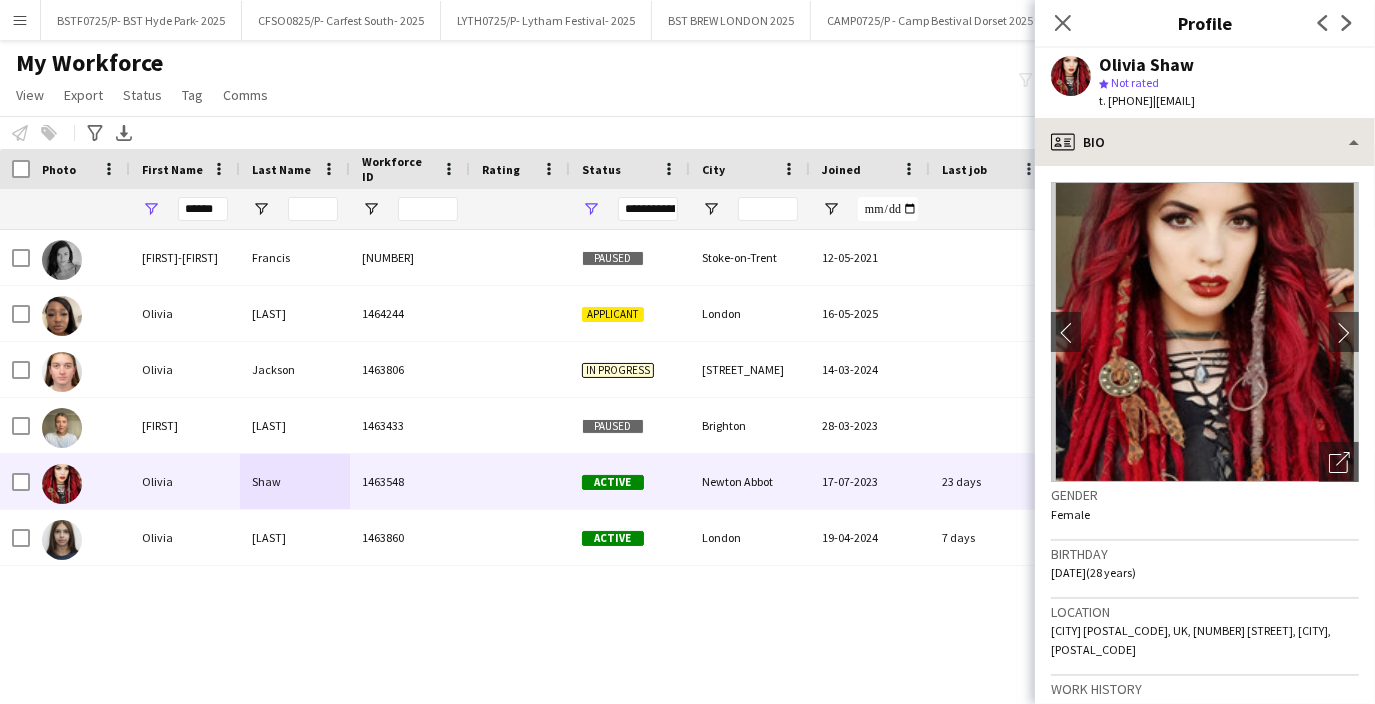 drag, startPoint x: 1178, startPoint y: 98, endPoint x: 1173, endPoint y: 119, distance: 21.587032 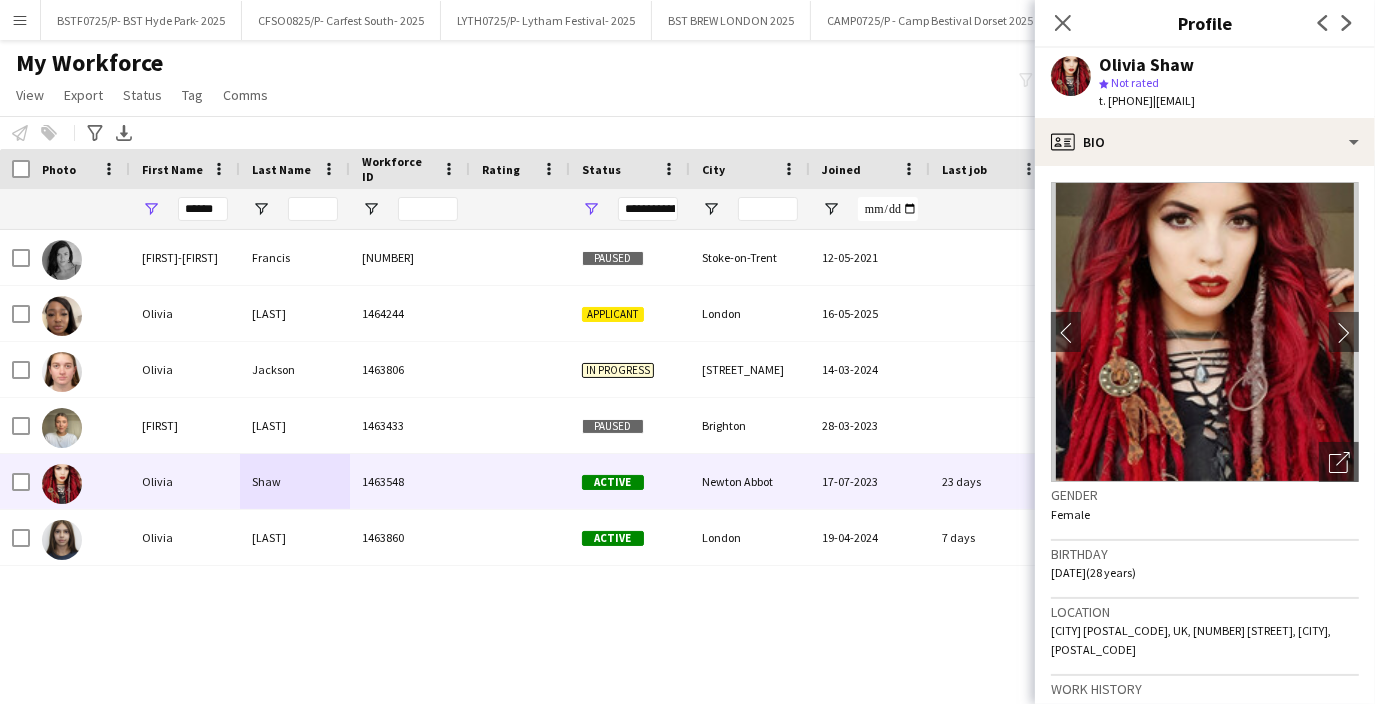 drag, startPoint x: 1173, startPoint y: 119, endPoint x: 1158, endPoint y: 110, distance: 17.492855 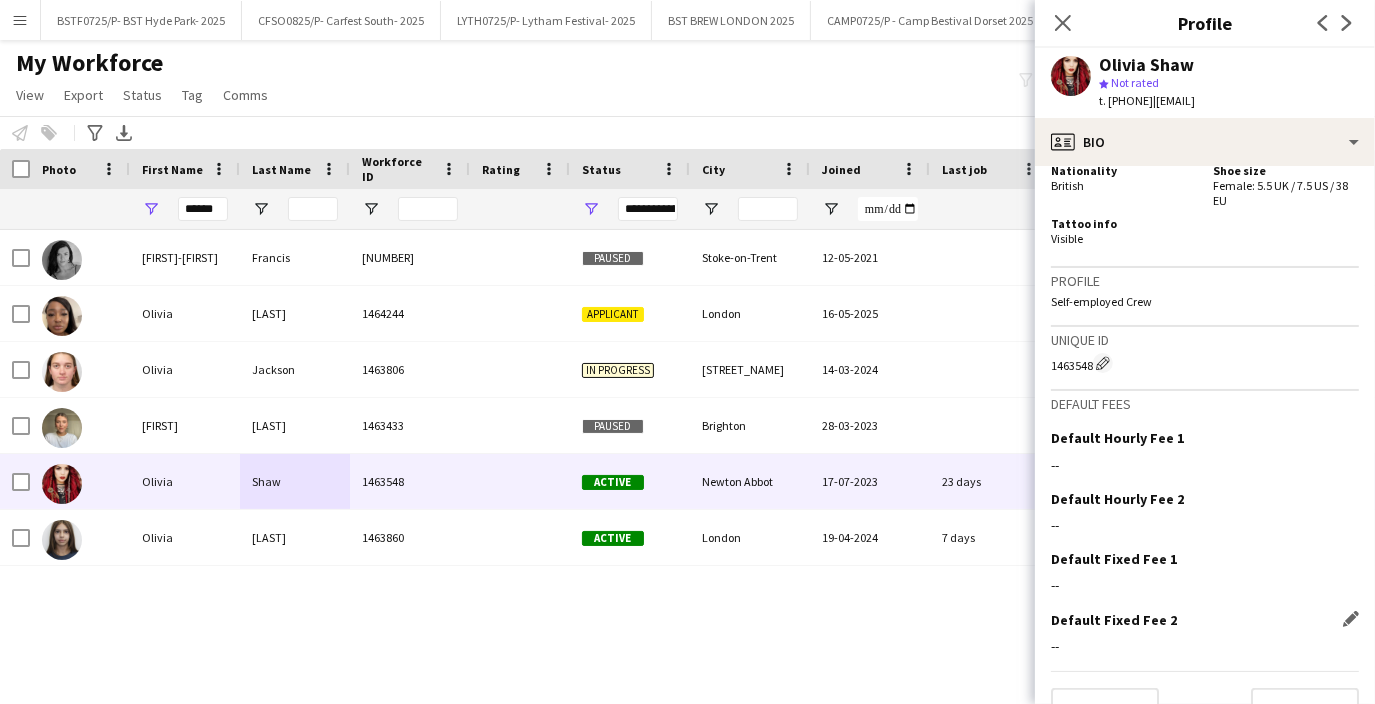 scroll, scrollTop: 1200, scrollLeft: 0, axis: vertical 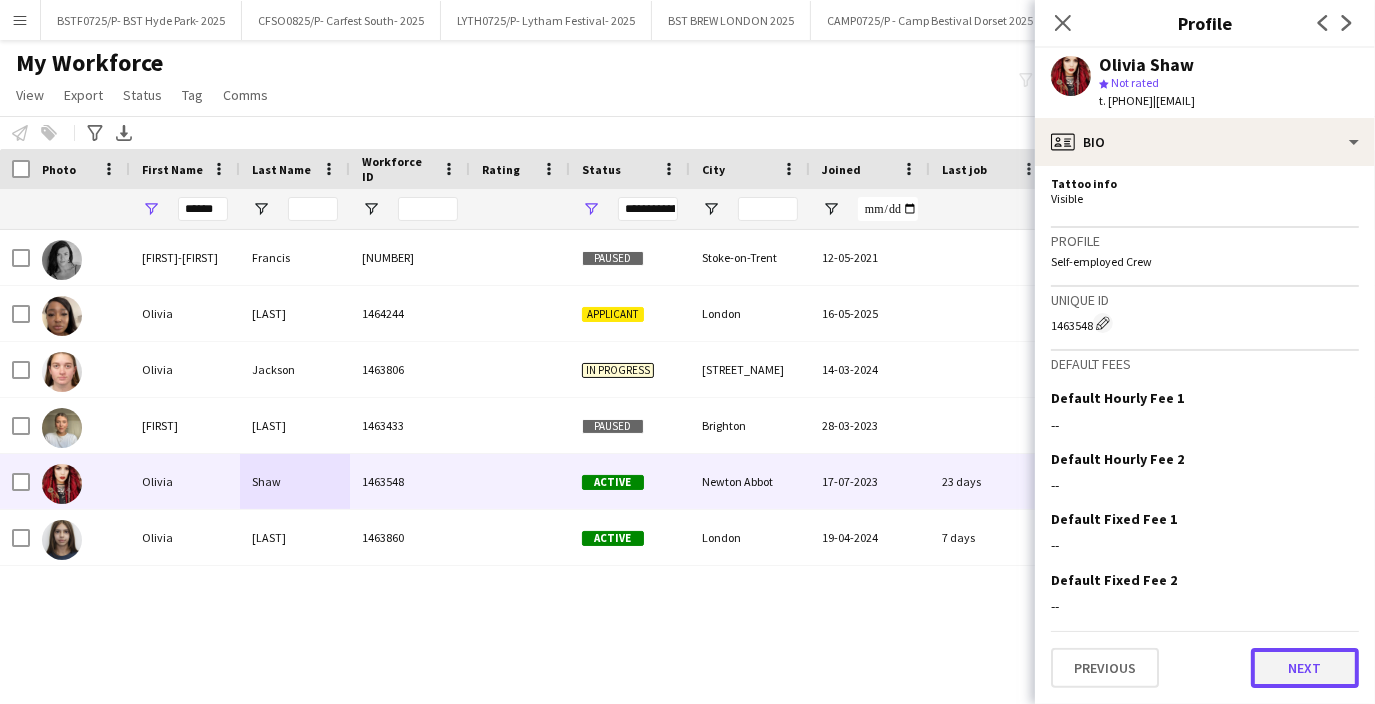 click on "Next" 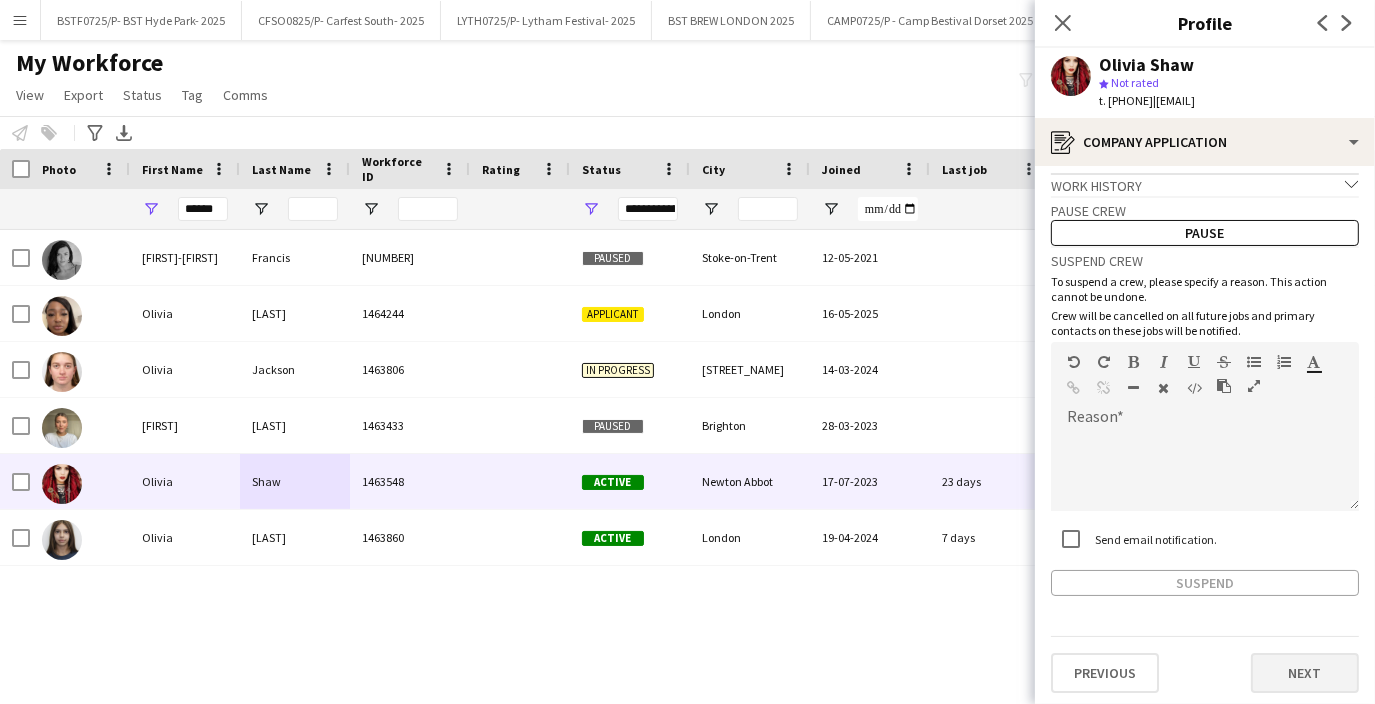 scroll, scrollTop: 13, scrollLeft: 0, axis: vertical 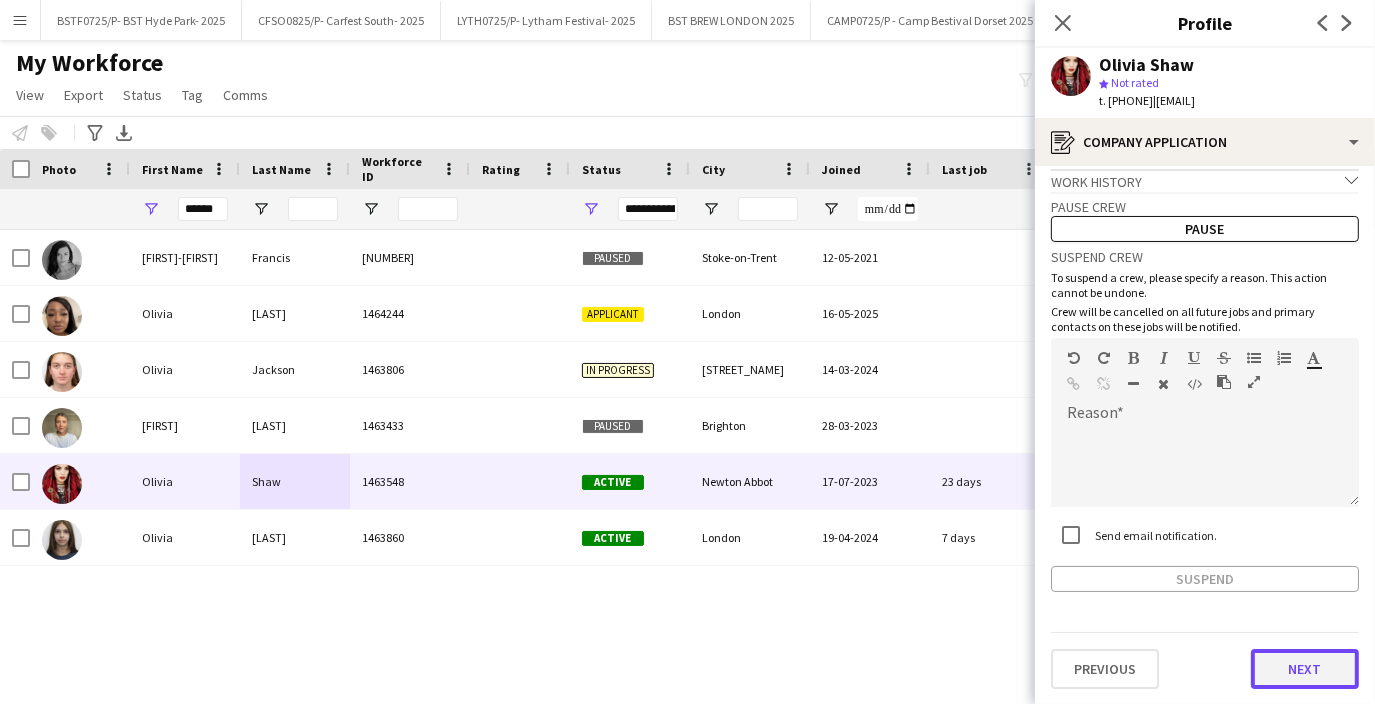 click on "Next" 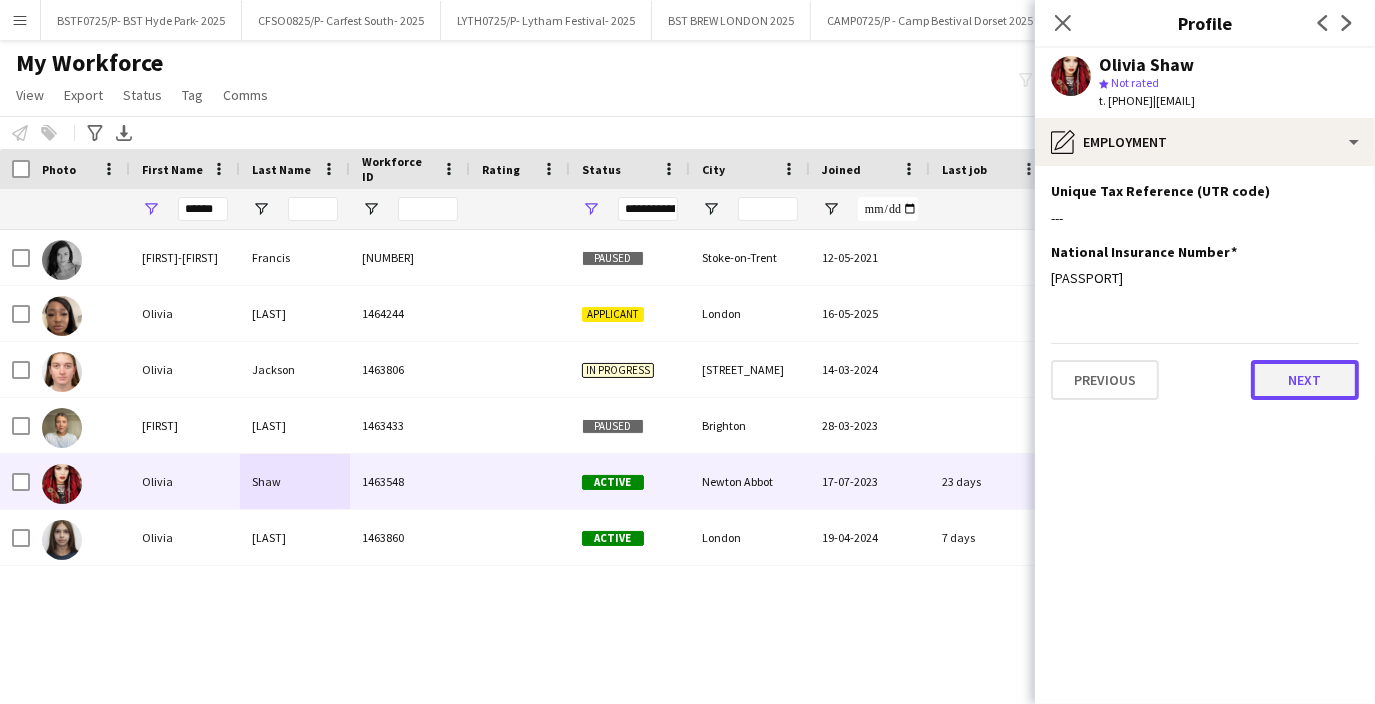 click on "Next" 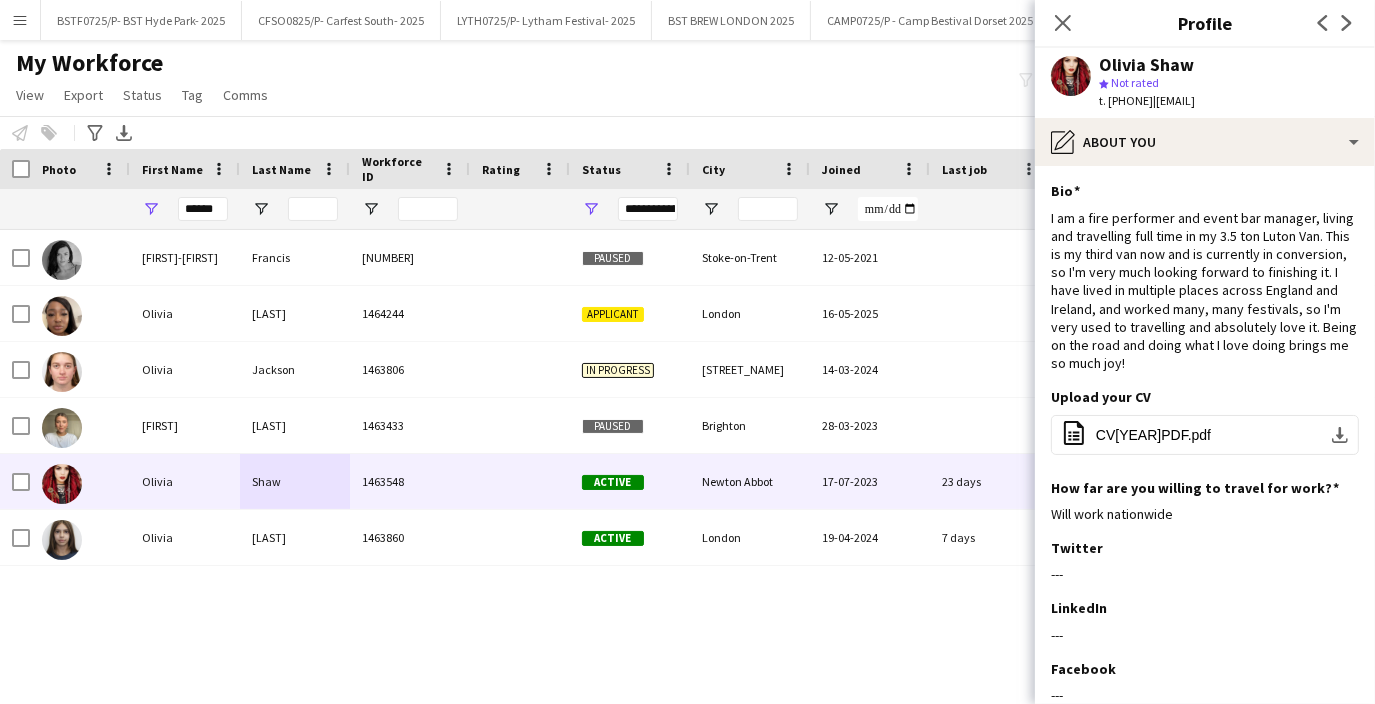 scroll, scrollTop: 189, scrollLeft: 0, axis: vertical 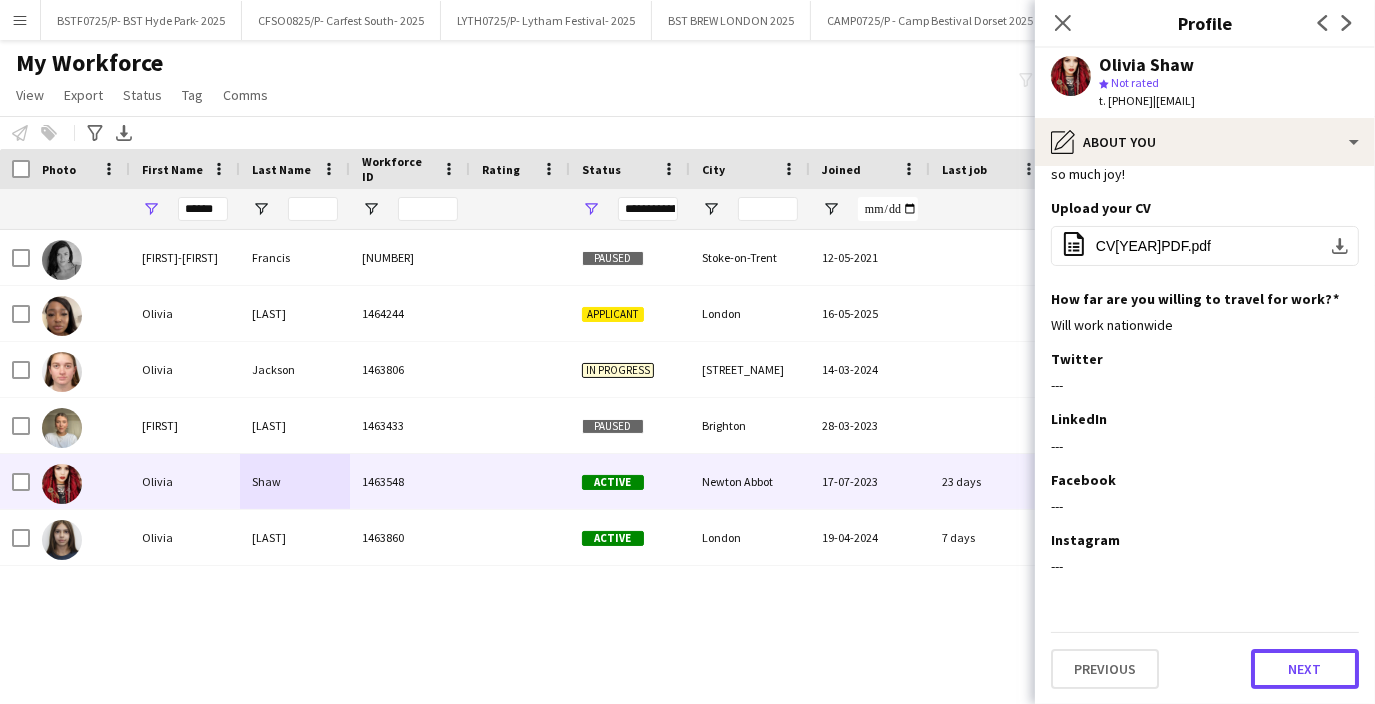 click on "Next" 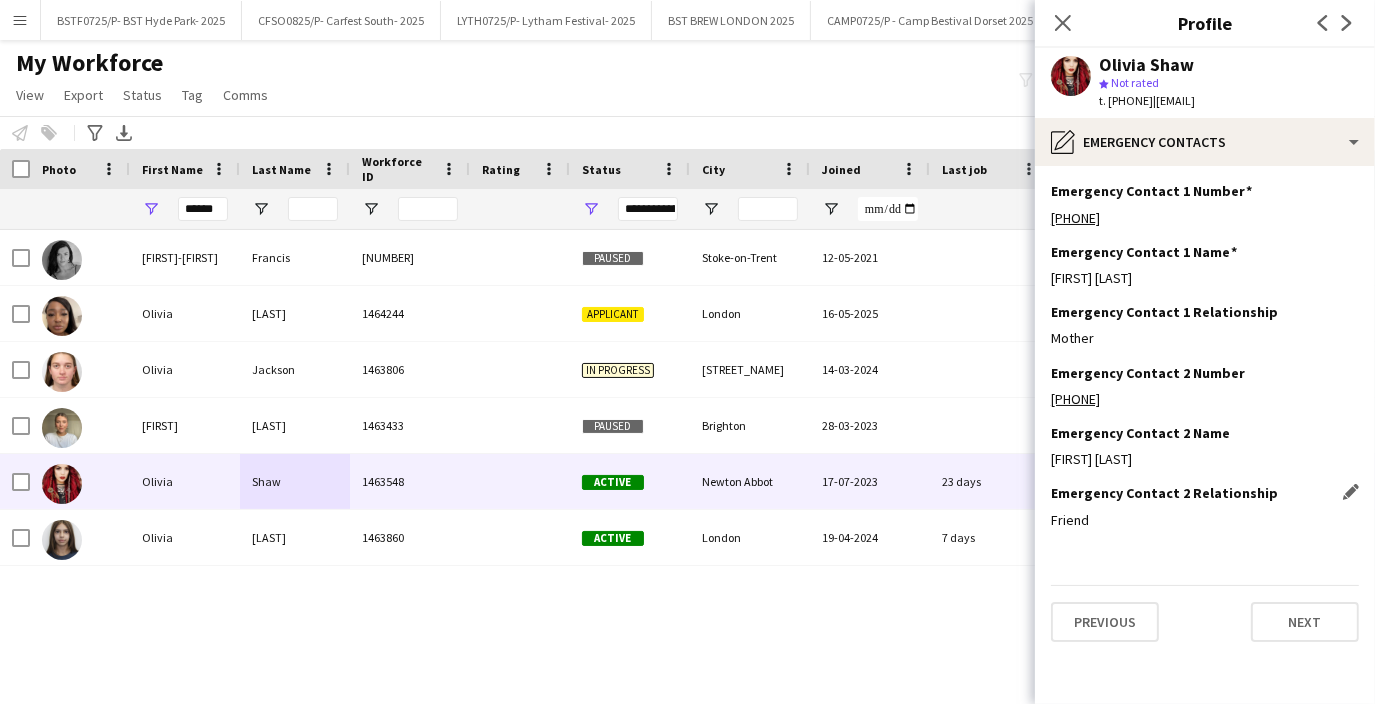 scroll, scrollTop: 0, scrollLeft: 0, axis: both 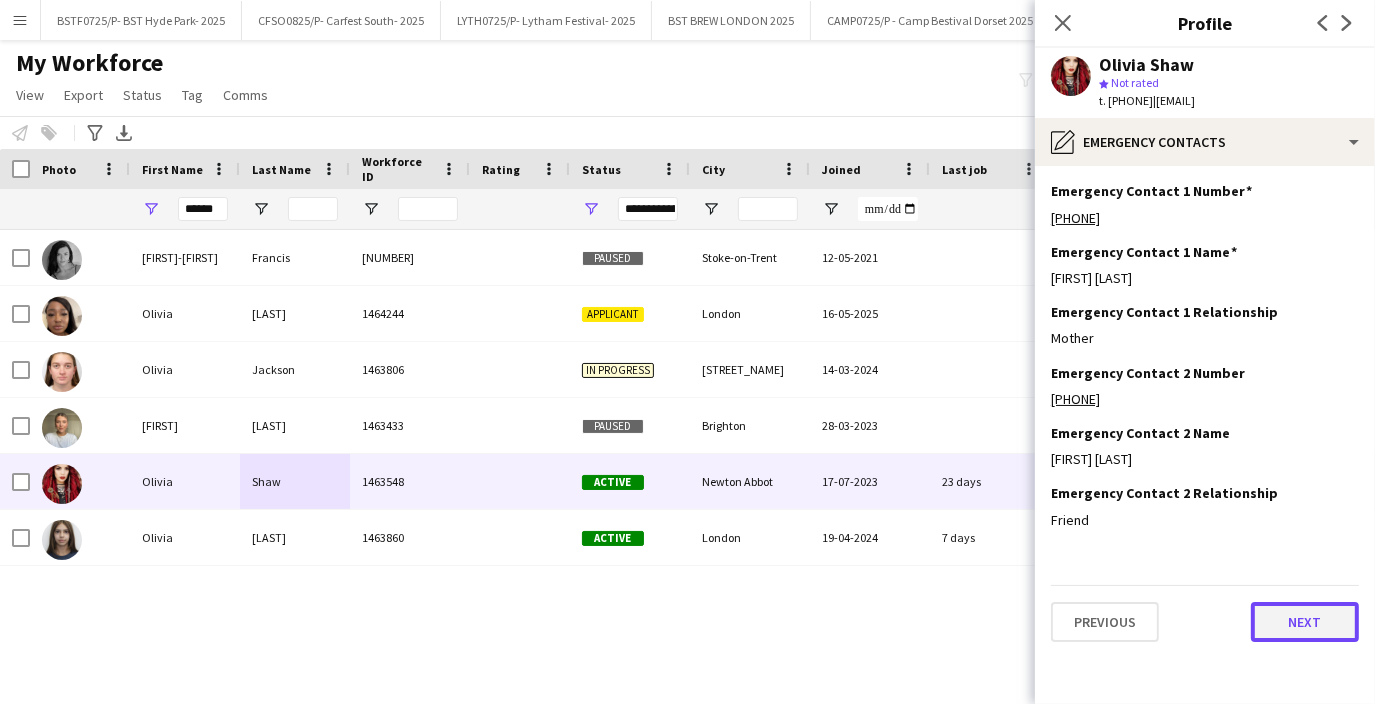 click on "Next" 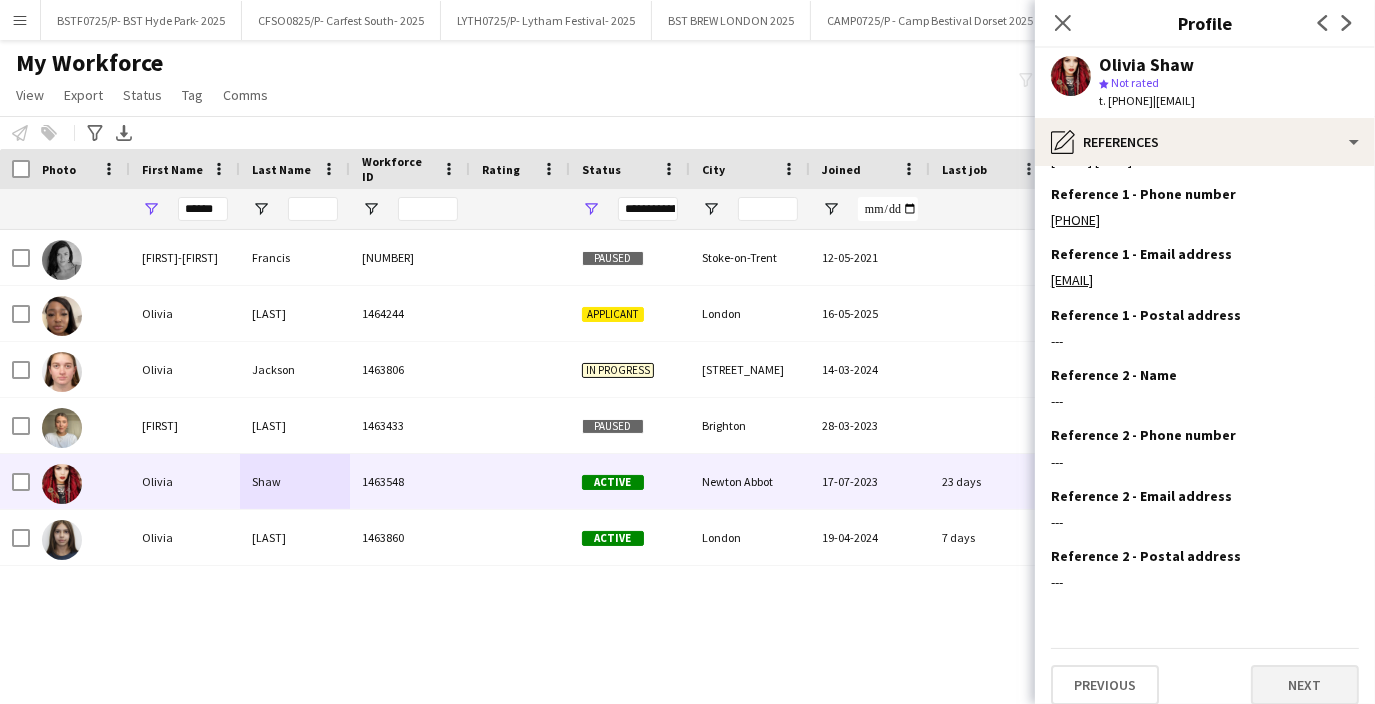 scroll, scrollTop: 74, scrollLeft: 0, axis: vertical 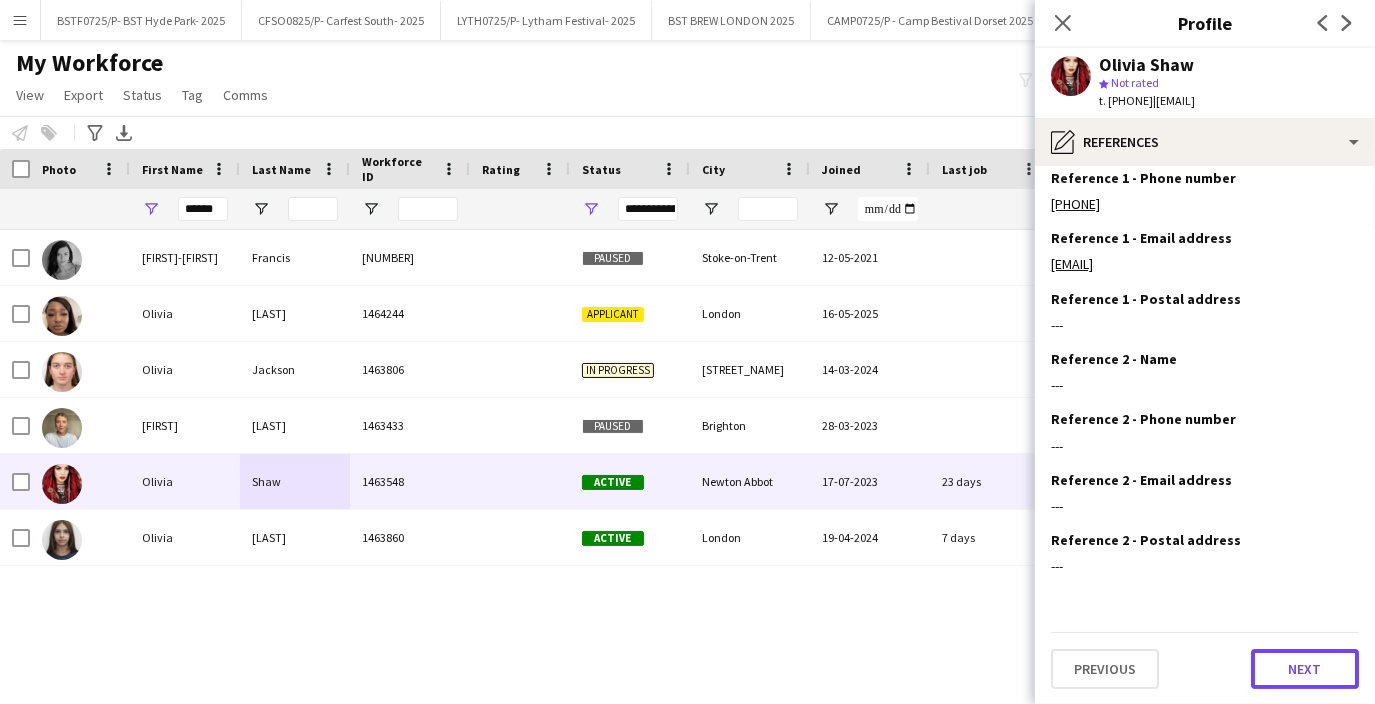 click on "Next" 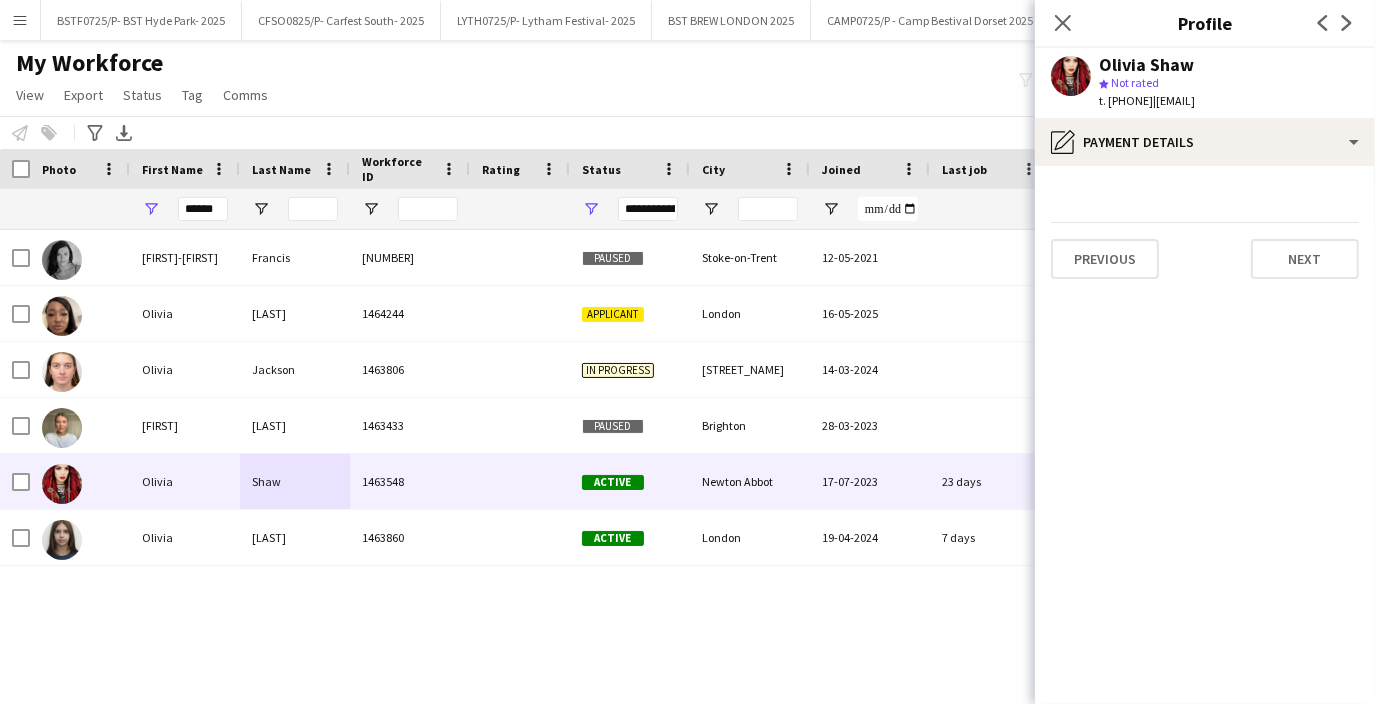 scroll, scrollTop: 0, scrollLeft: 0, axis: both 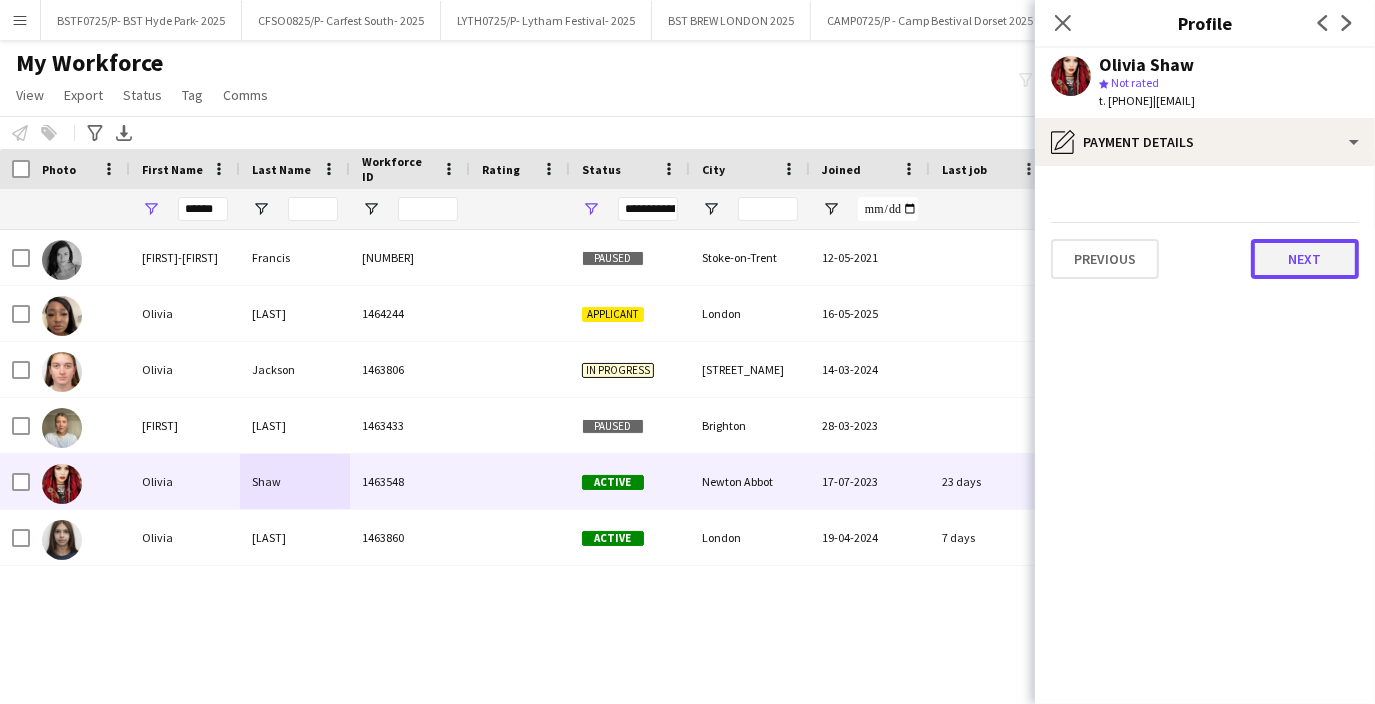 click on "Next" 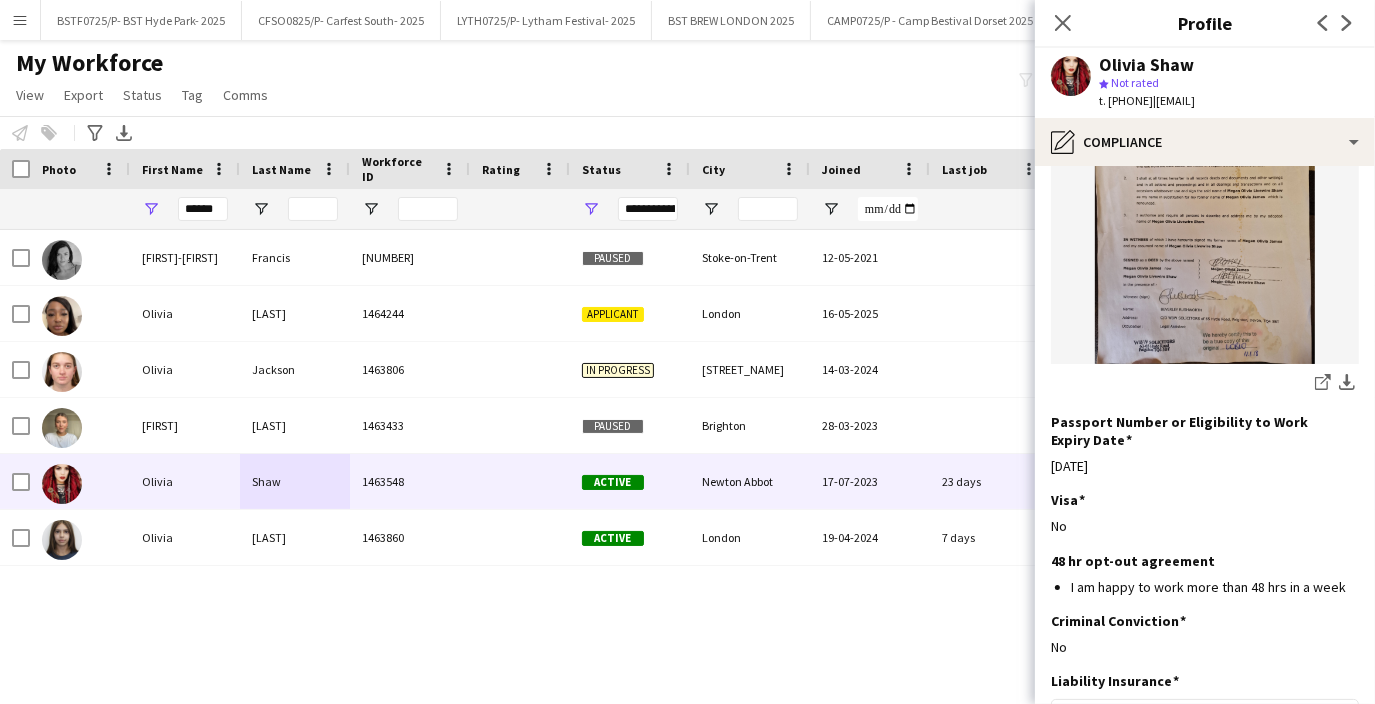 scroll, scrollTop: 909, scrollLeft: 0, axis: vertical 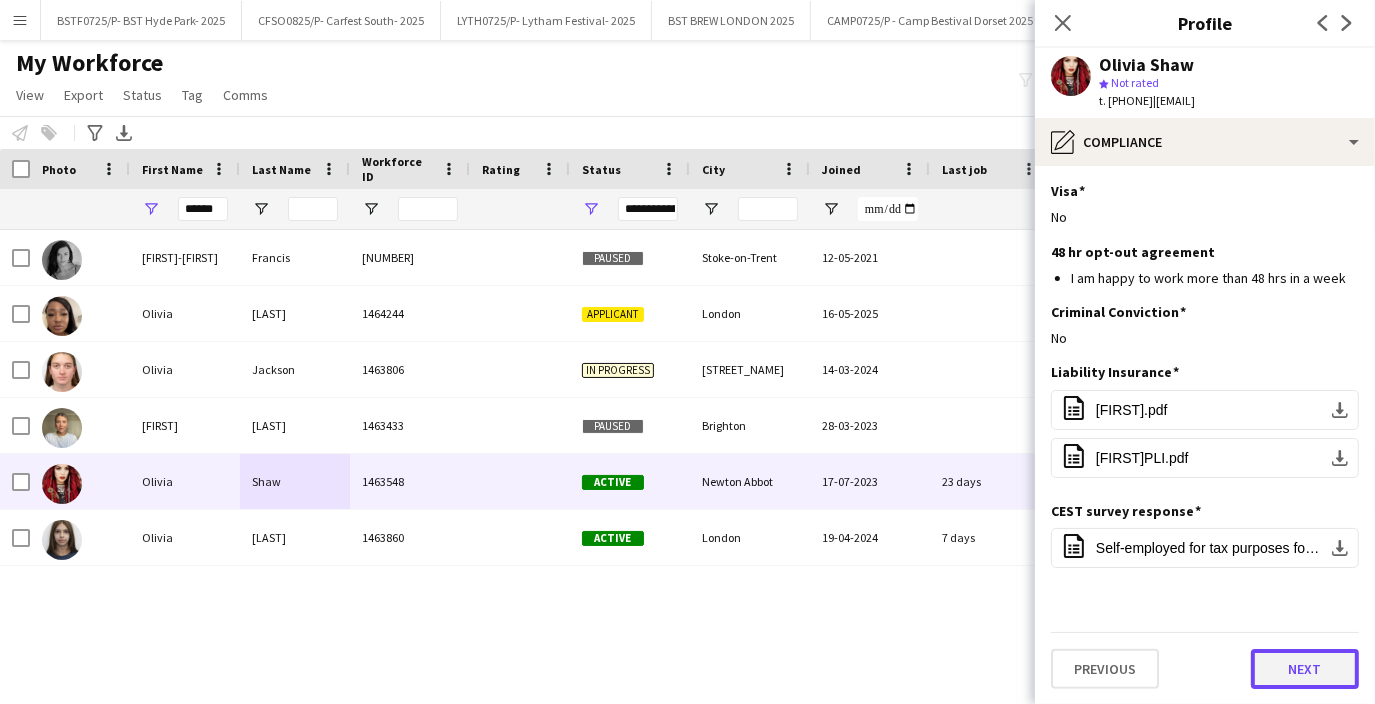 click on "Next" 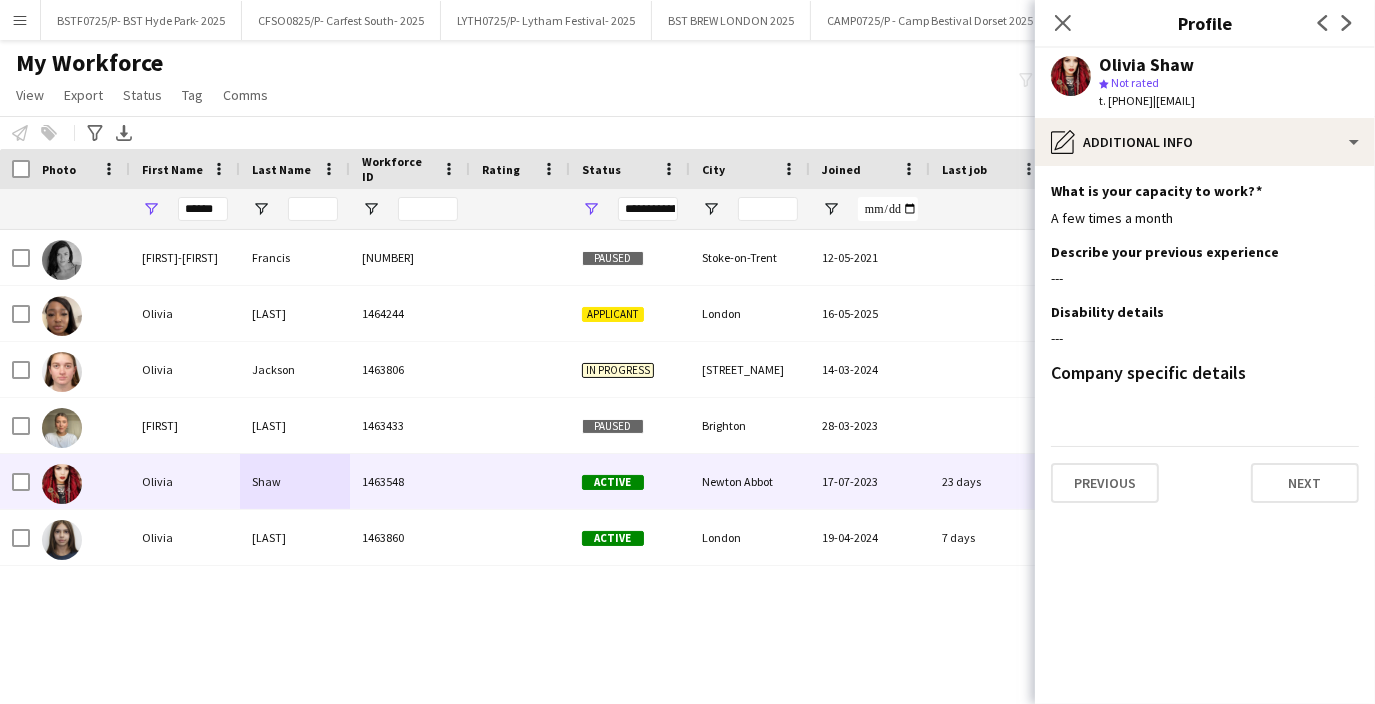 scroll, scrollTop: 0, scrollLeft: 0, axis: both 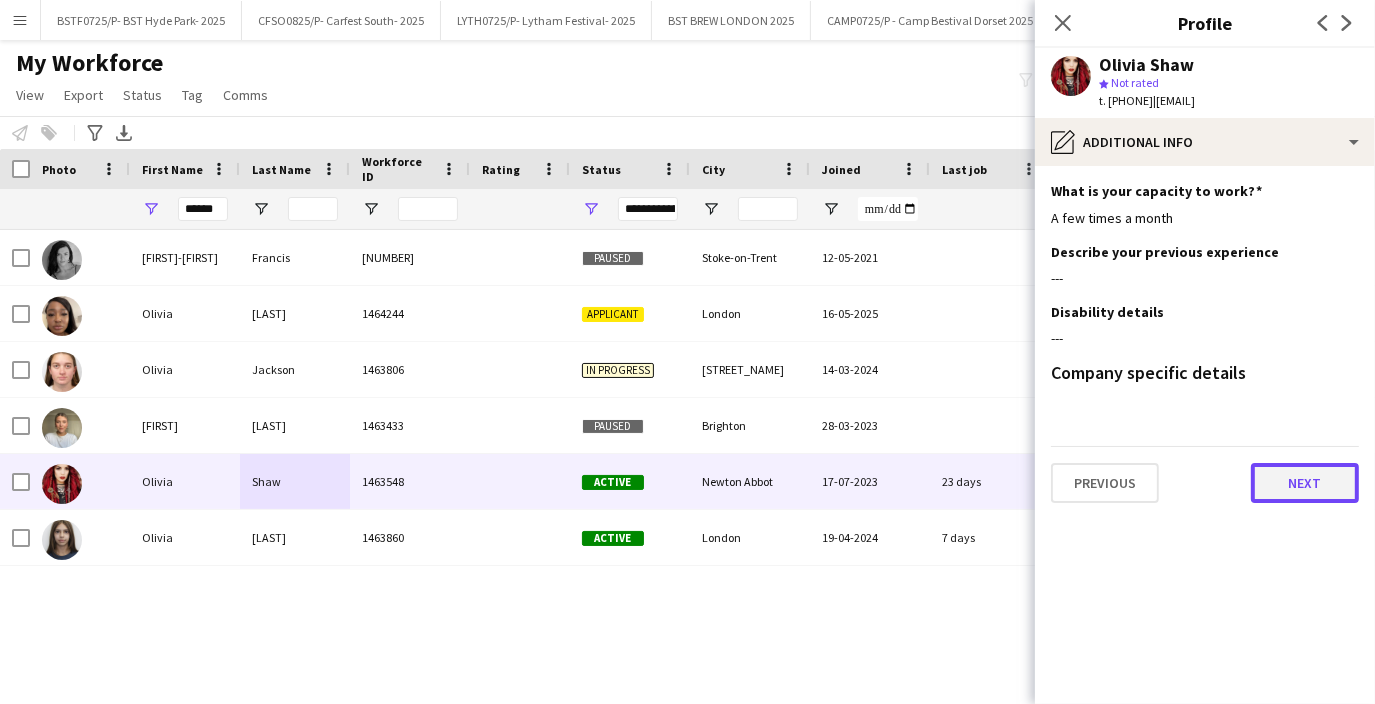 click on "Next" 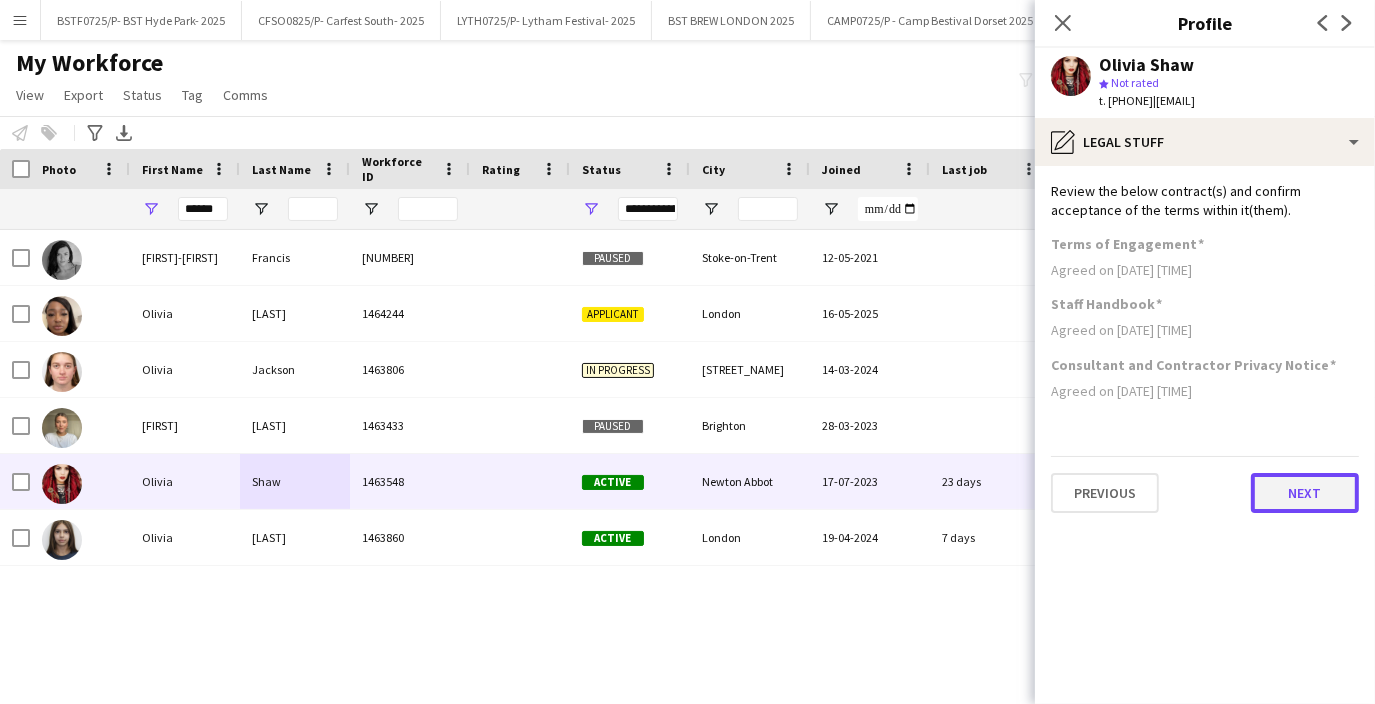 click on "Next" 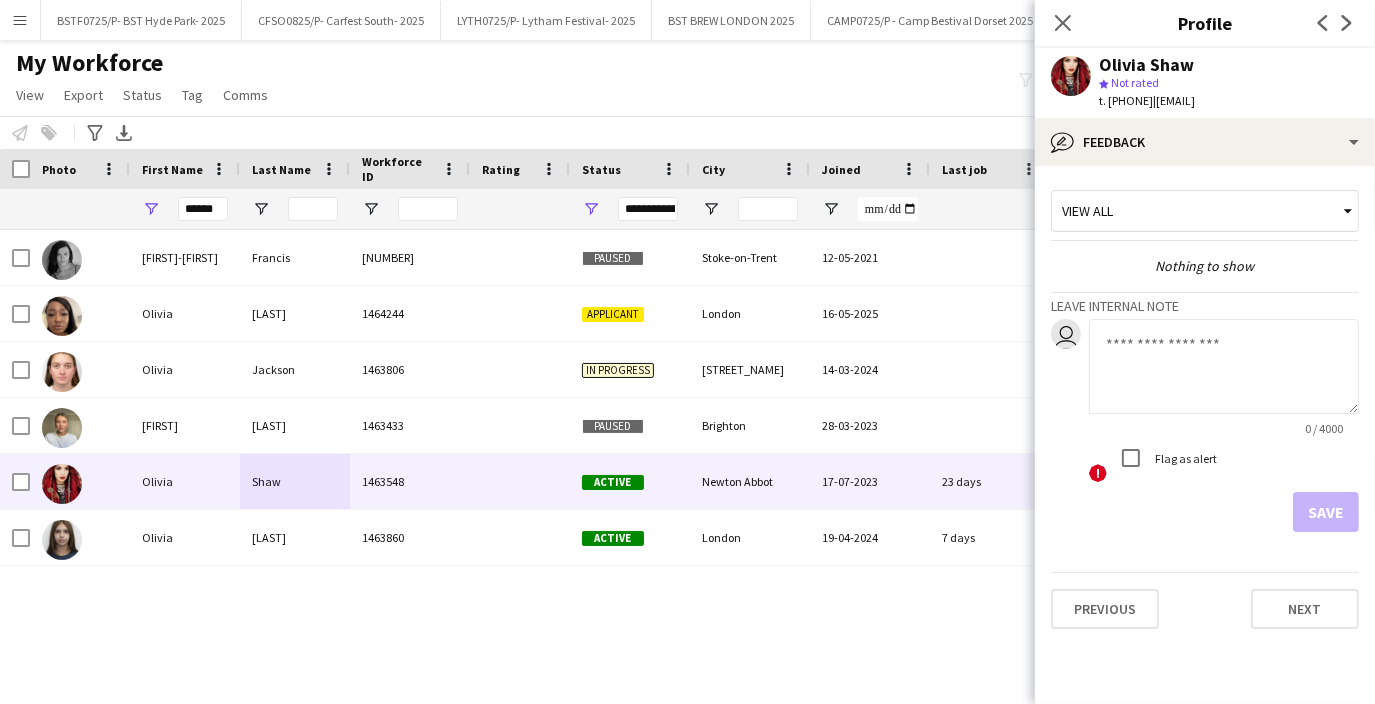 click on "Previous   Next" 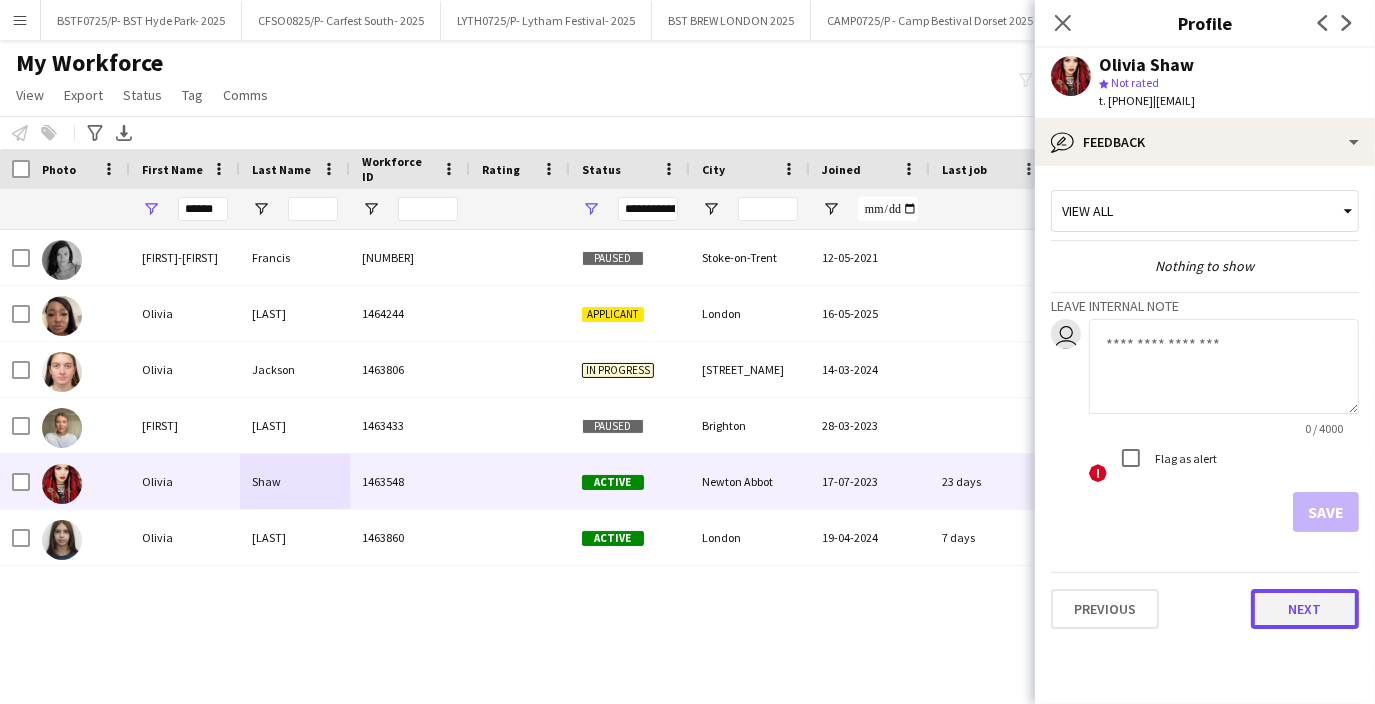 click on "Next" 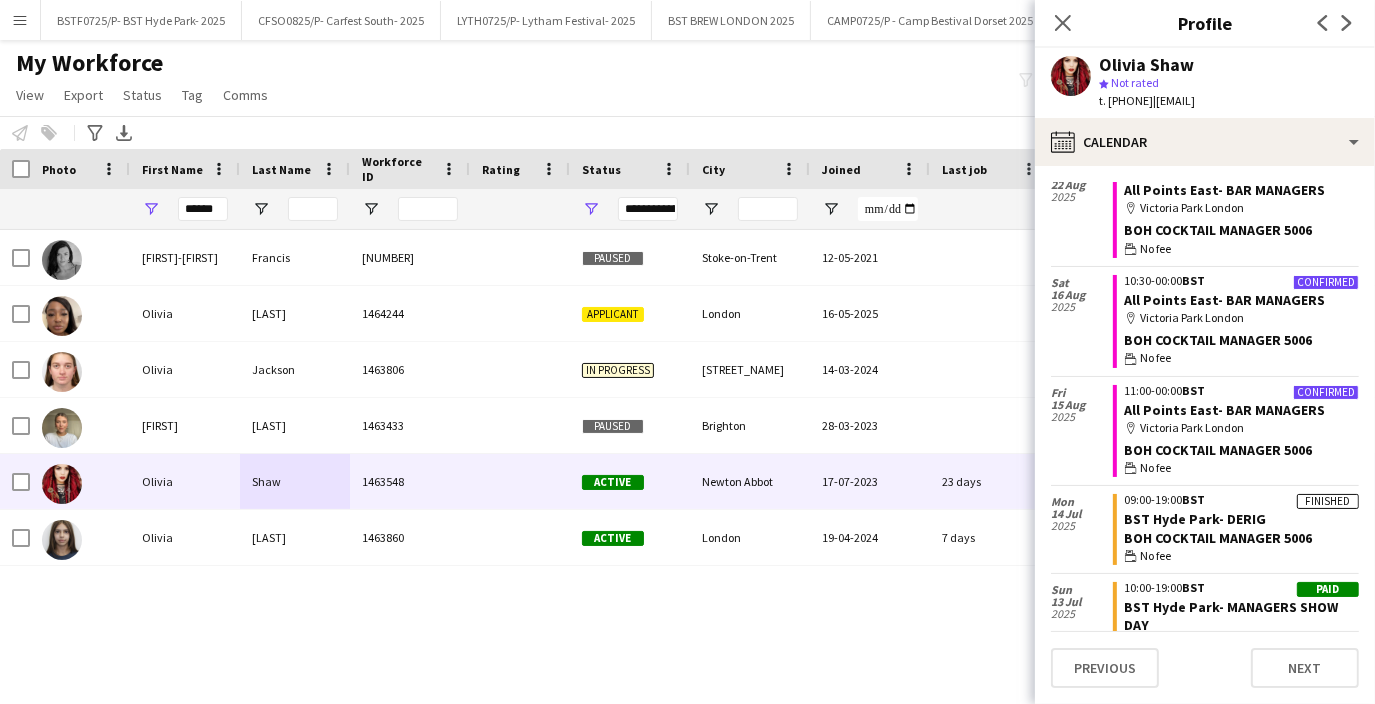 scroll, scrollTop: 0, scrollLeft: 0, axis: both 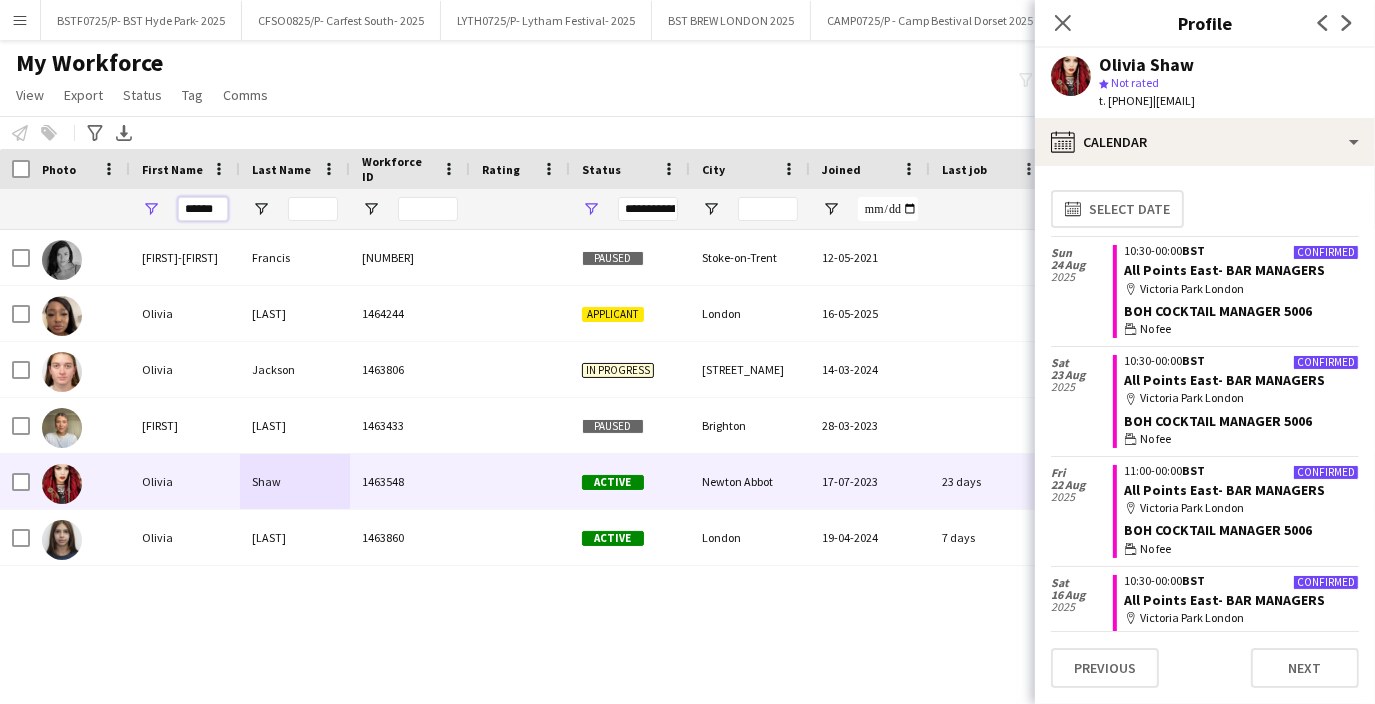 click on "******" at bounding box center [203, 209] 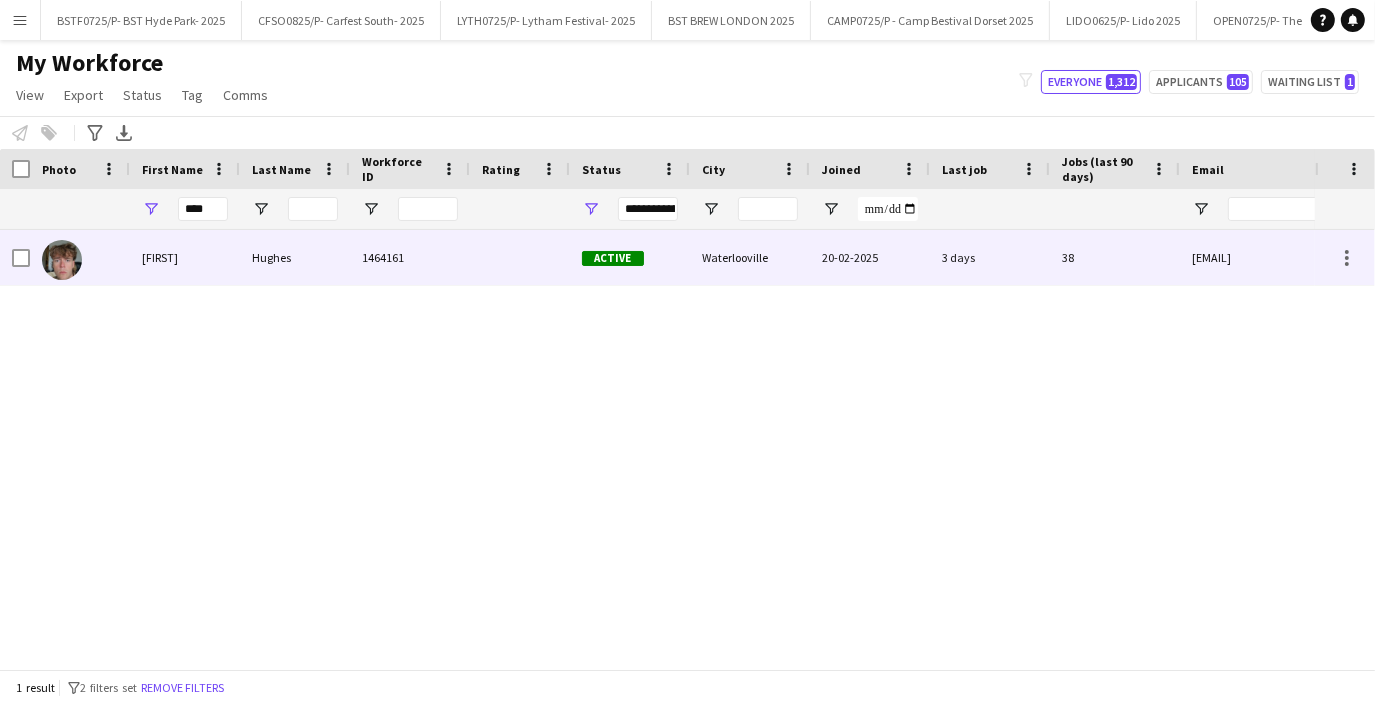 click on "Hughes" at bounding box center [295, 257] 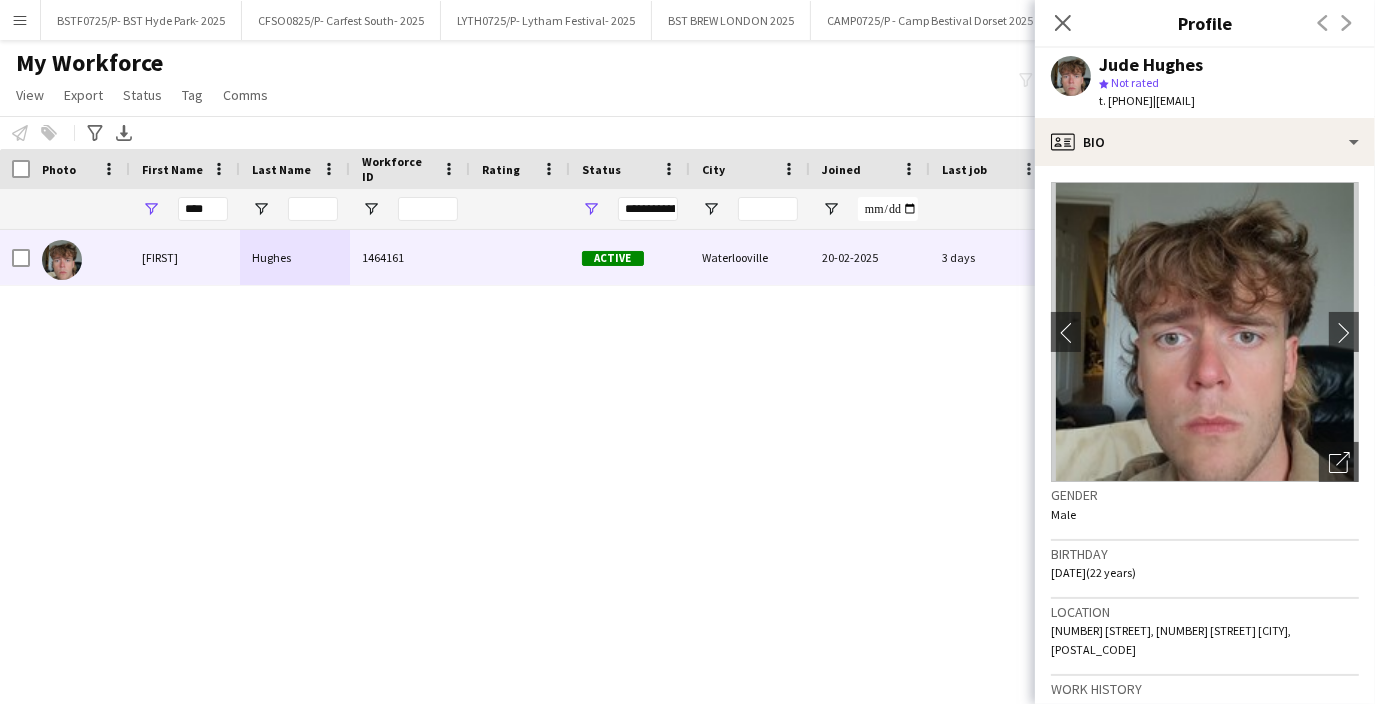drag, startPoint x: 1183, startPoint y: 103, endPoint x: 1126, endPoint y: 108, distance: 57.21888 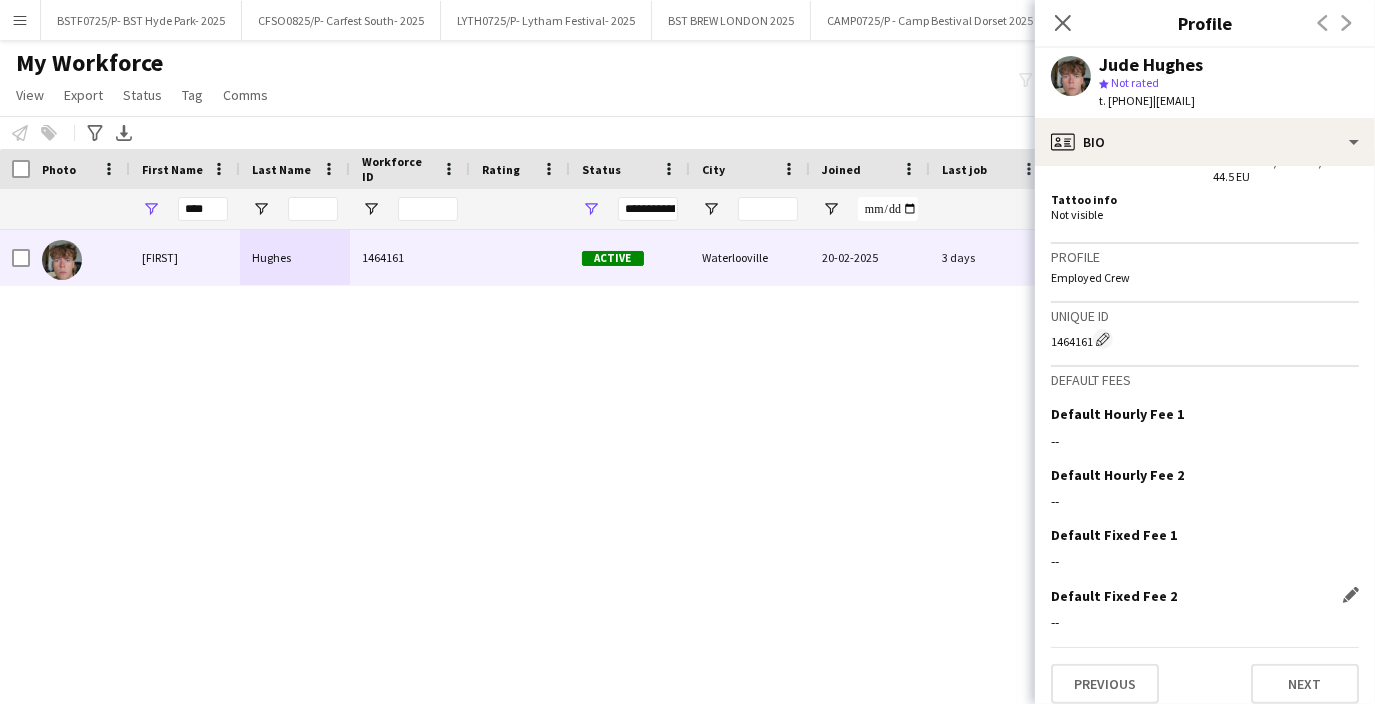 scroll, scrollTop: 1106, scrollLeft: 0, axis: vertical 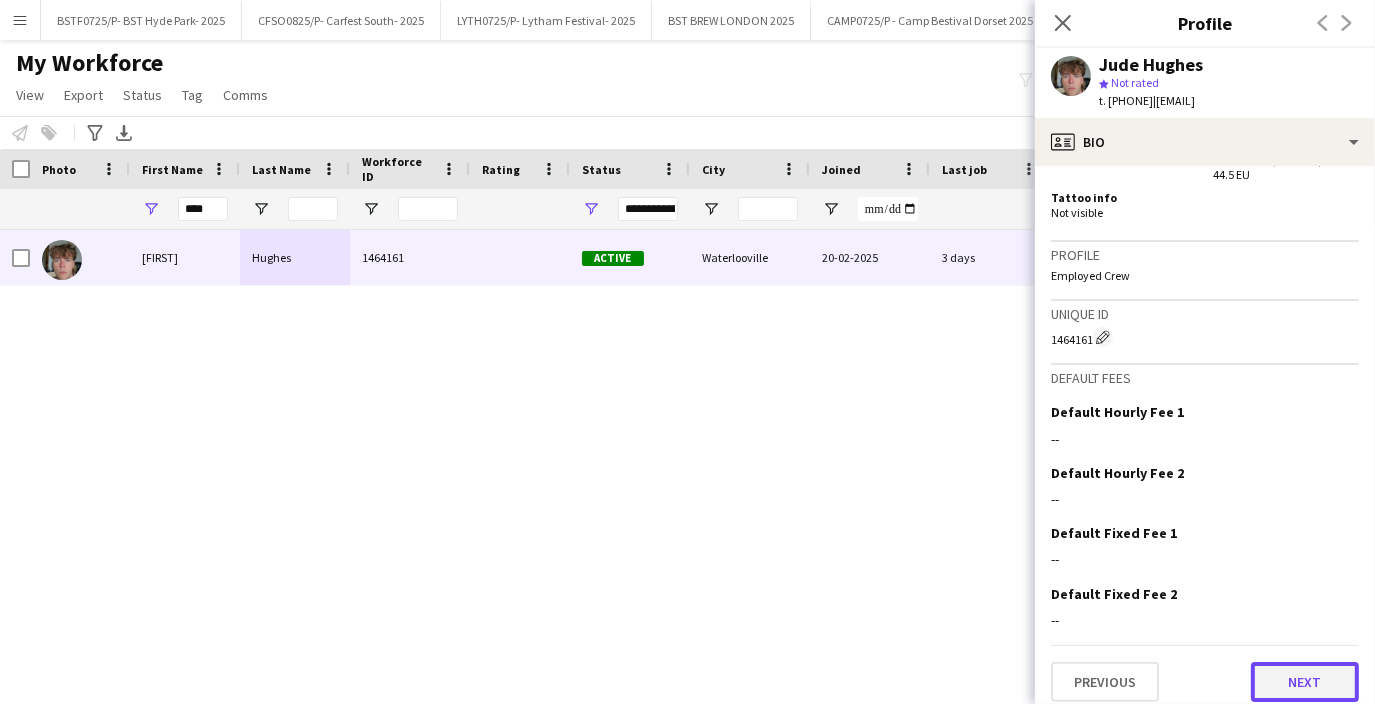 click on "Next" 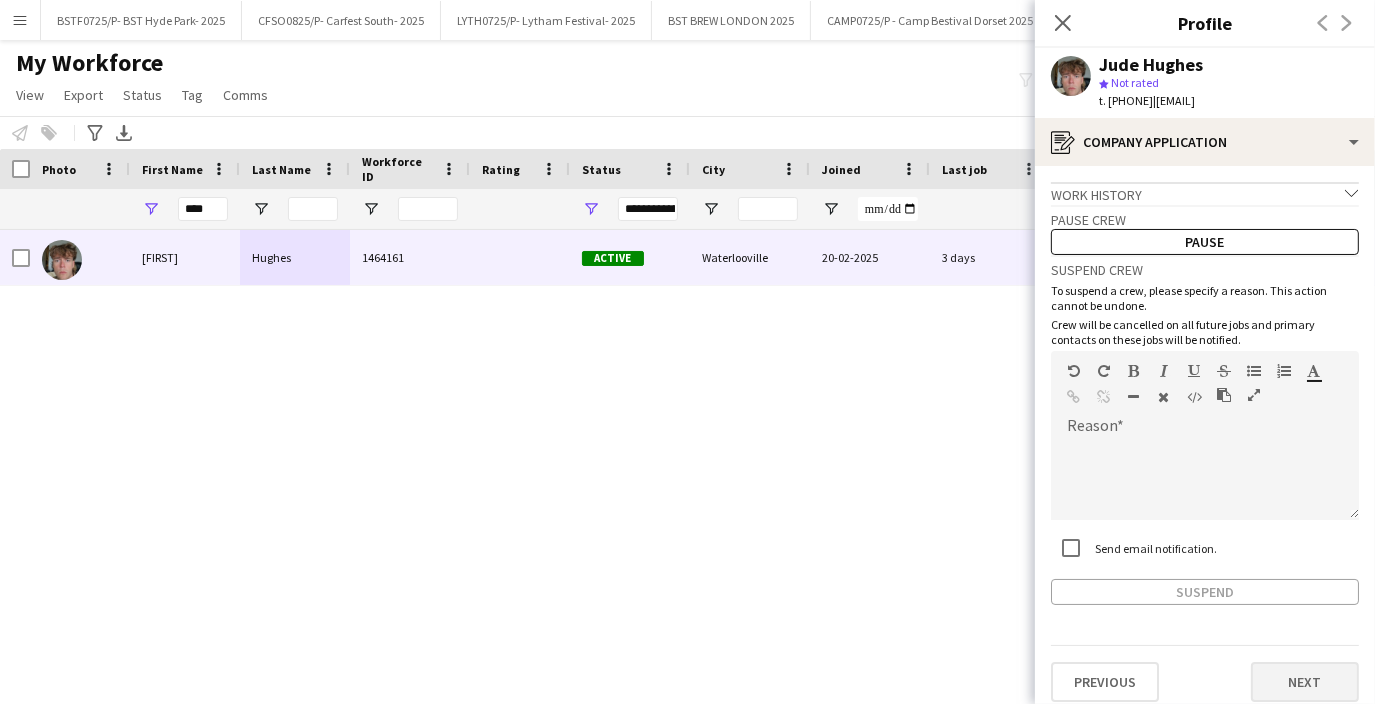 scroll, scrollTop: 13, scrollLeft: 0, axis: vertical 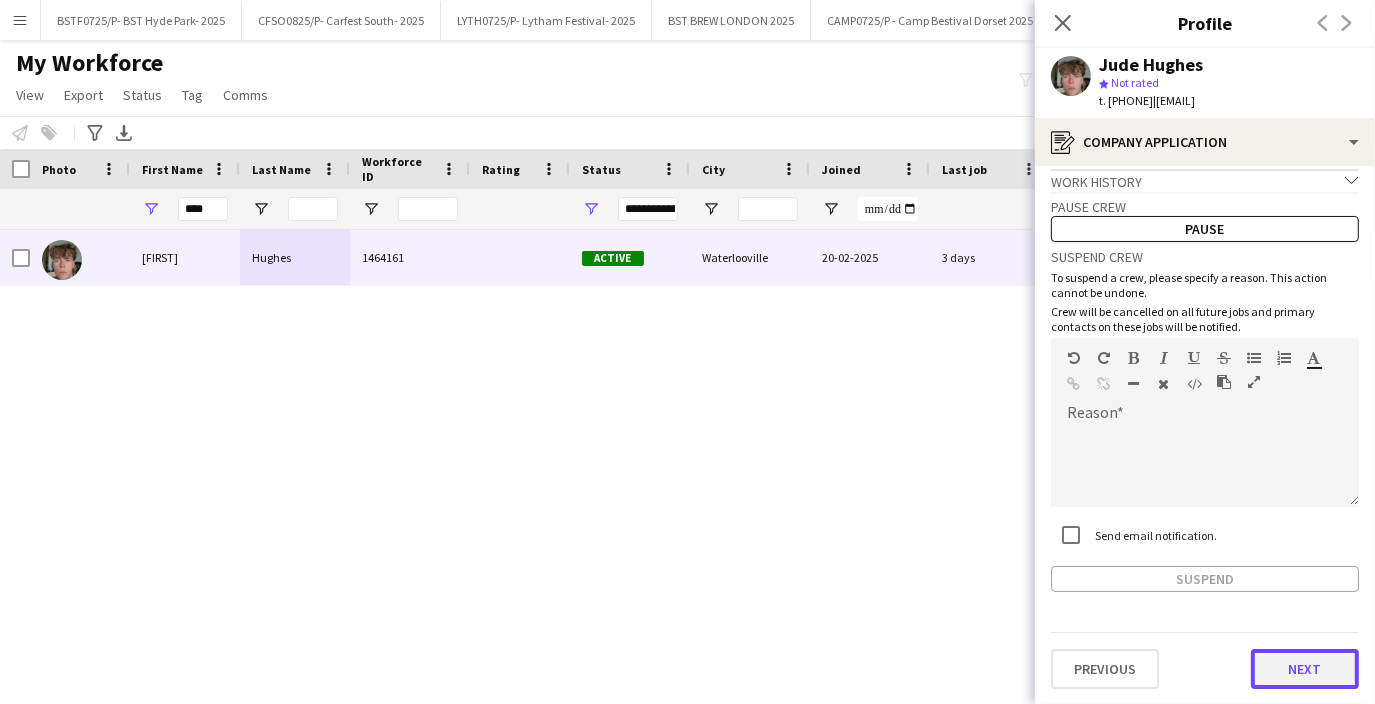 click on "Next" 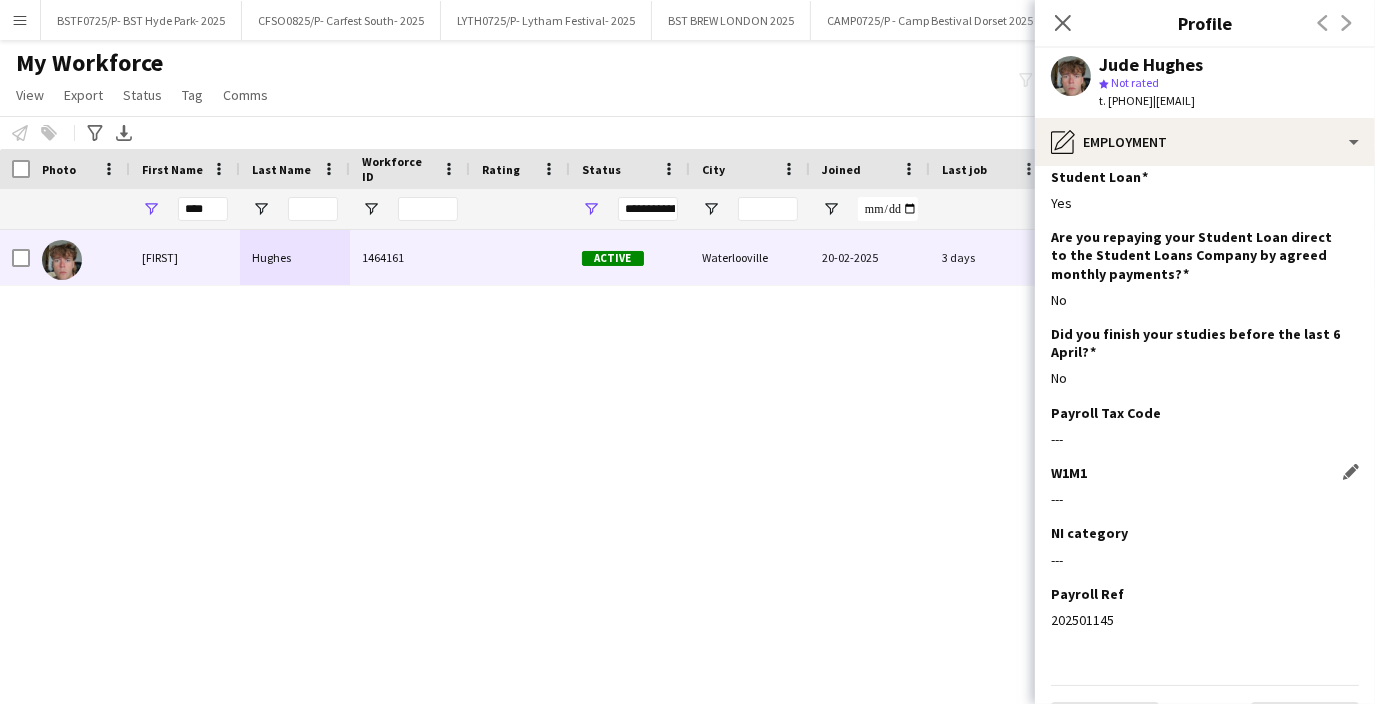 scroll, scrollTop: 244, scrollLeft: 0, axis: vertical 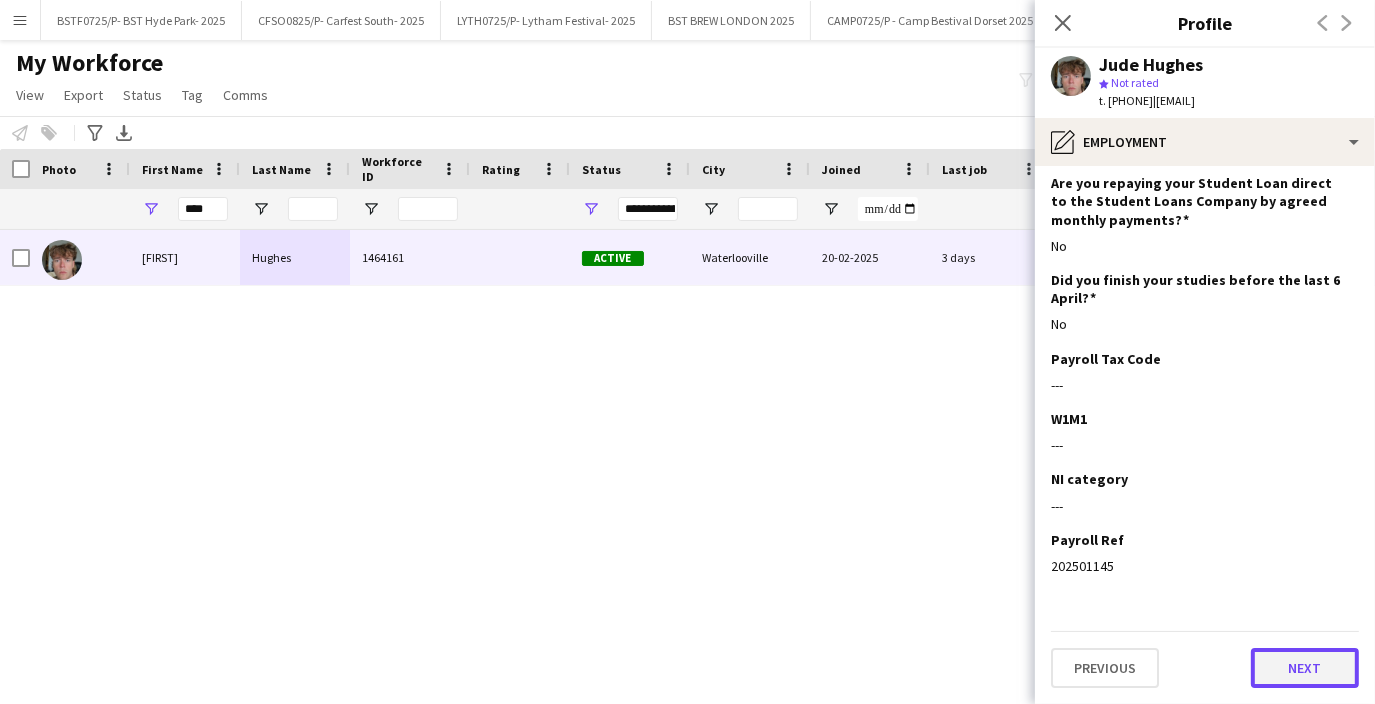 click on "Next" 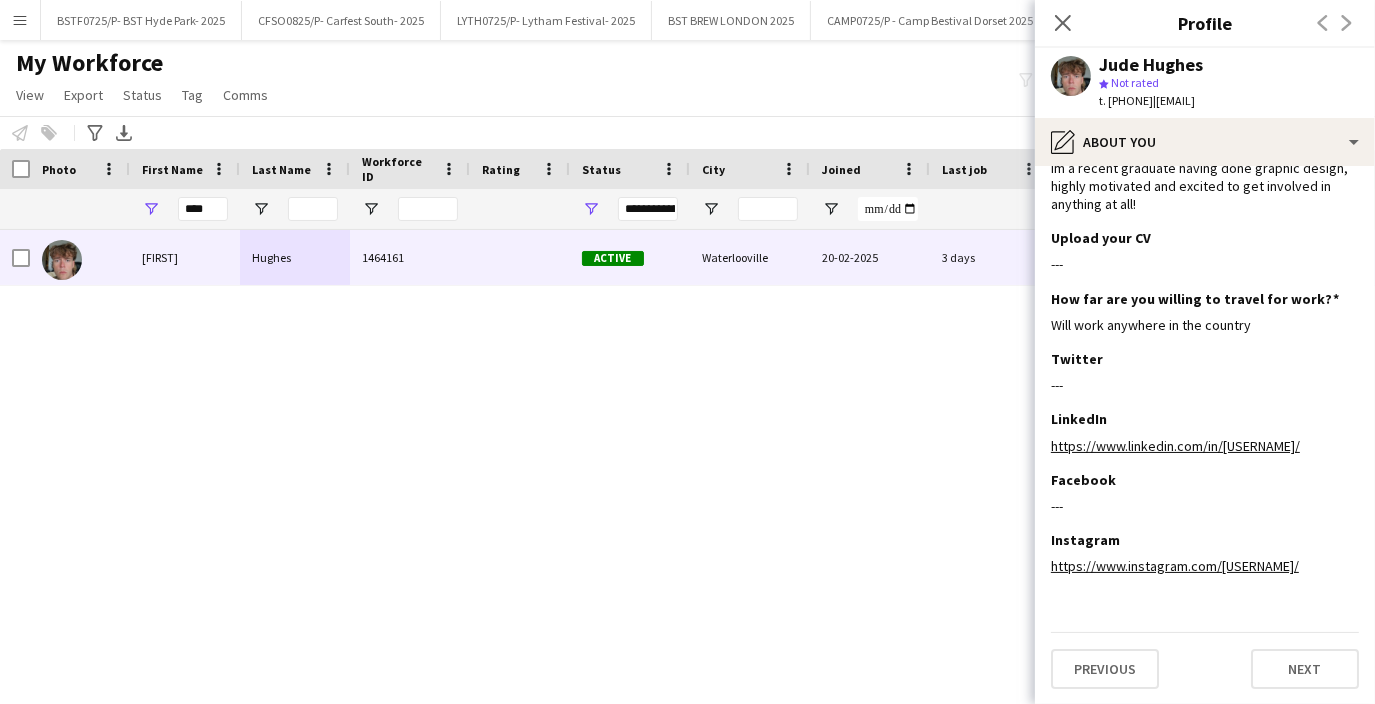 scroll, scrollTop: 68, scrollLeft: 0, axis: vertical 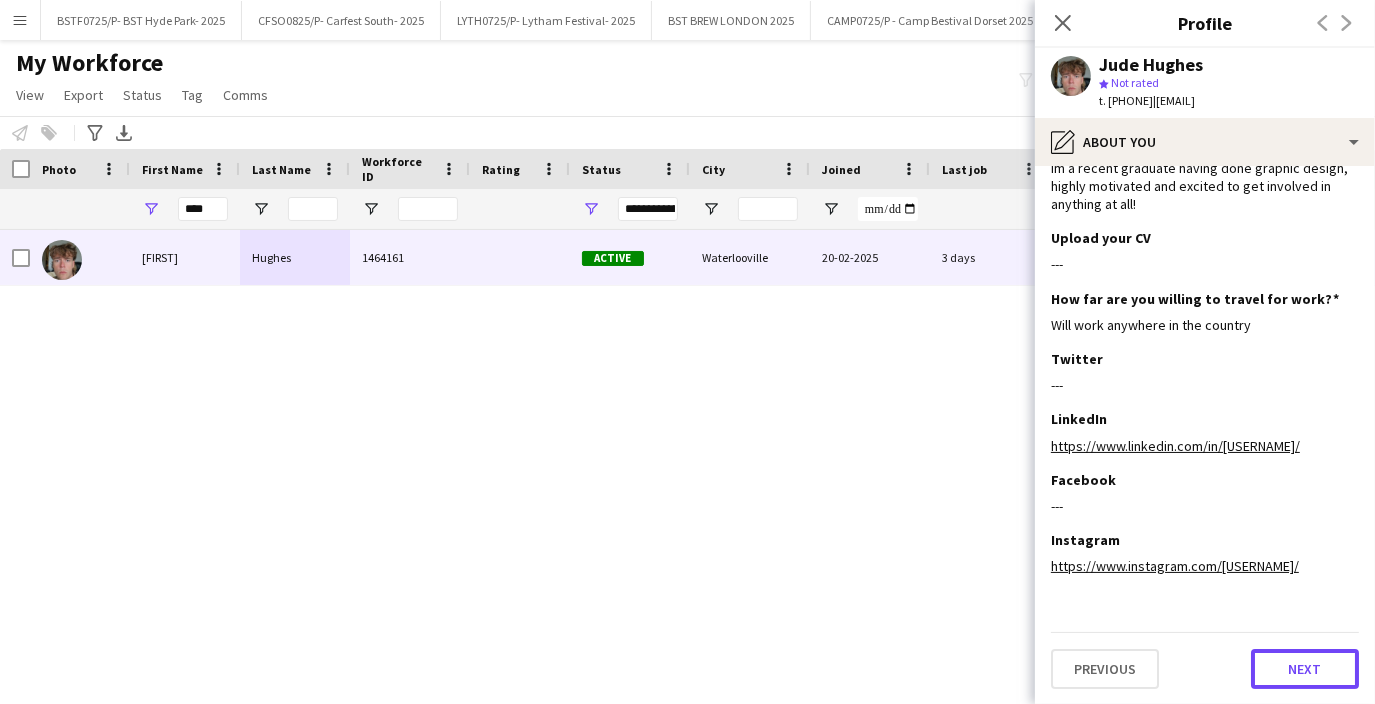 click on "Next" 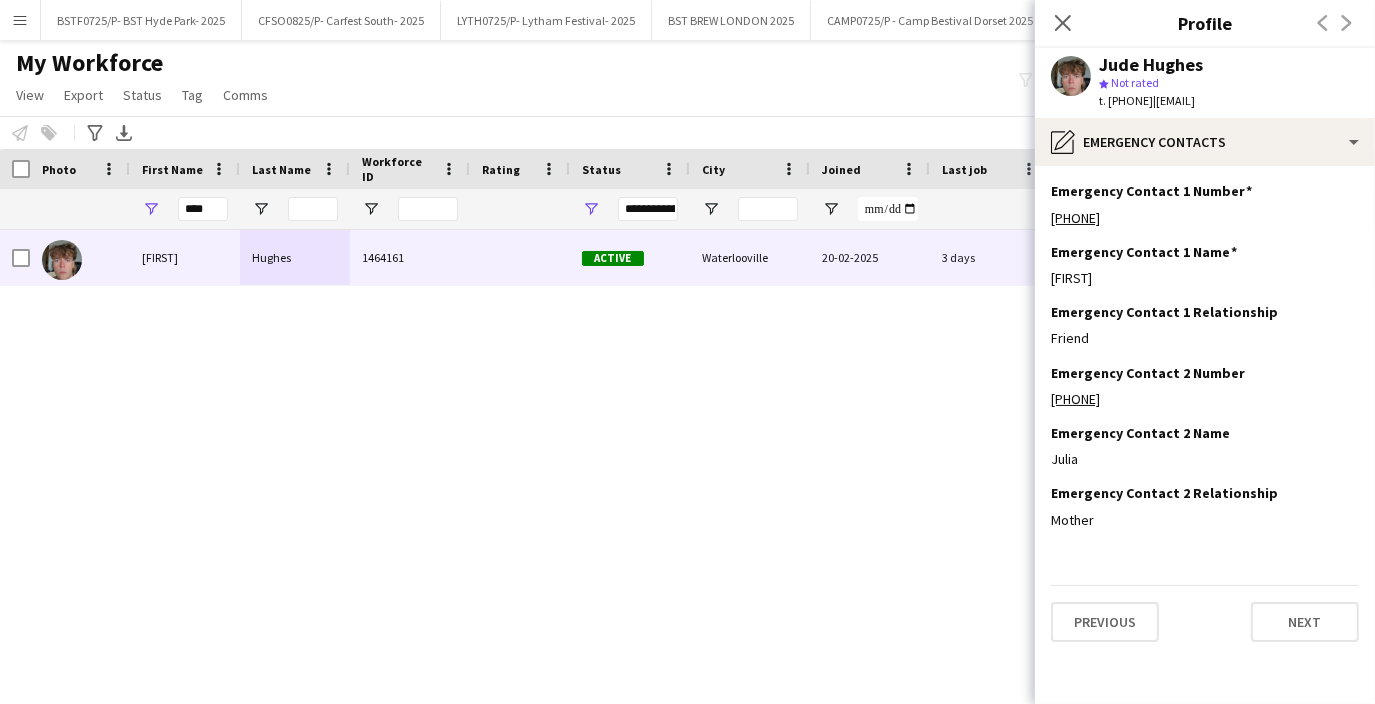 scroll, scrollTop: 0, scrollLeft: 0, axis: both 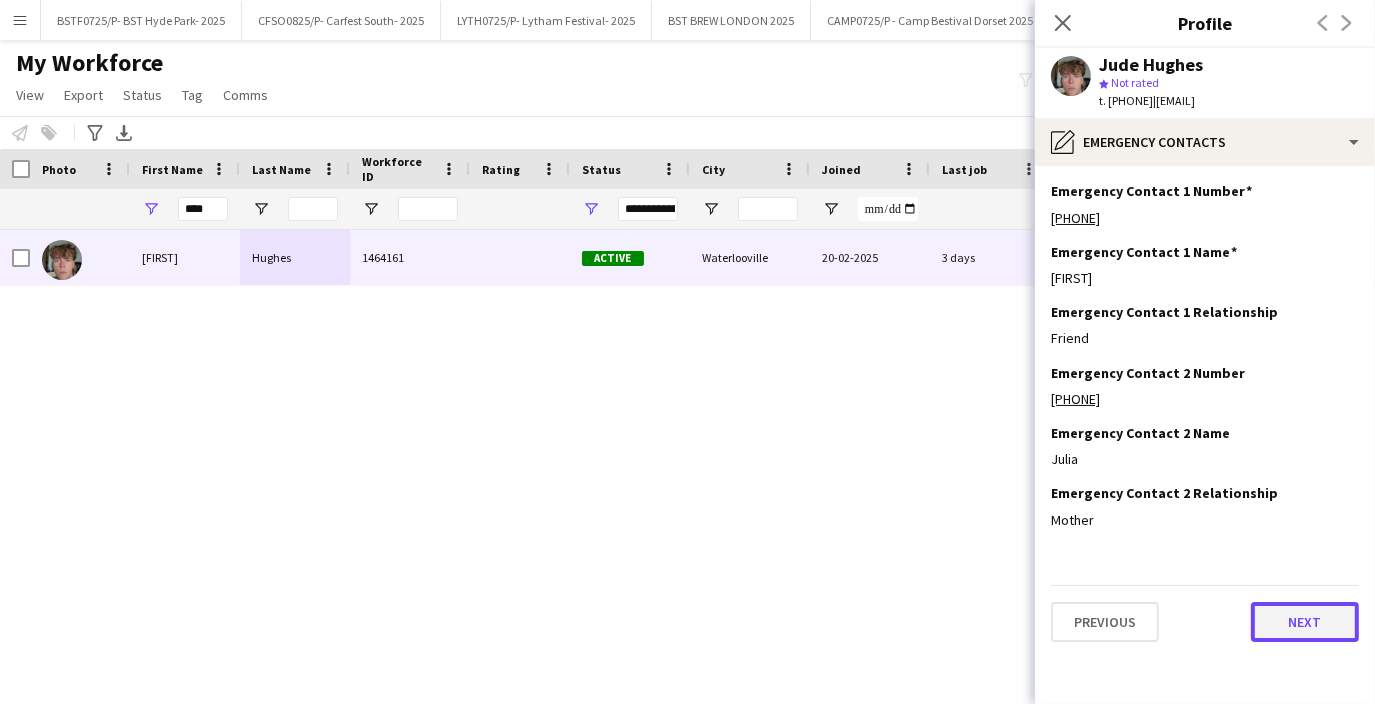 click on "Next" 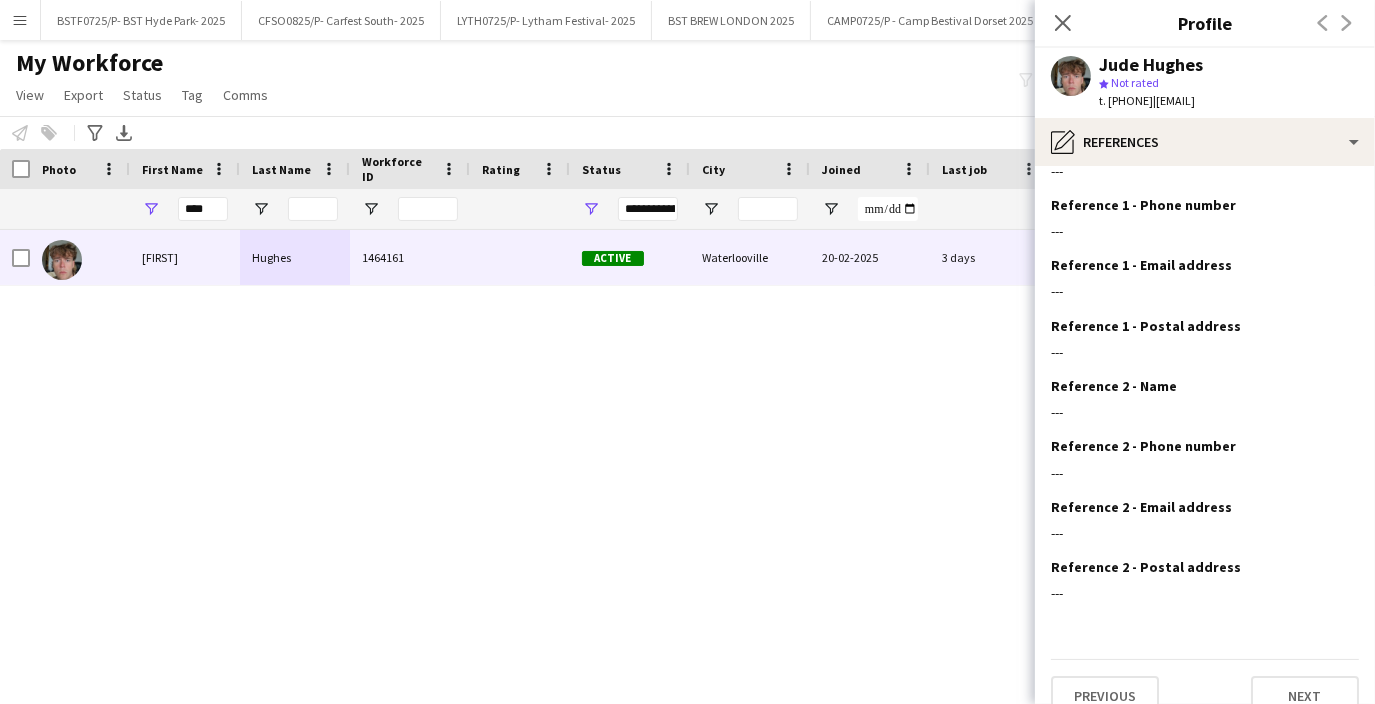 scroll, scrollTop: 74, scrollLeft: 0, axis: vertical 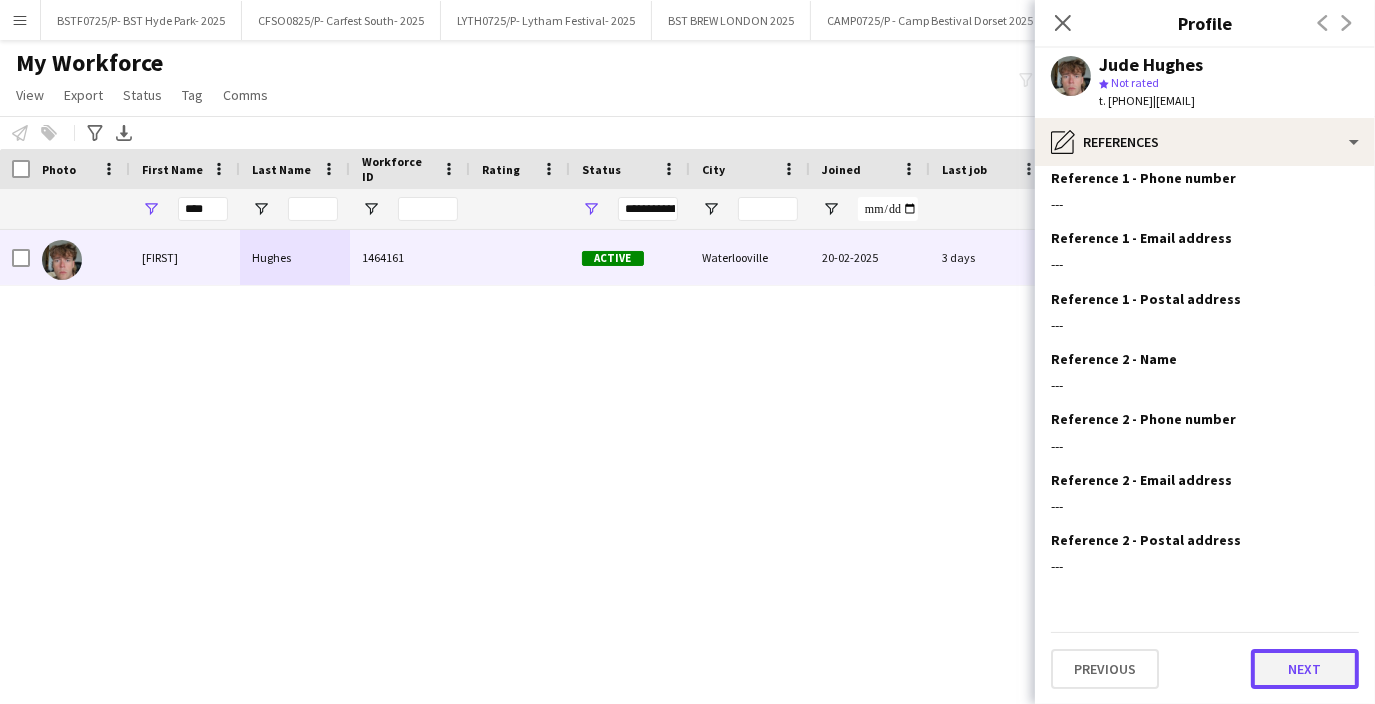 click on "Next" 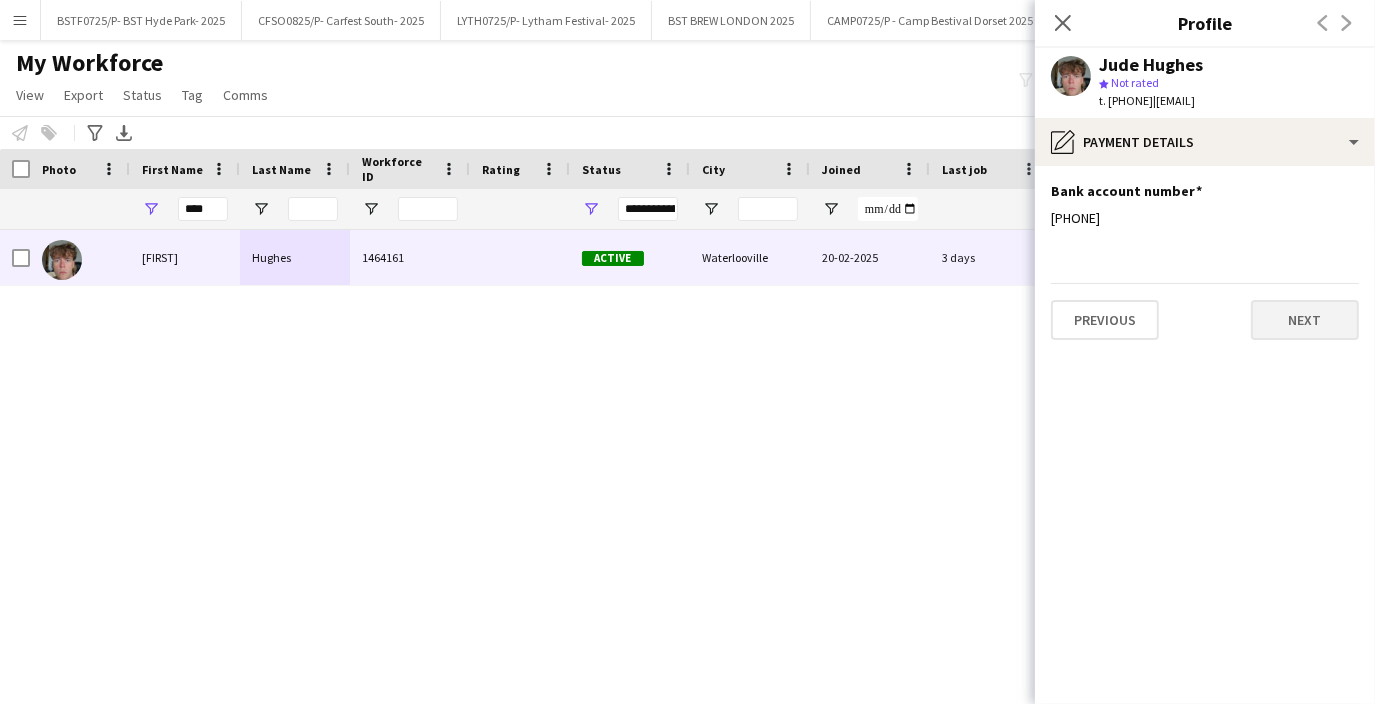 scroll, scrollTop: 0, scrollLeft: 0, axis: both 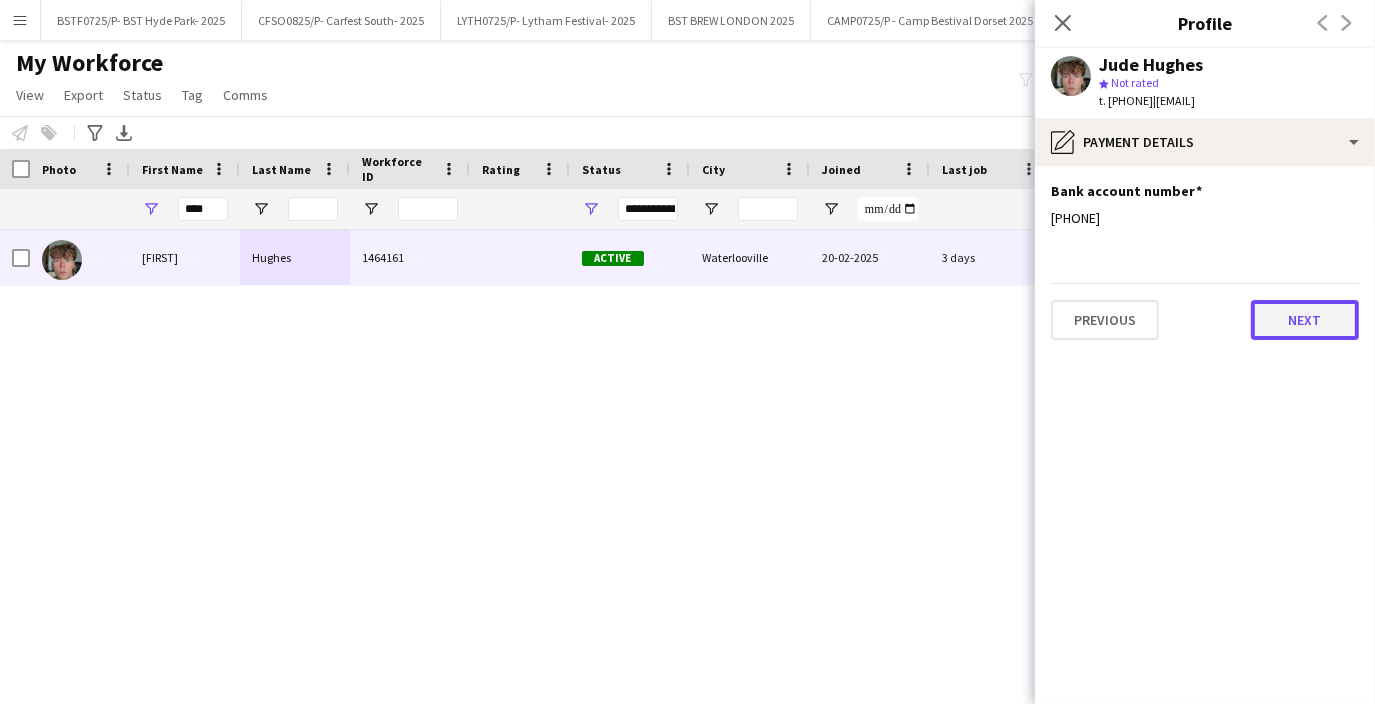 click on "Next" 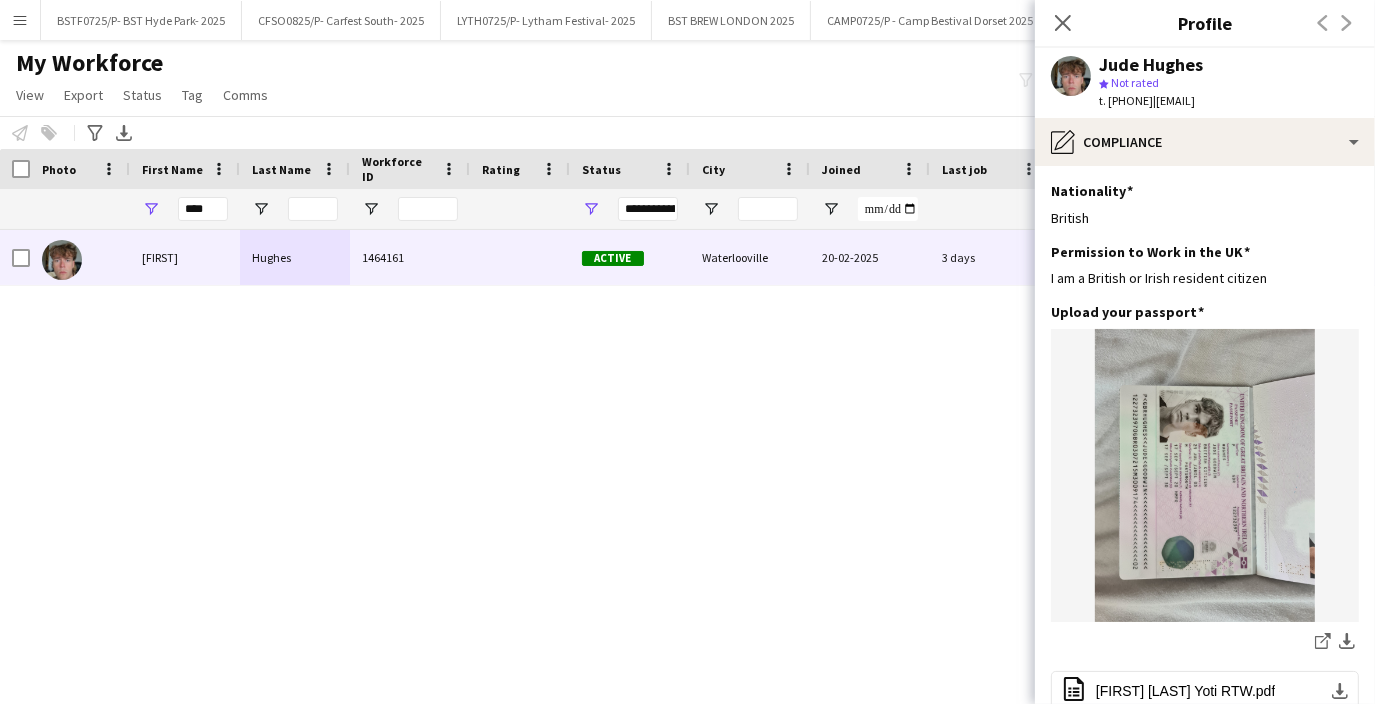 scroll, scrollTop: 403, scrollLeft: 0, axis: vertical 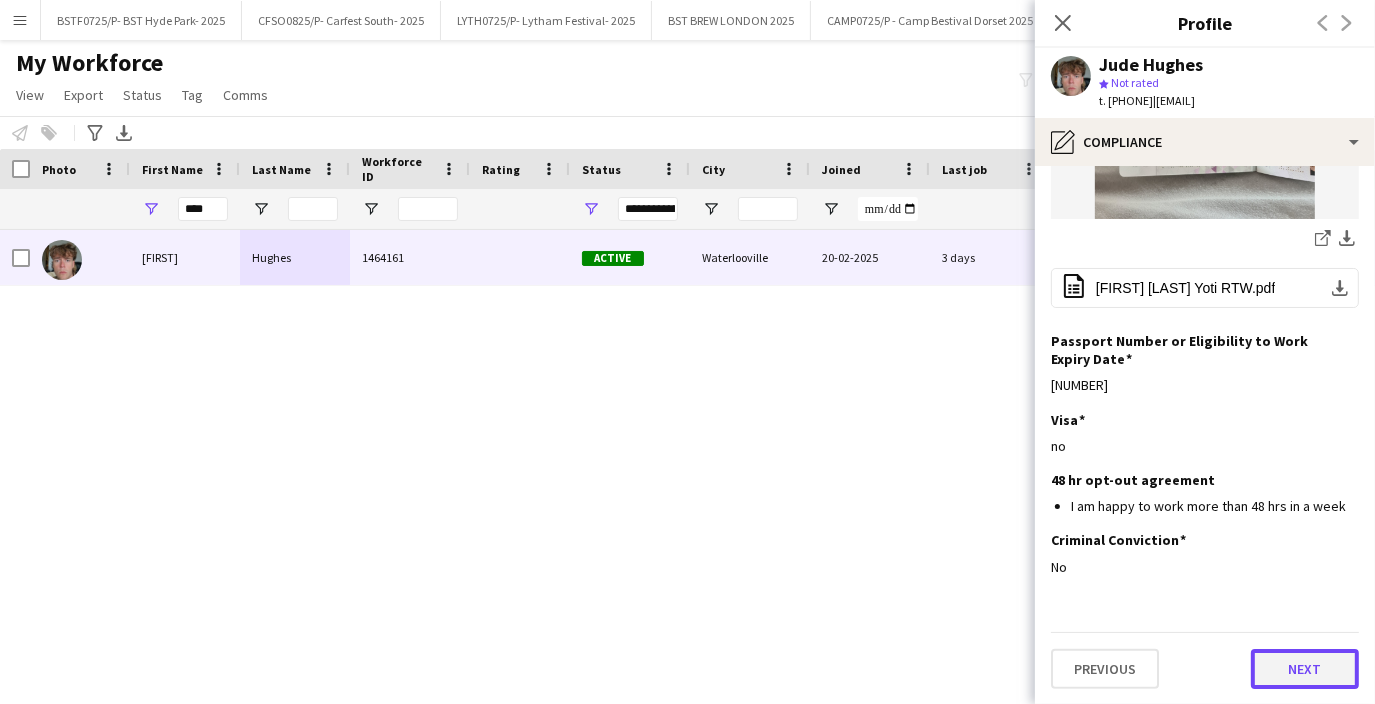 click on "Next" 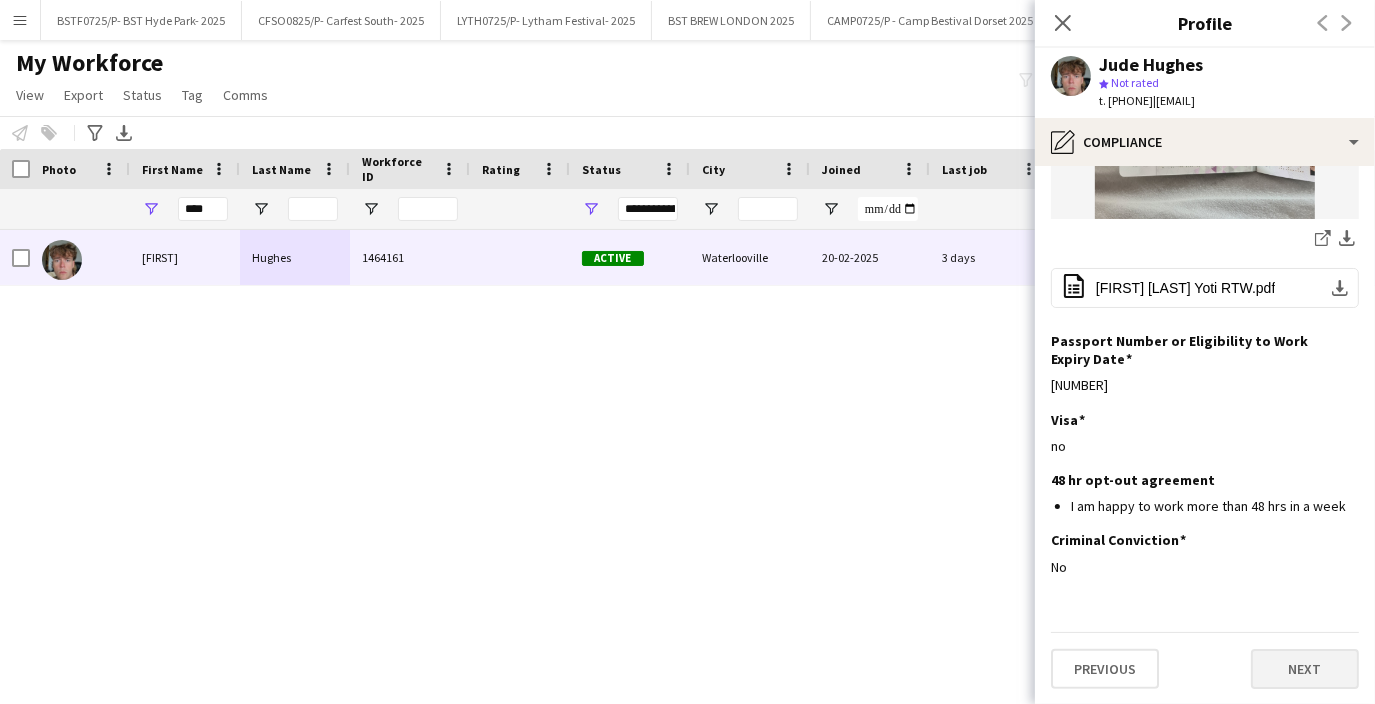 scroll, scrollTop: 0, scrollLeft: 0, axis: both 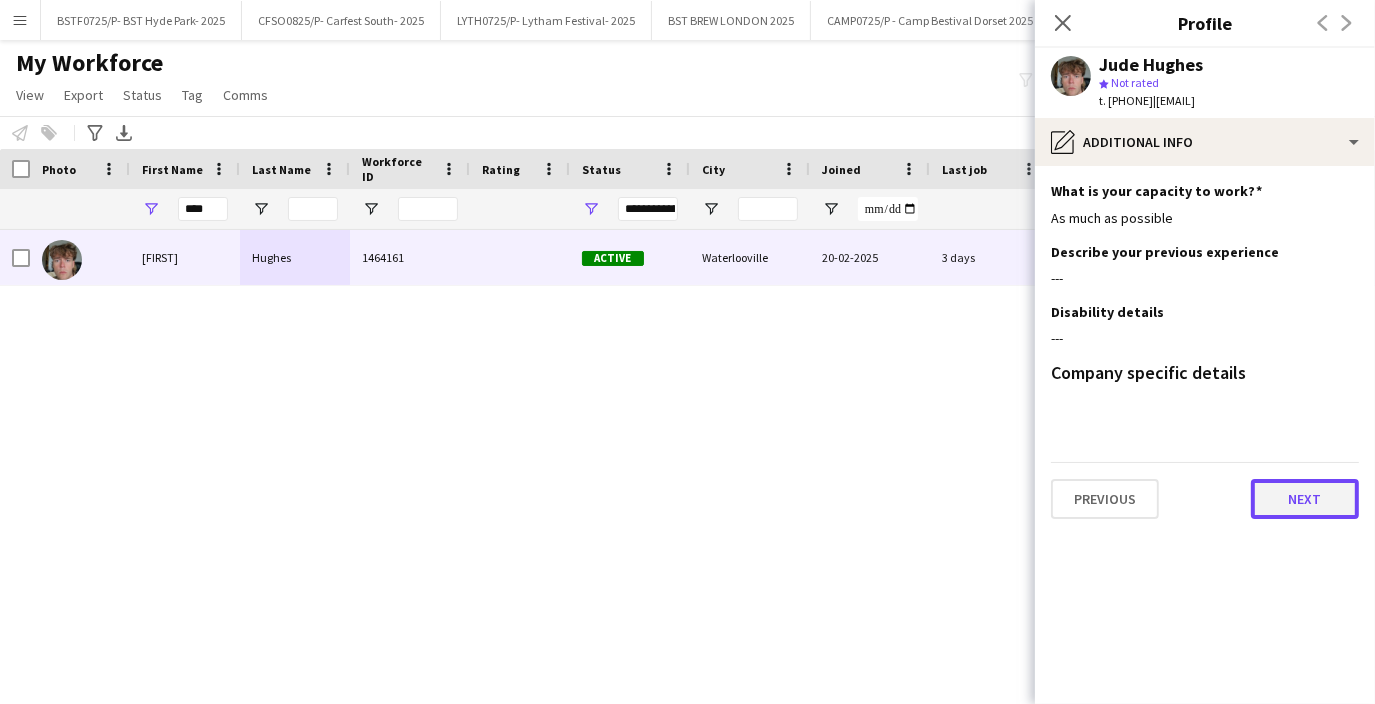 click on "Next" 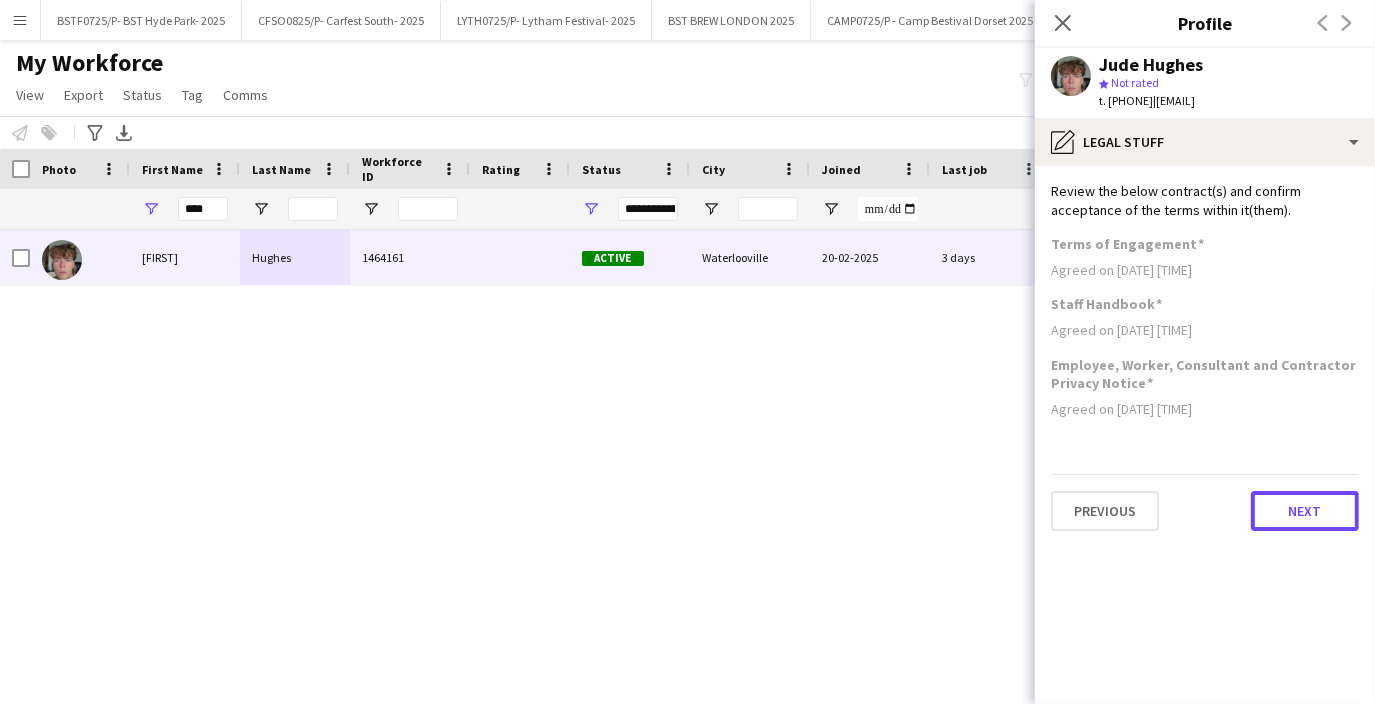 click on "Next" 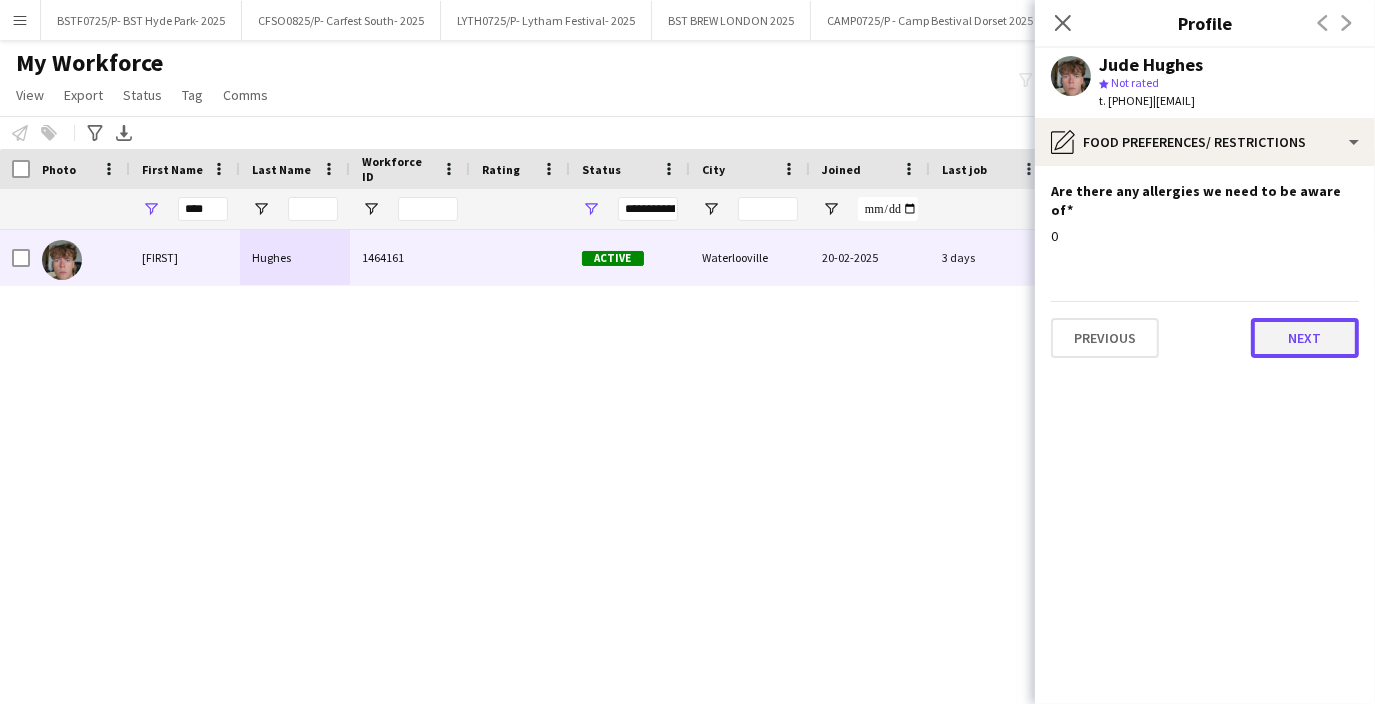 click on "Next" 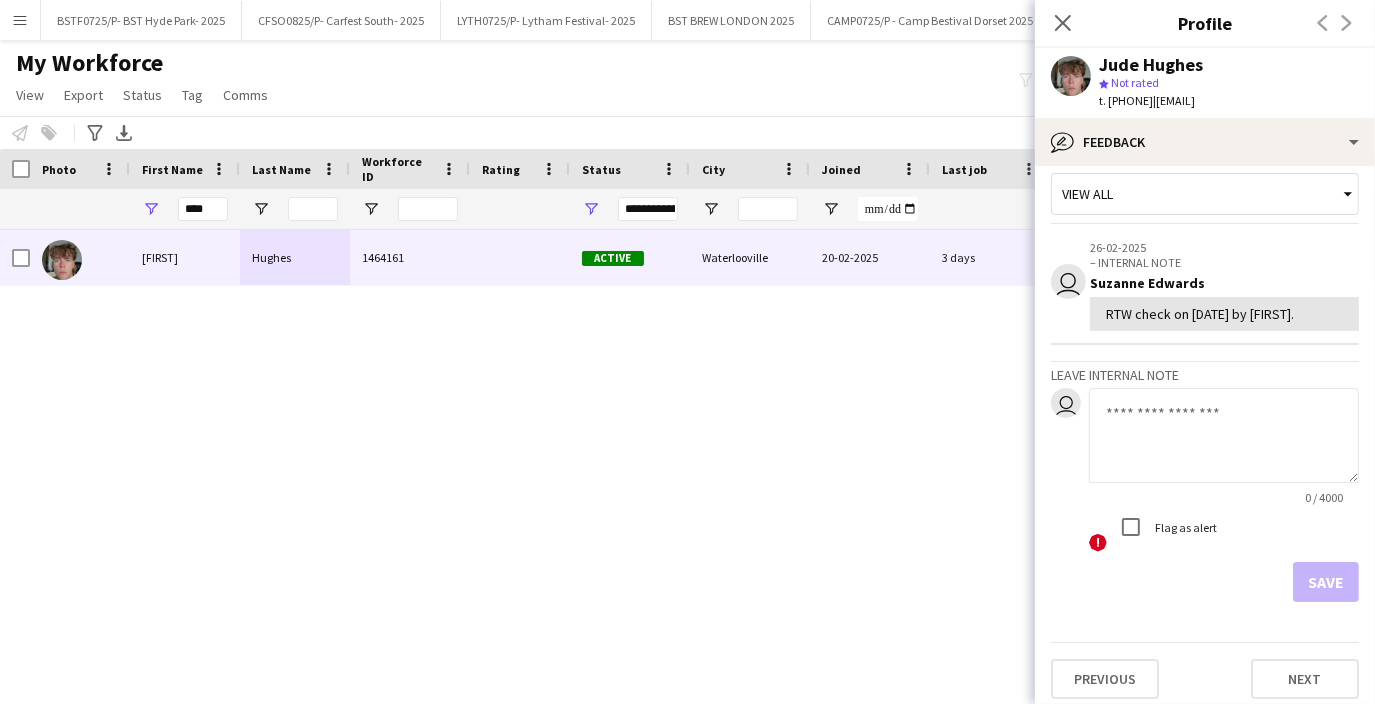 scroll, scrollTop: 26, scrollLeft: 0, axis: vertical 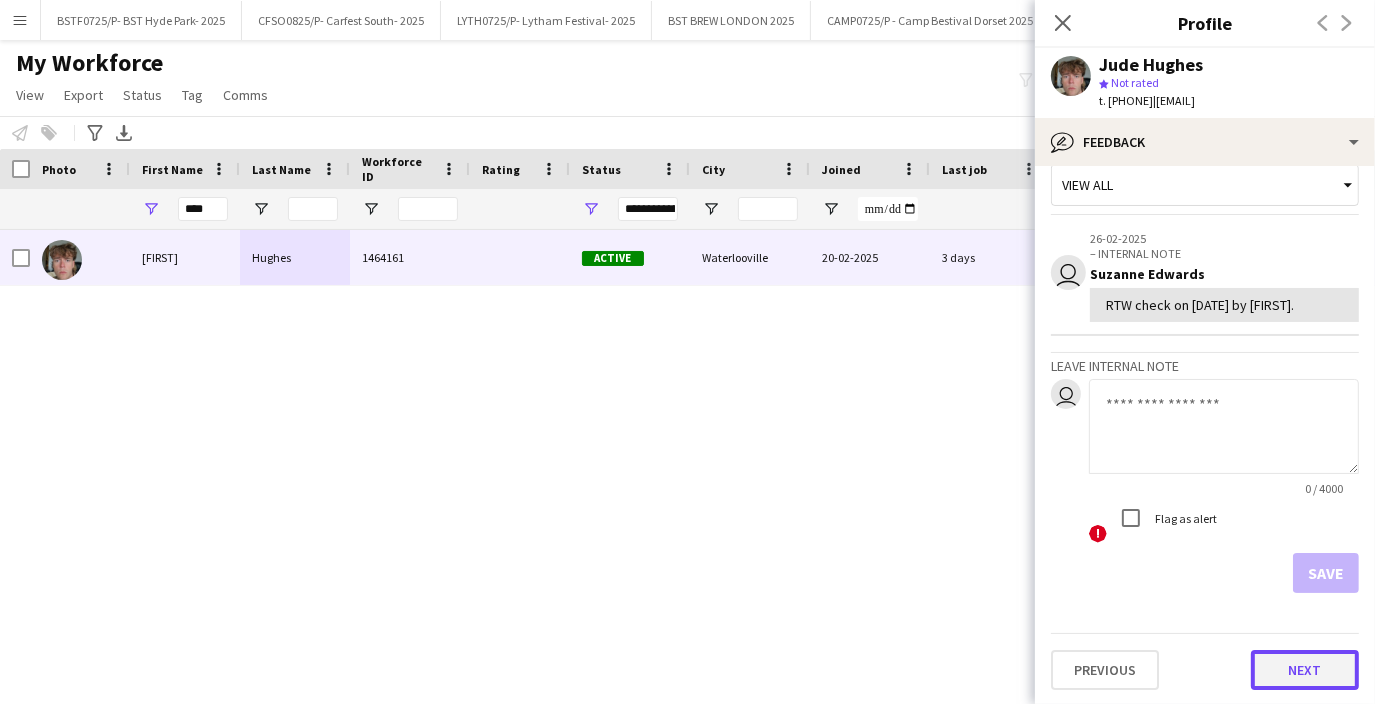 click on "Next" 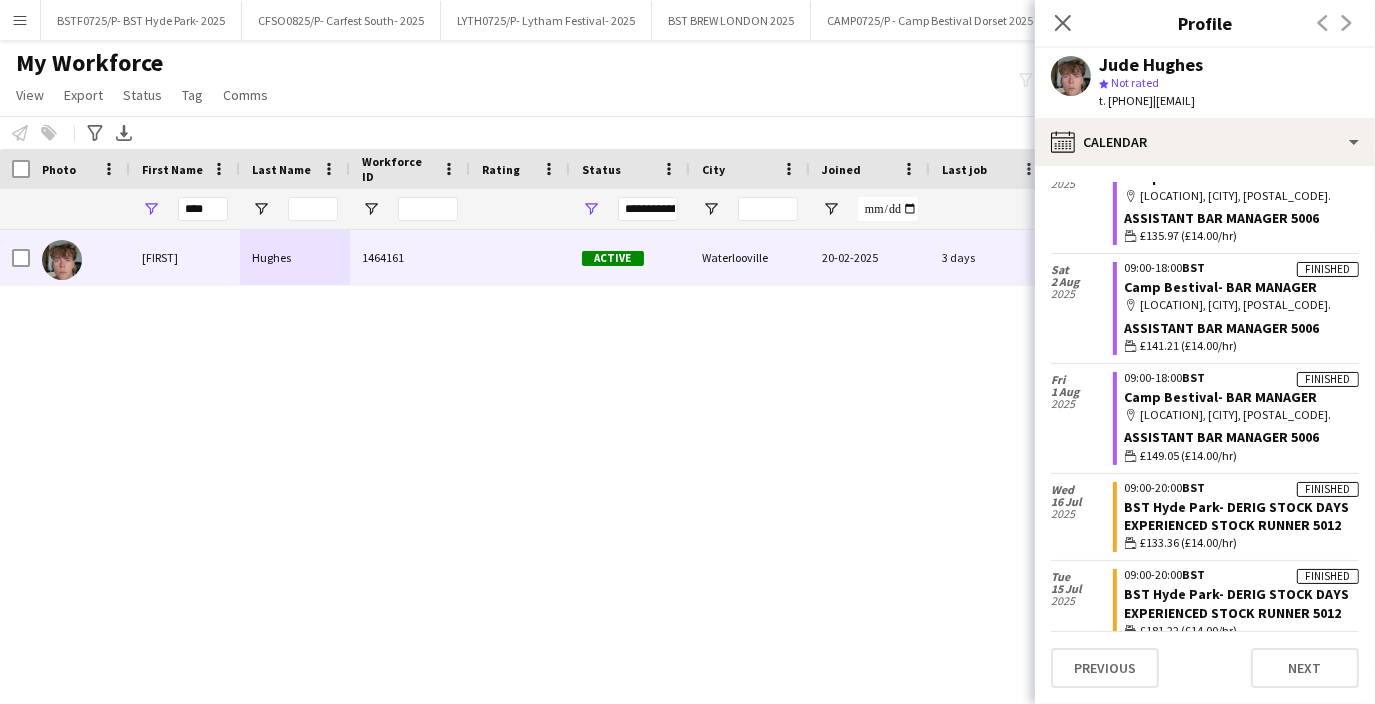 scroll, scrollTop: 2400, scrollLeft: 0, axis: vertical 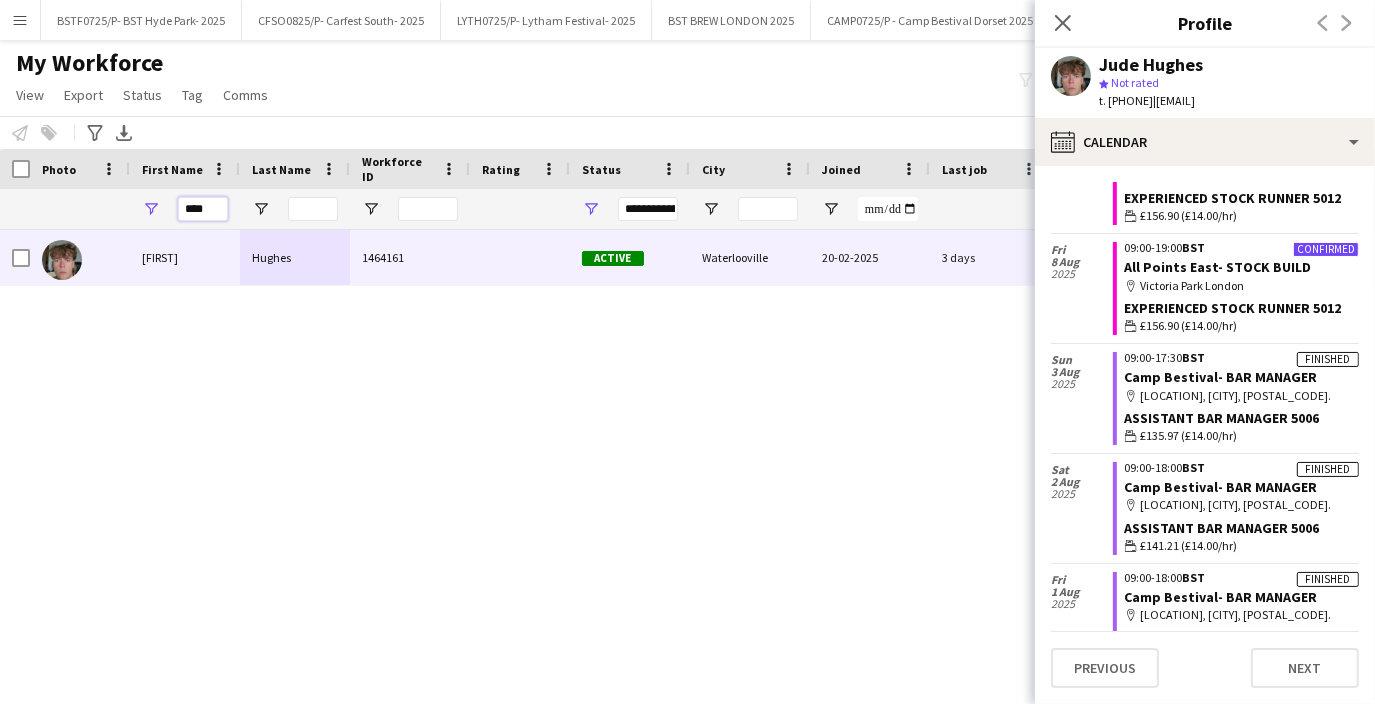 click on "****" at bounding box center [203, 209] 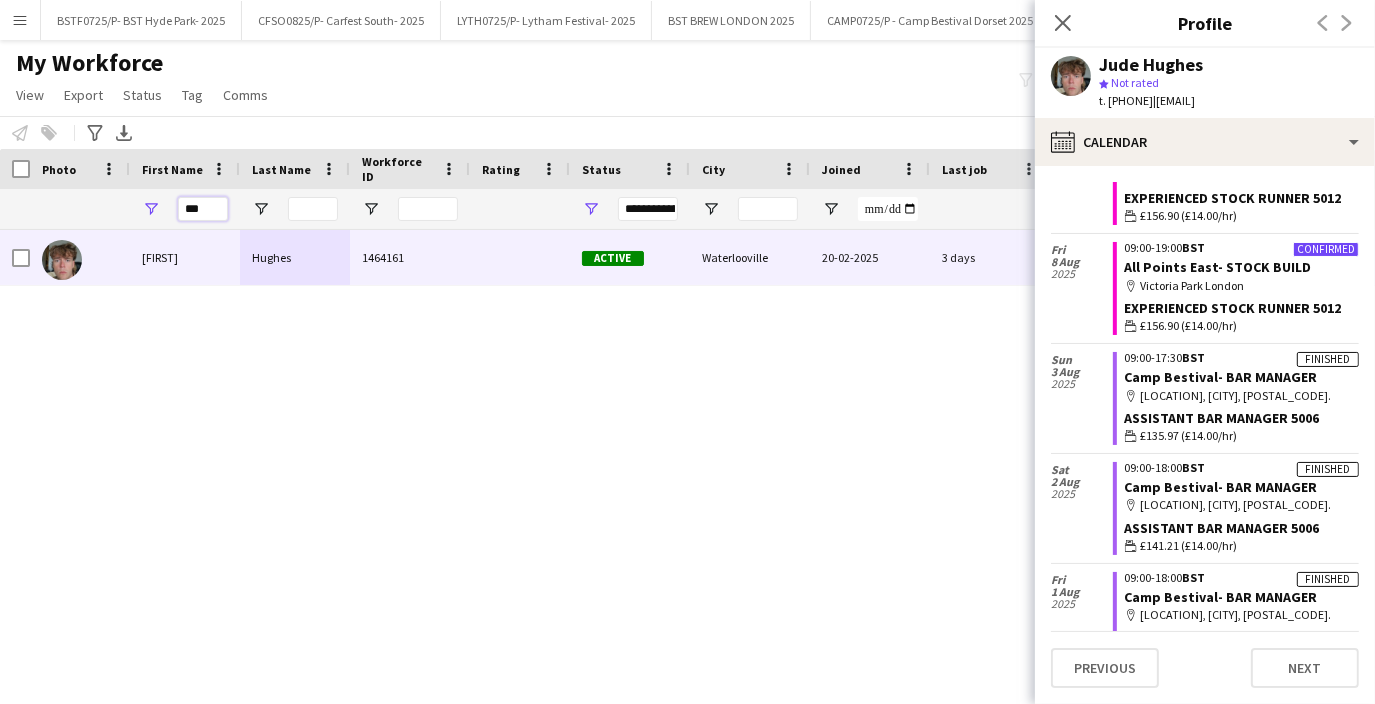 click on "***" at bounding box center [203, 209] 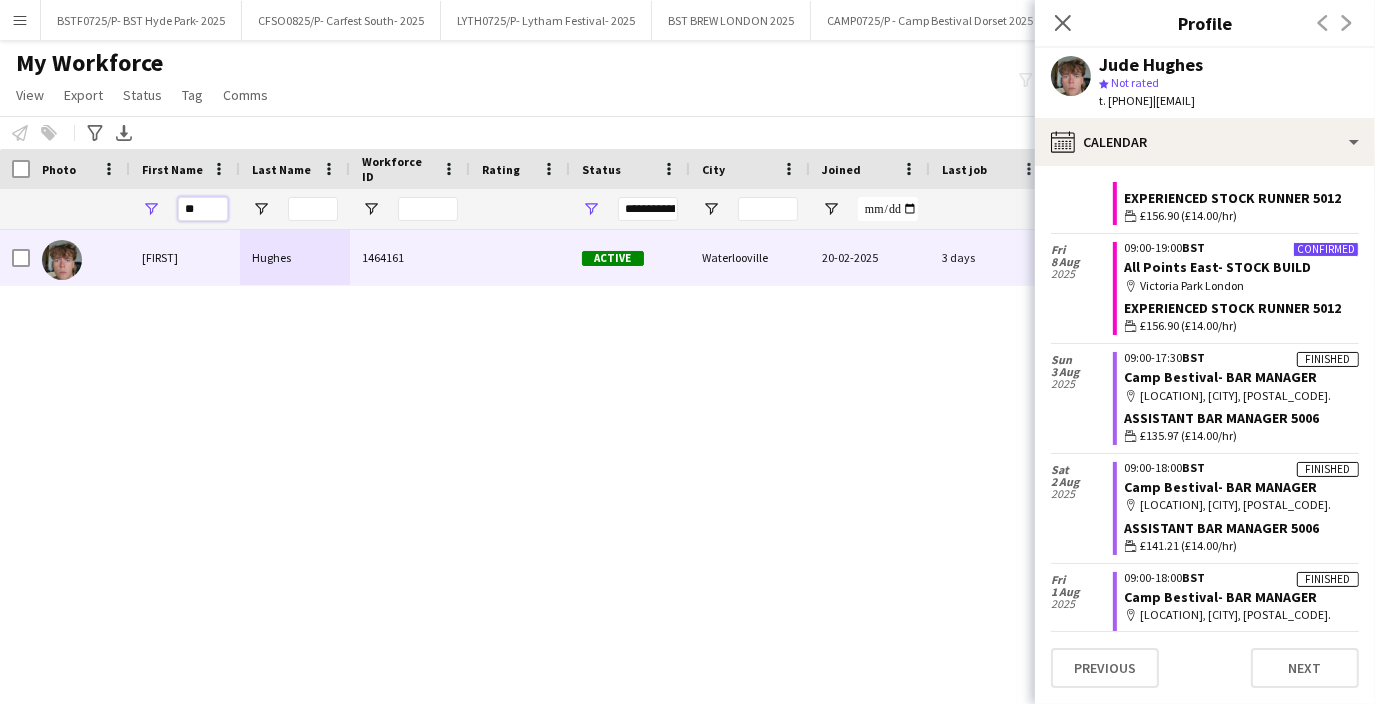 type on "*" 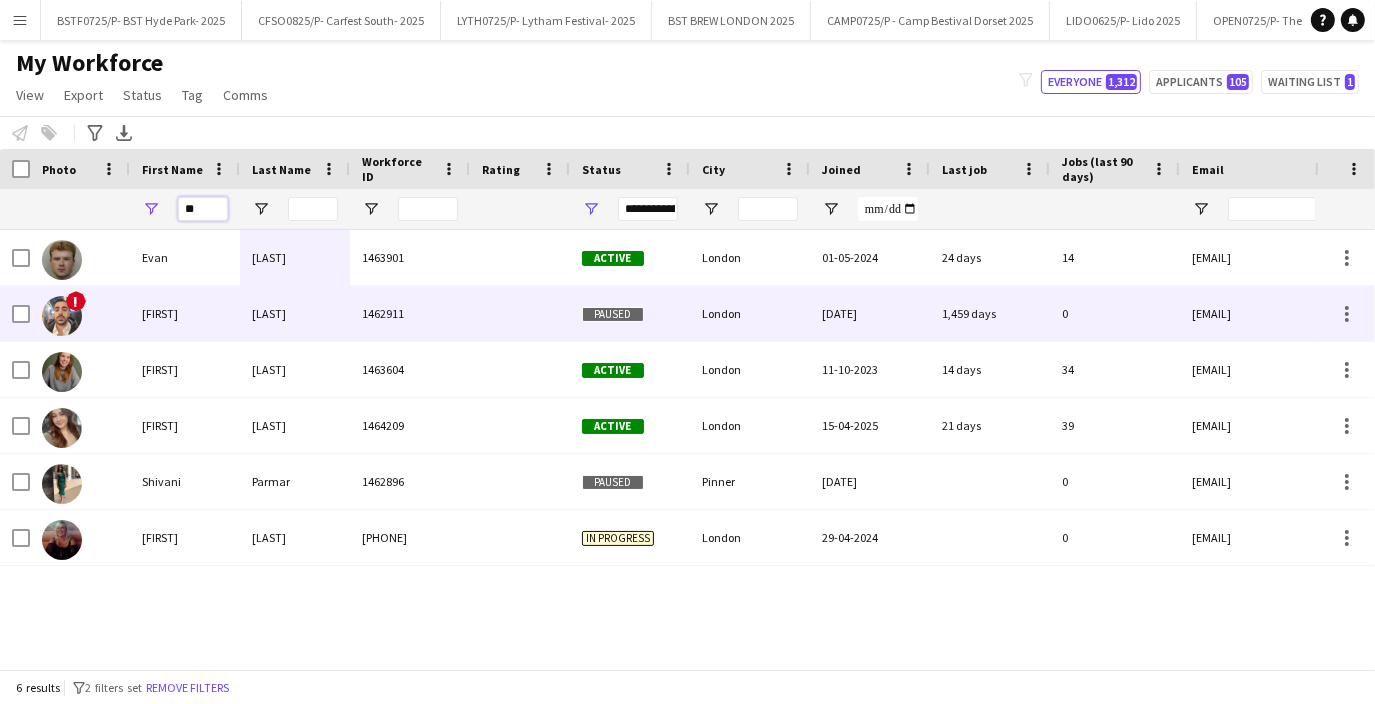 type on "*" 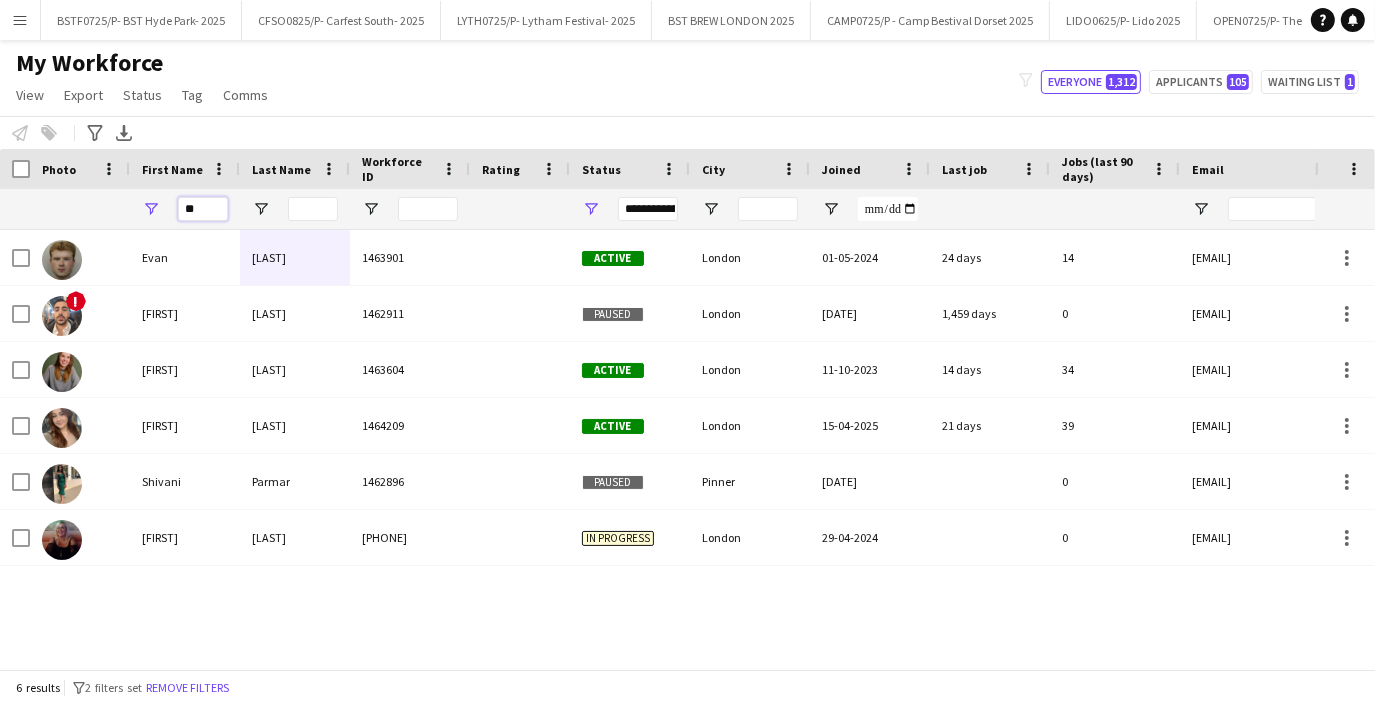 type on "*" 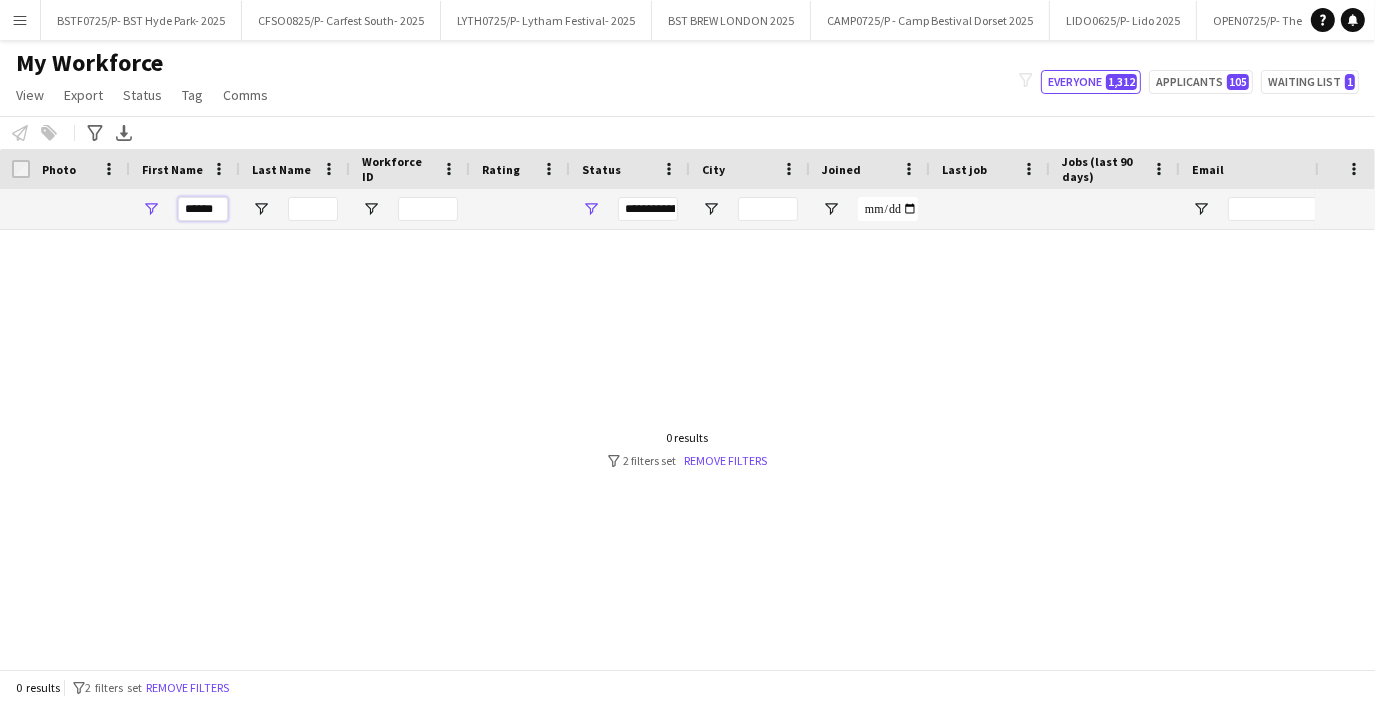 type on "******" 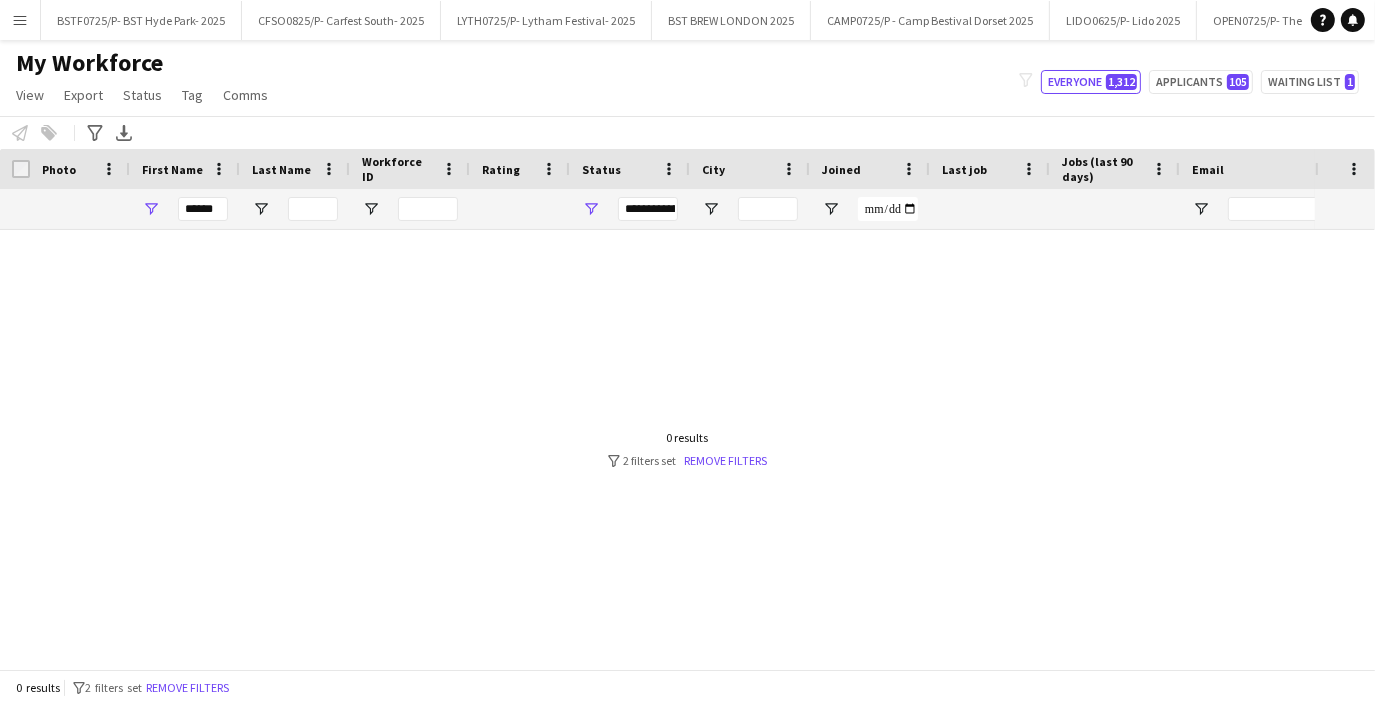click on "Remove filters" at bounding box center (726, 460) 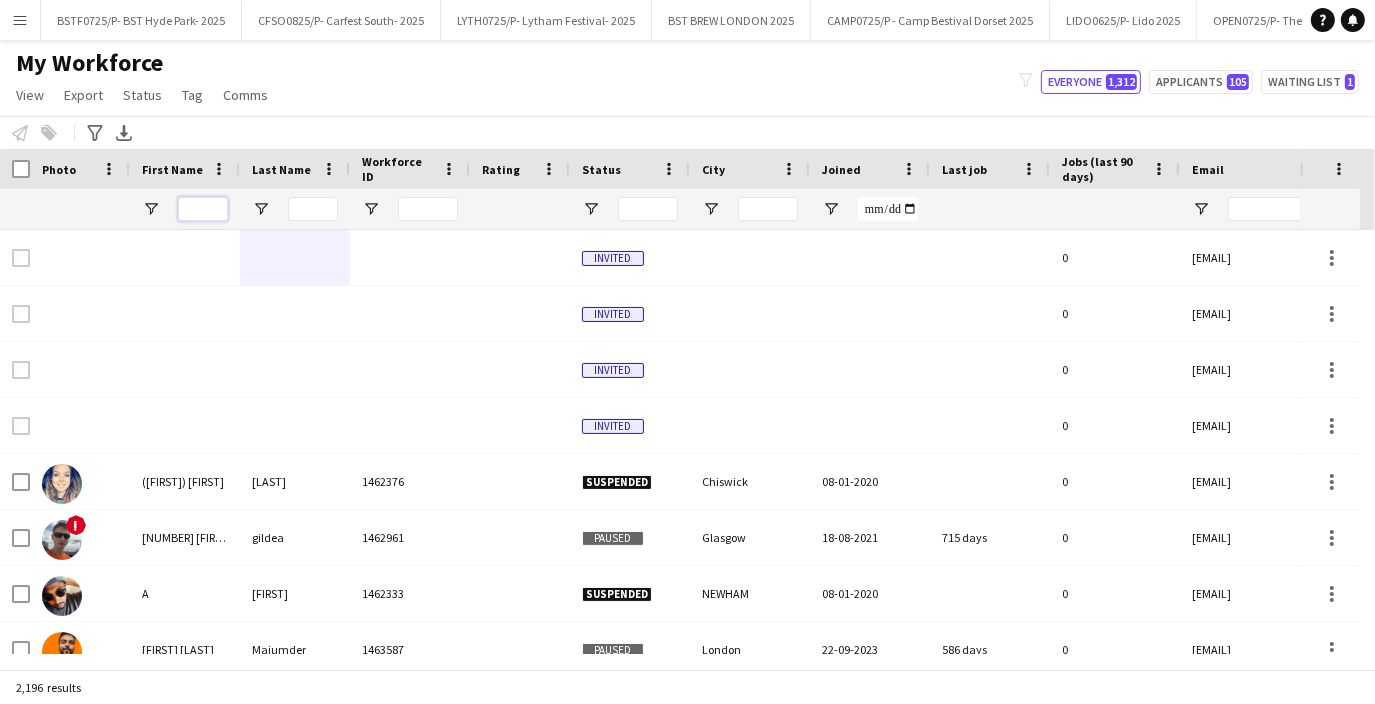 click at bounding box center (203, 209) 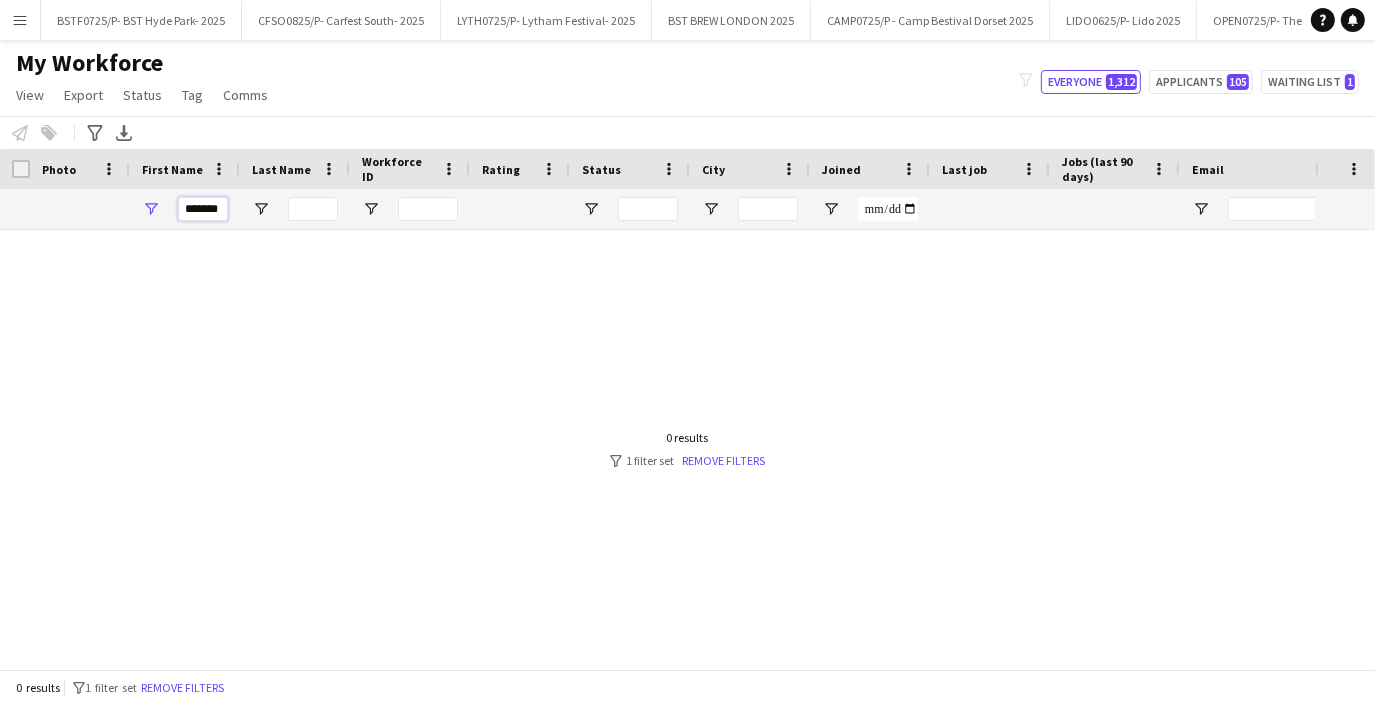 scroll, scrollTop: 0, scrollLeft: 0, axis: both 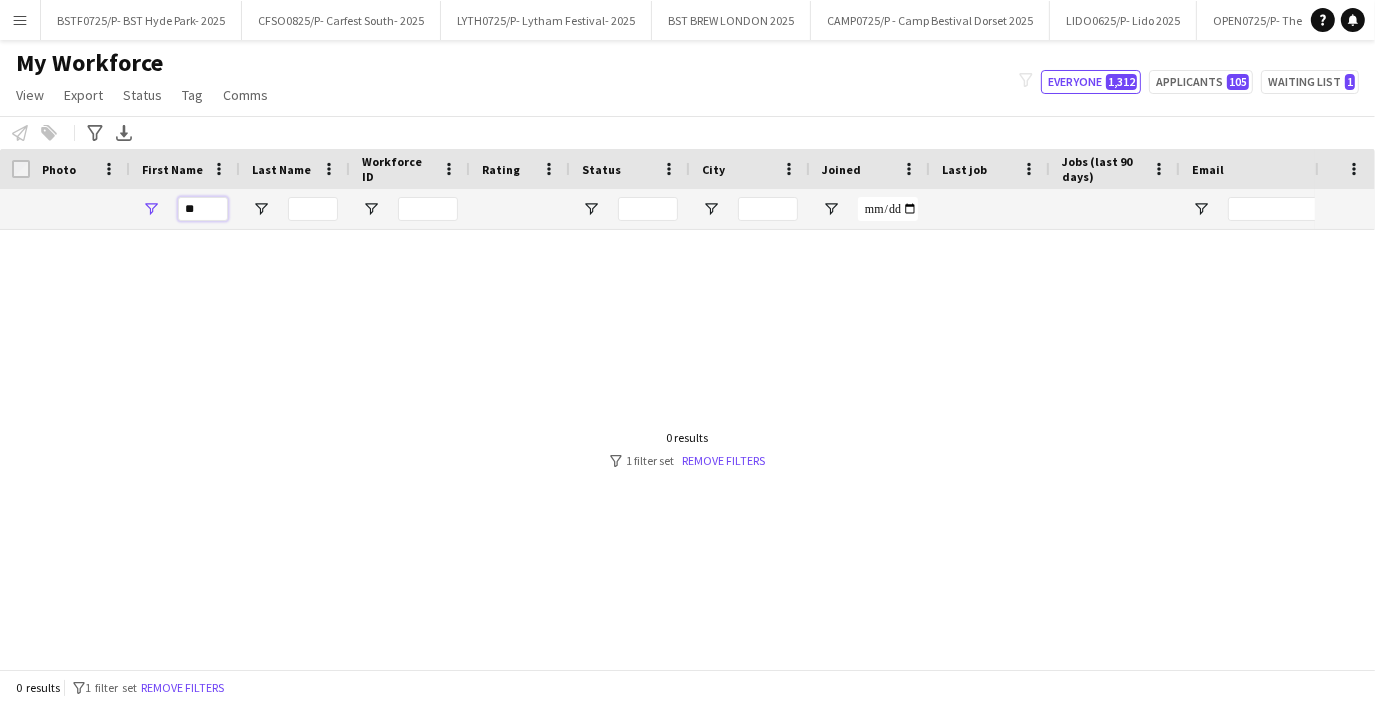 type on "*" 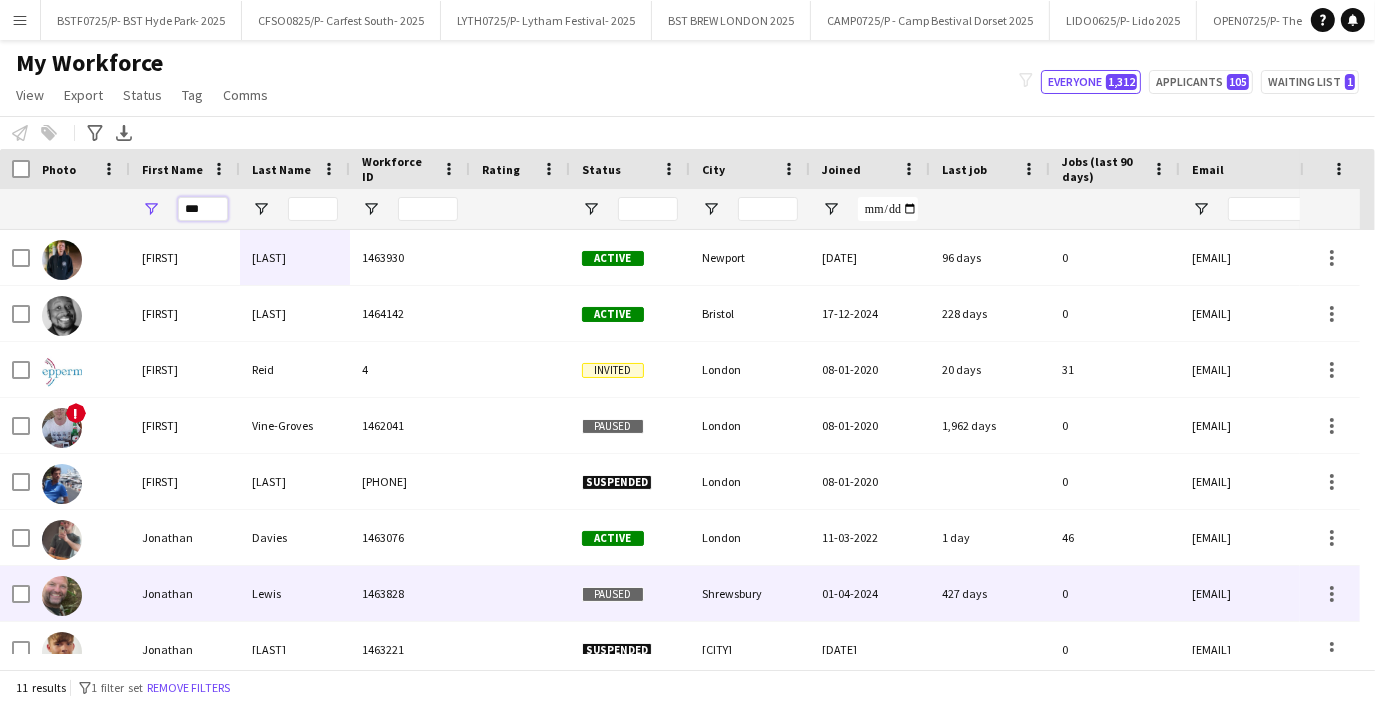 scroll, scrollTop: 86, scrollLeft: 0, axis: vertical 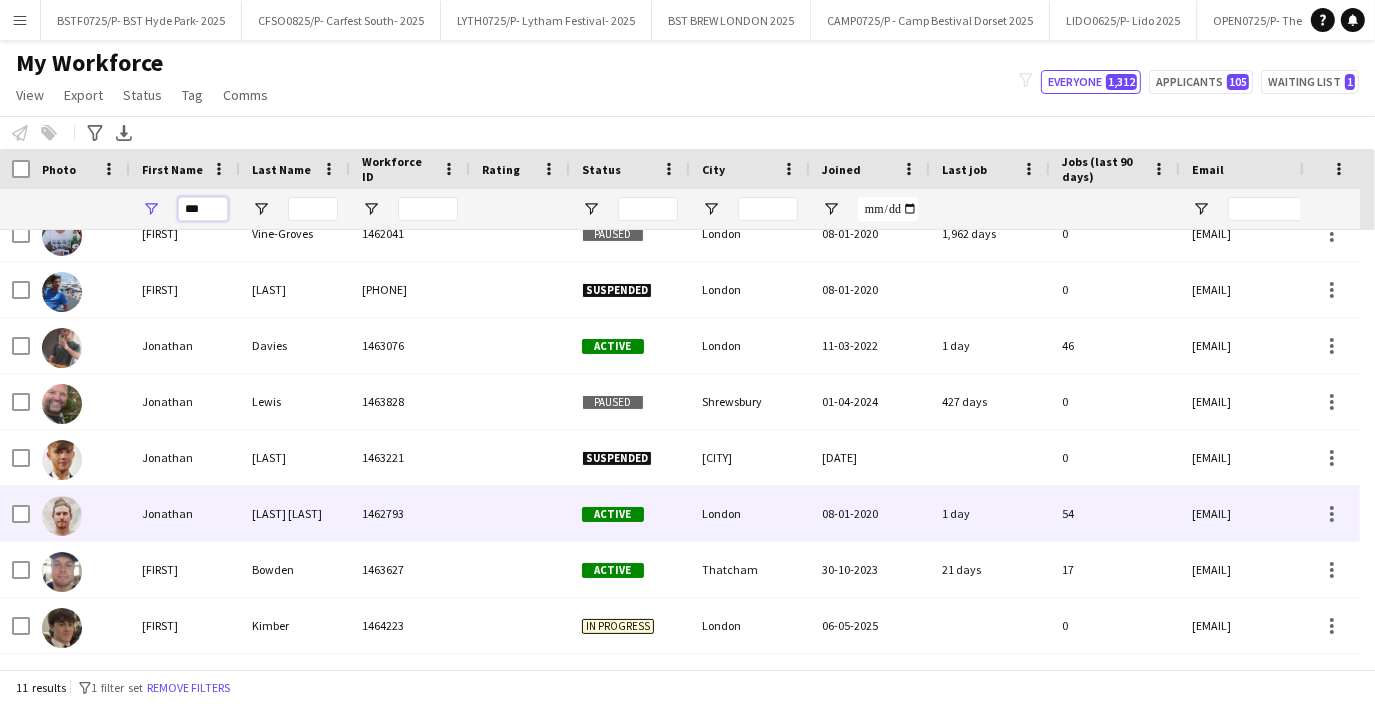 type on "***" 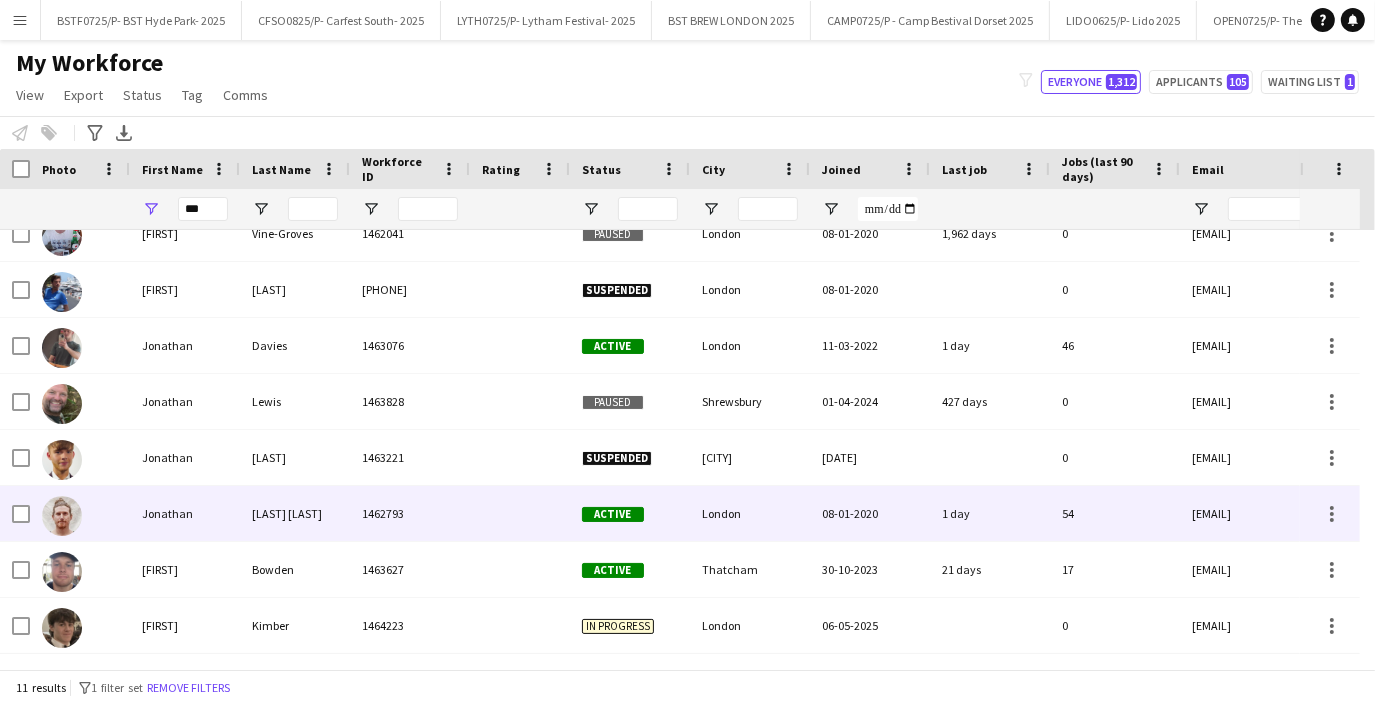 click on "Jonathan" at bounding box center (185, 513) 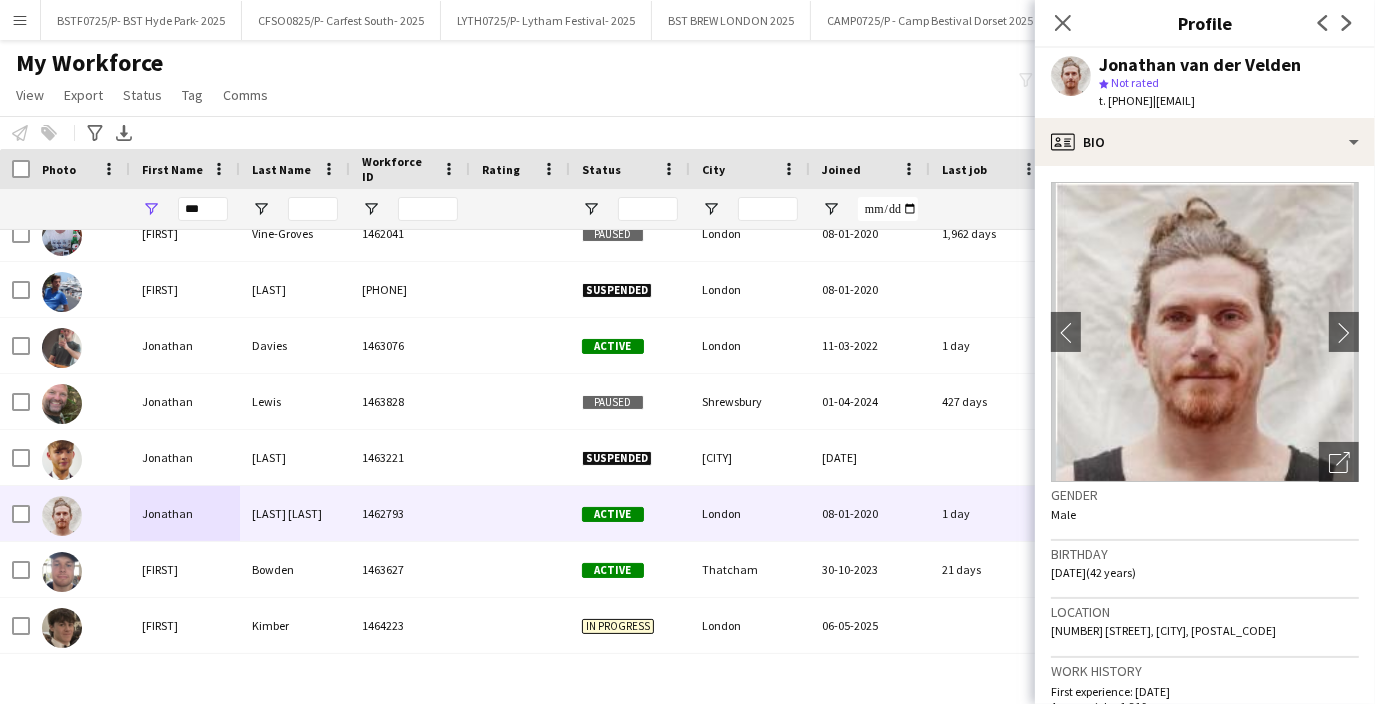 drag, startPoint x: 1185, startPoint y: 102, endPoint x: 1129, endPoint y: 104, distance: 56.0357 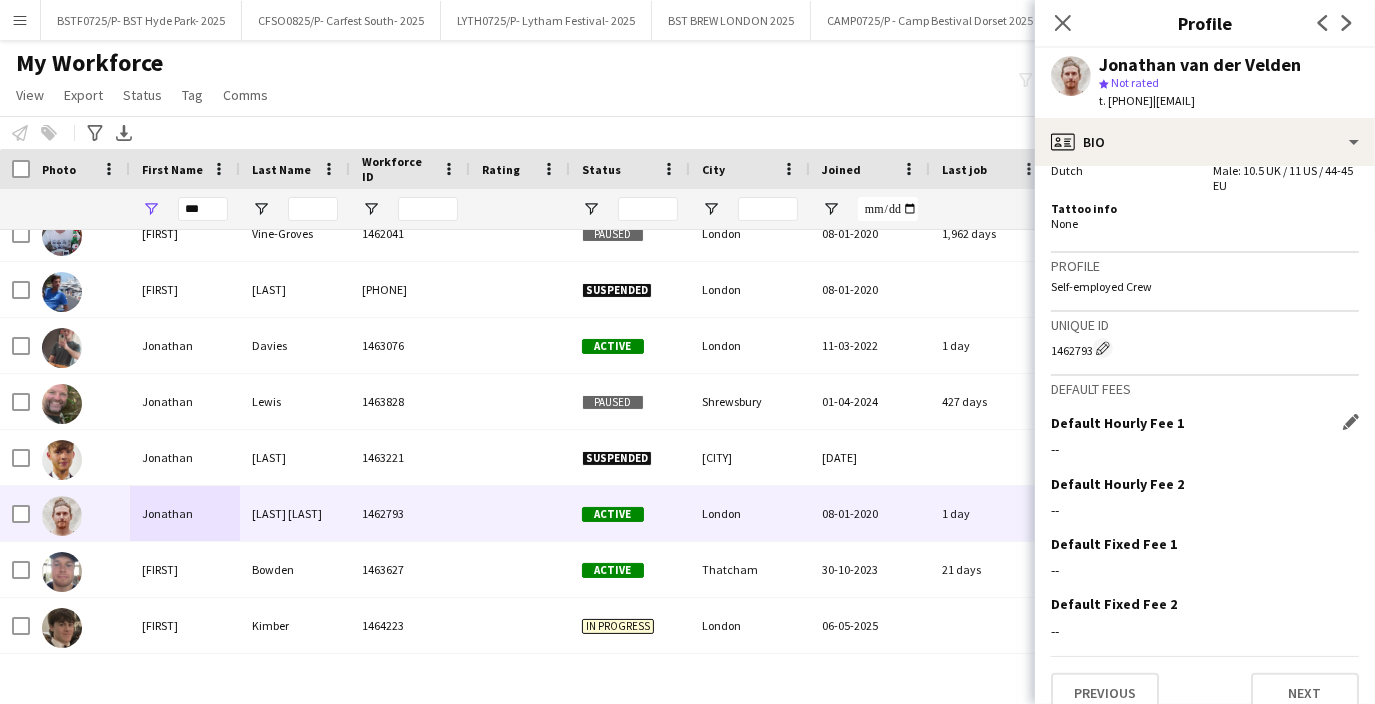 scroll, scrollTop: 1087, scrollLeft: 0, axis: vertical 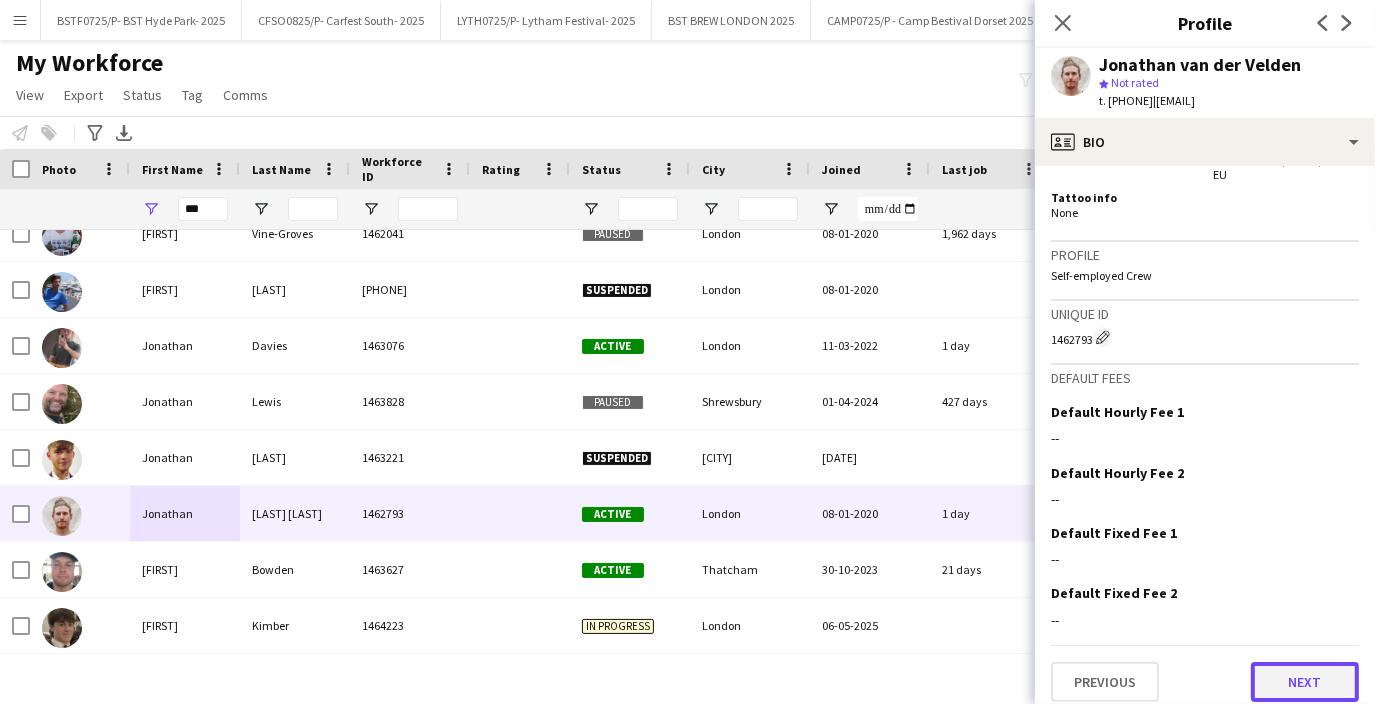 click on "Next" 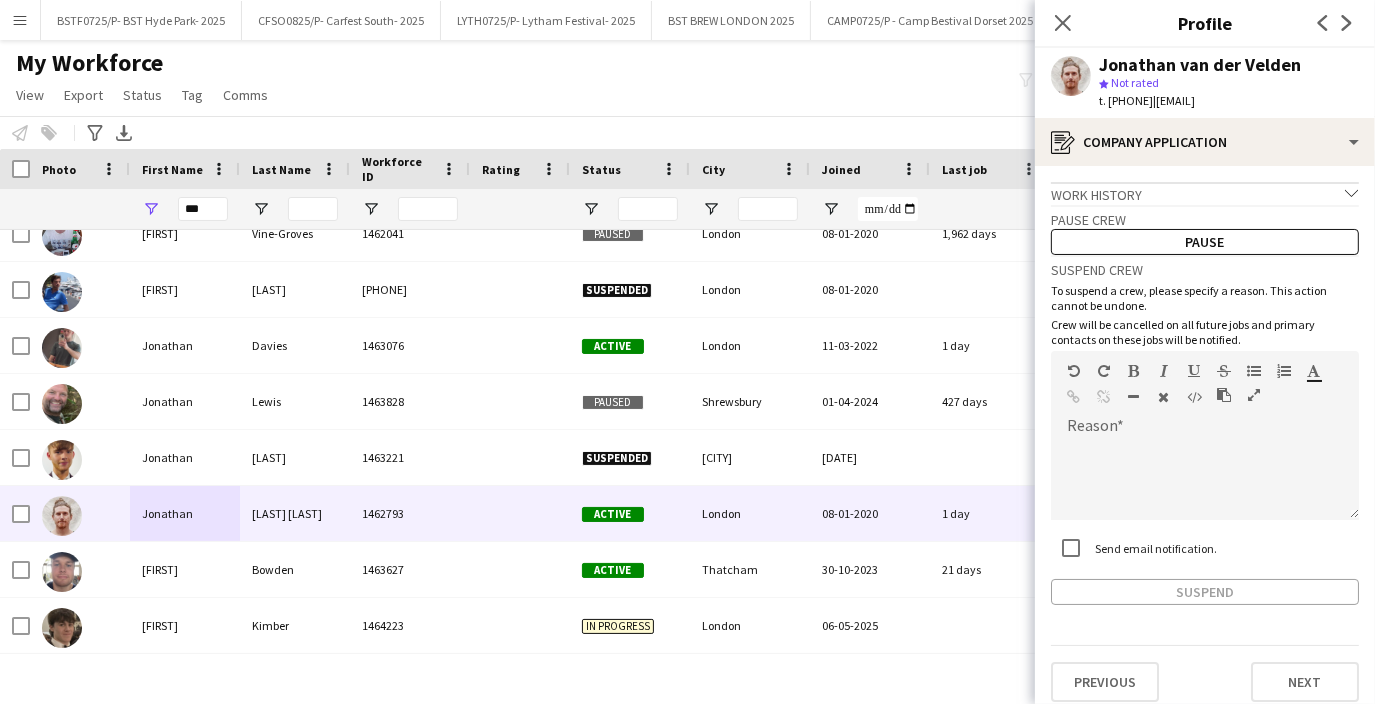 scroll, scrollTop: 13, scrollLeft: 0, axis: vertical 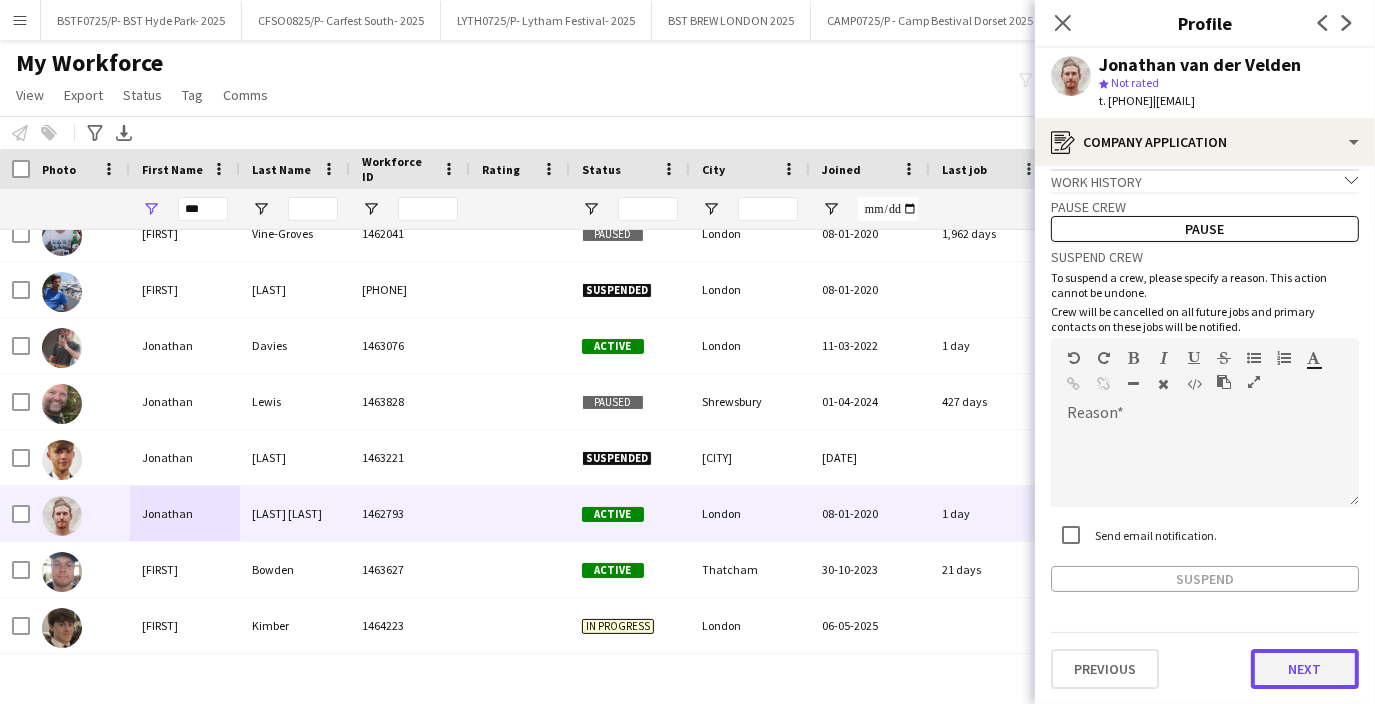 click on "Next" 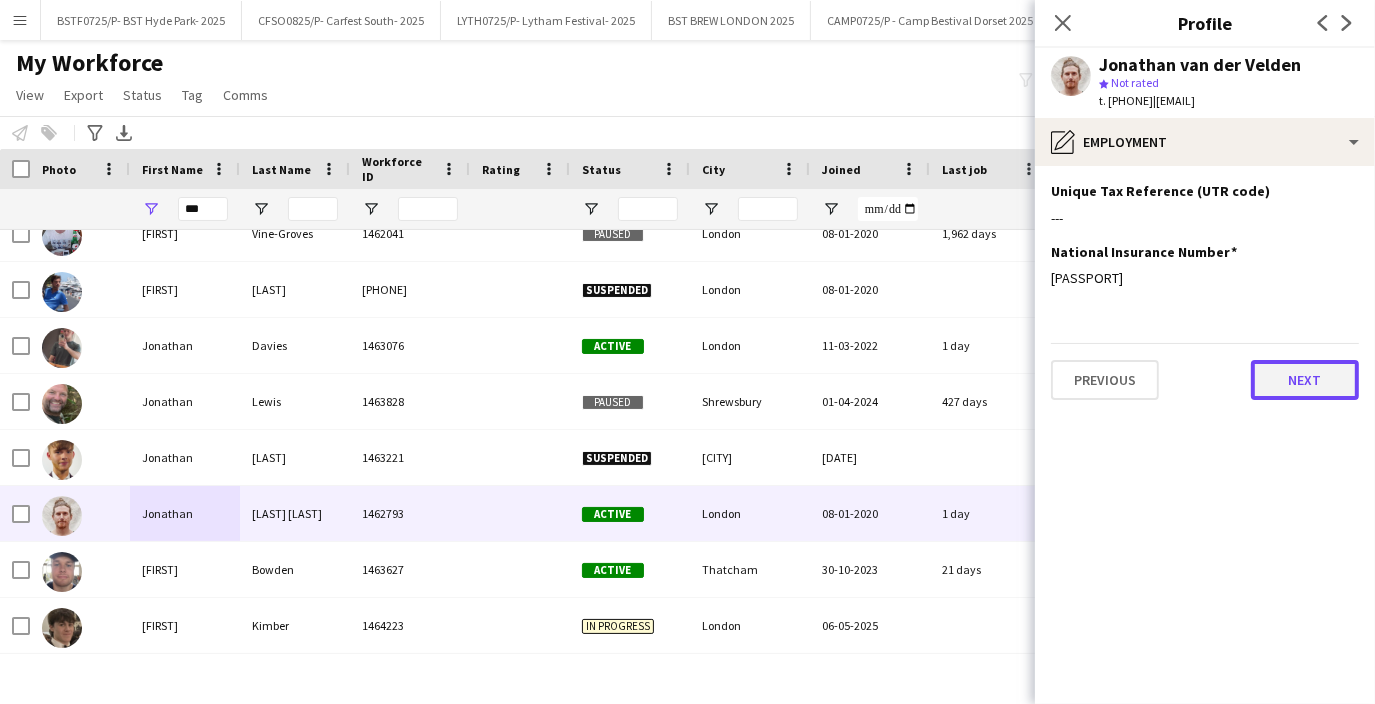 click on "Next" 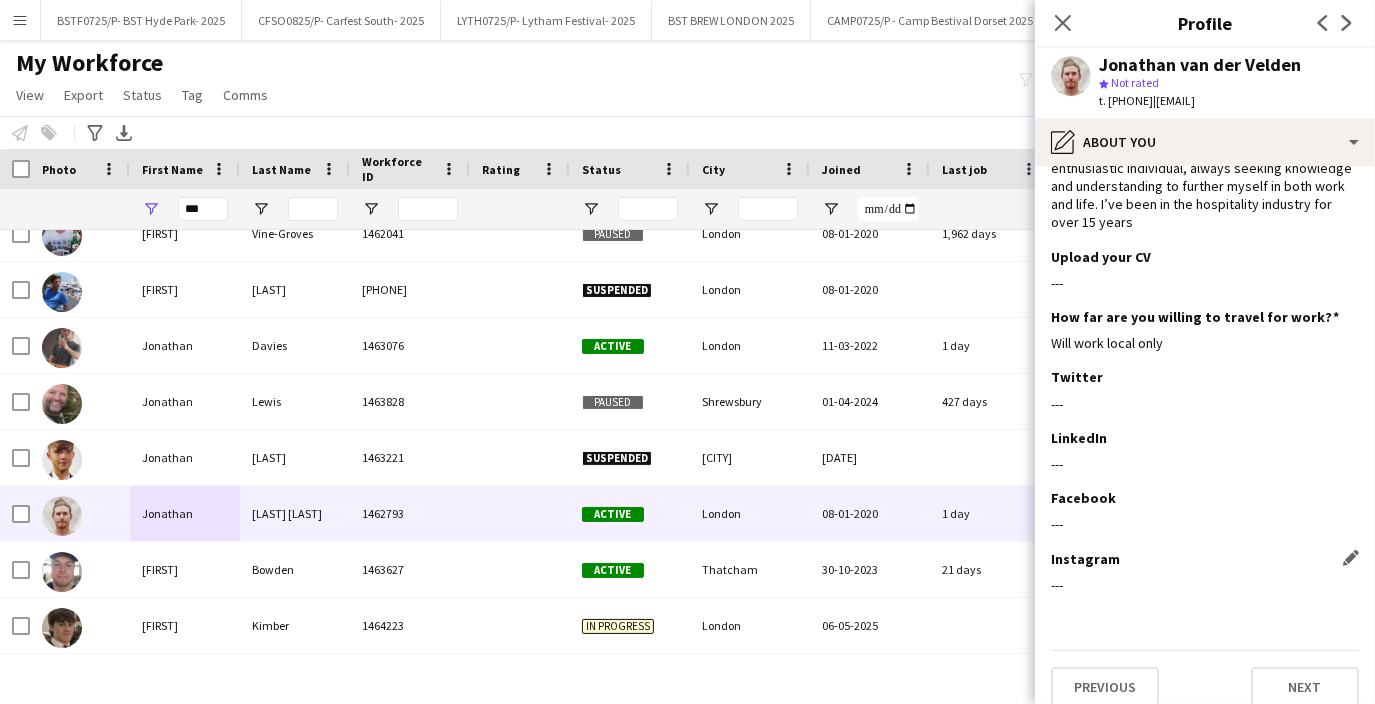 scroll, scrollTop: 86, scrollLeft: 0, axis: vertical 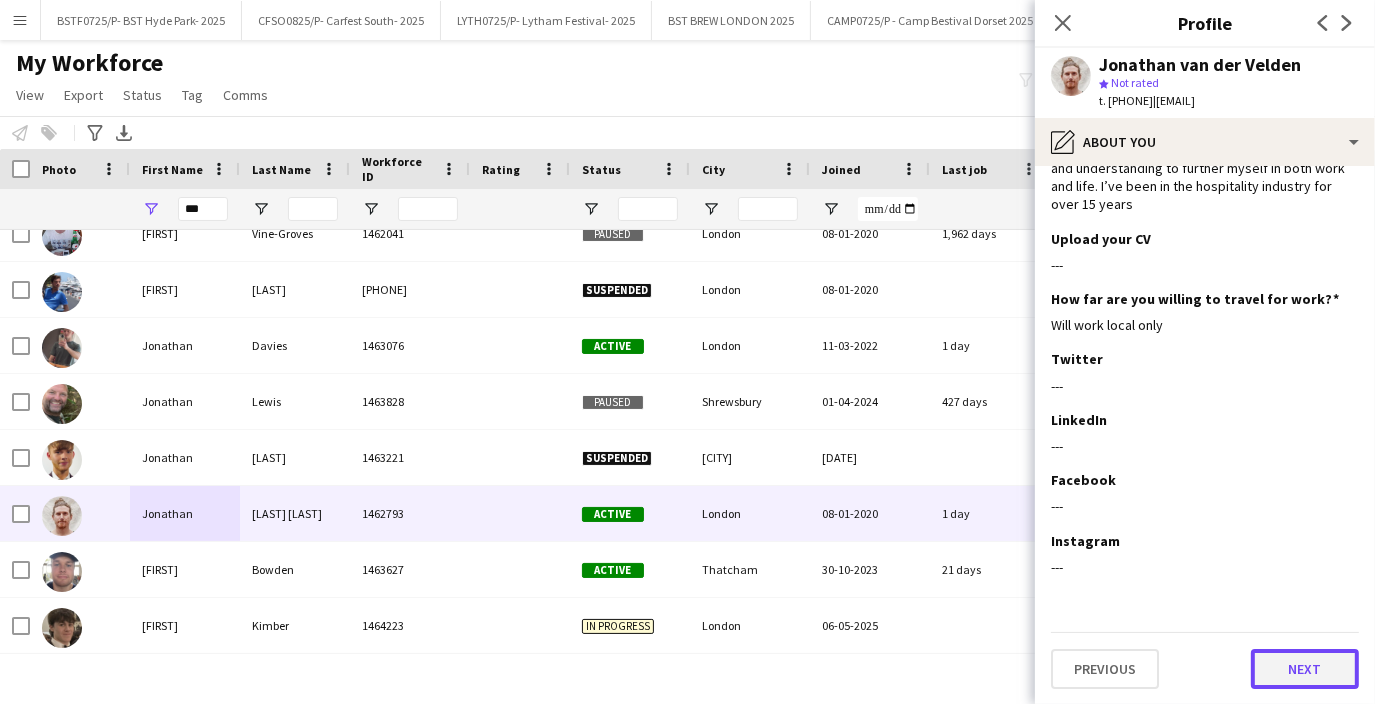 click on "Next" 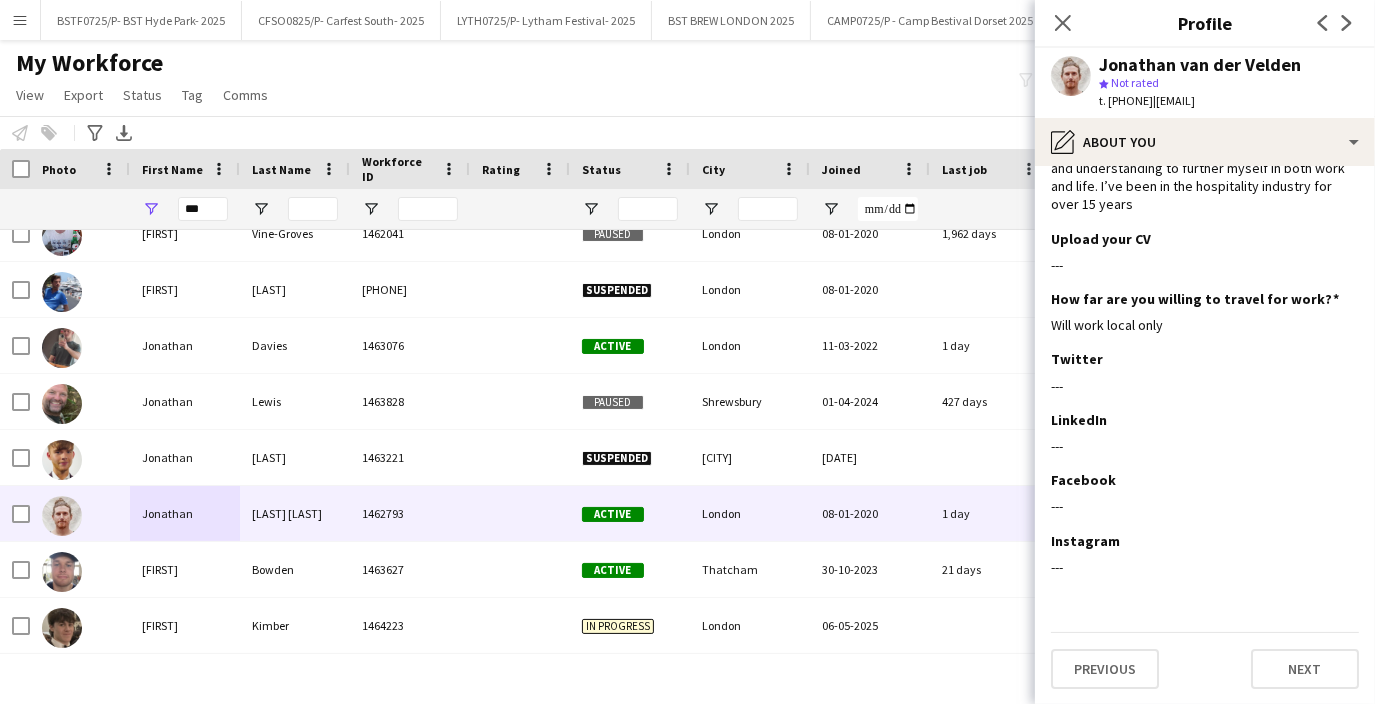 scroll, scrollTop: 0, scrollLeft: 0, axis: both 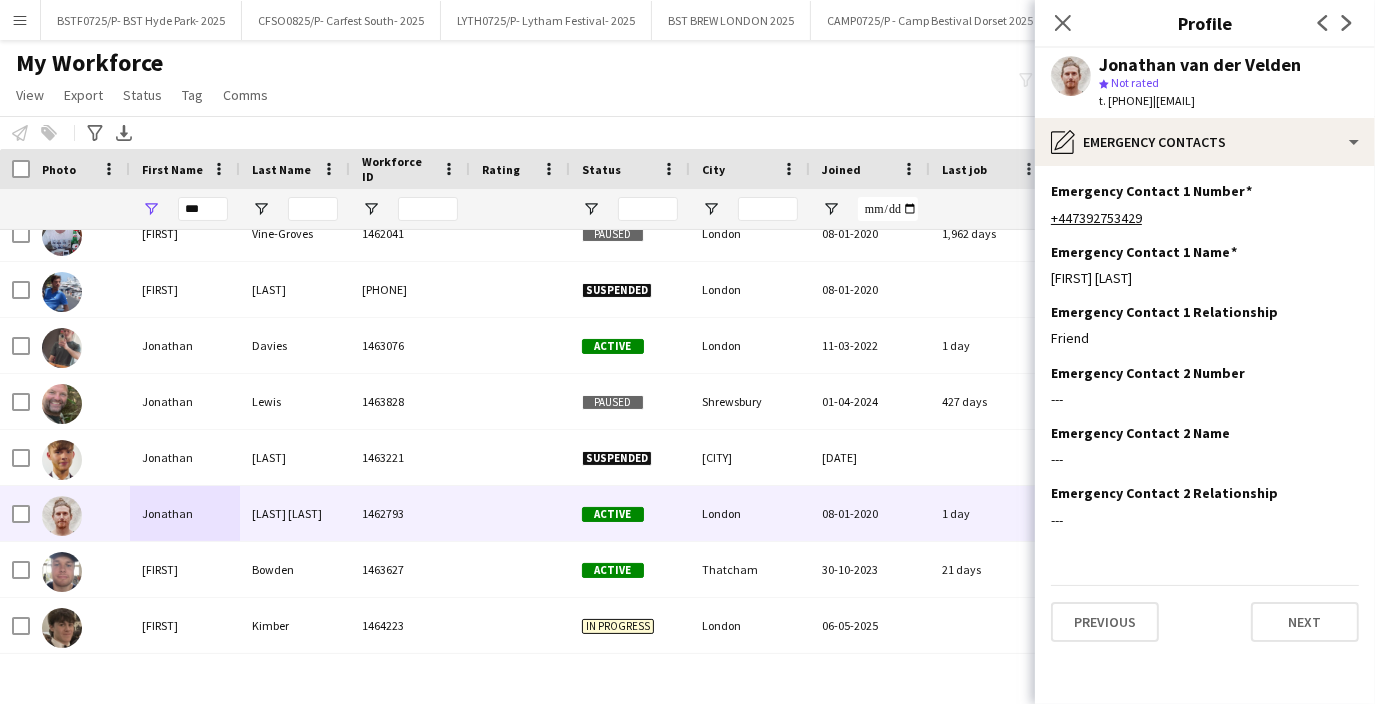 click on "Emergency Contact 1 Number
Edit this field
[PHONE]  Emergency Contact 1 Name
Edit this field
[FIRST] [LAST]  Emergency Contact 1 Relationship
Edit this field
Friend   Emergency Contact 2 Number
Edit this field
---  Emergency Contact 2 Name
Edit this field
---  Emergency Contact 2 Relationship
Edit this field
---   Previous   Next" 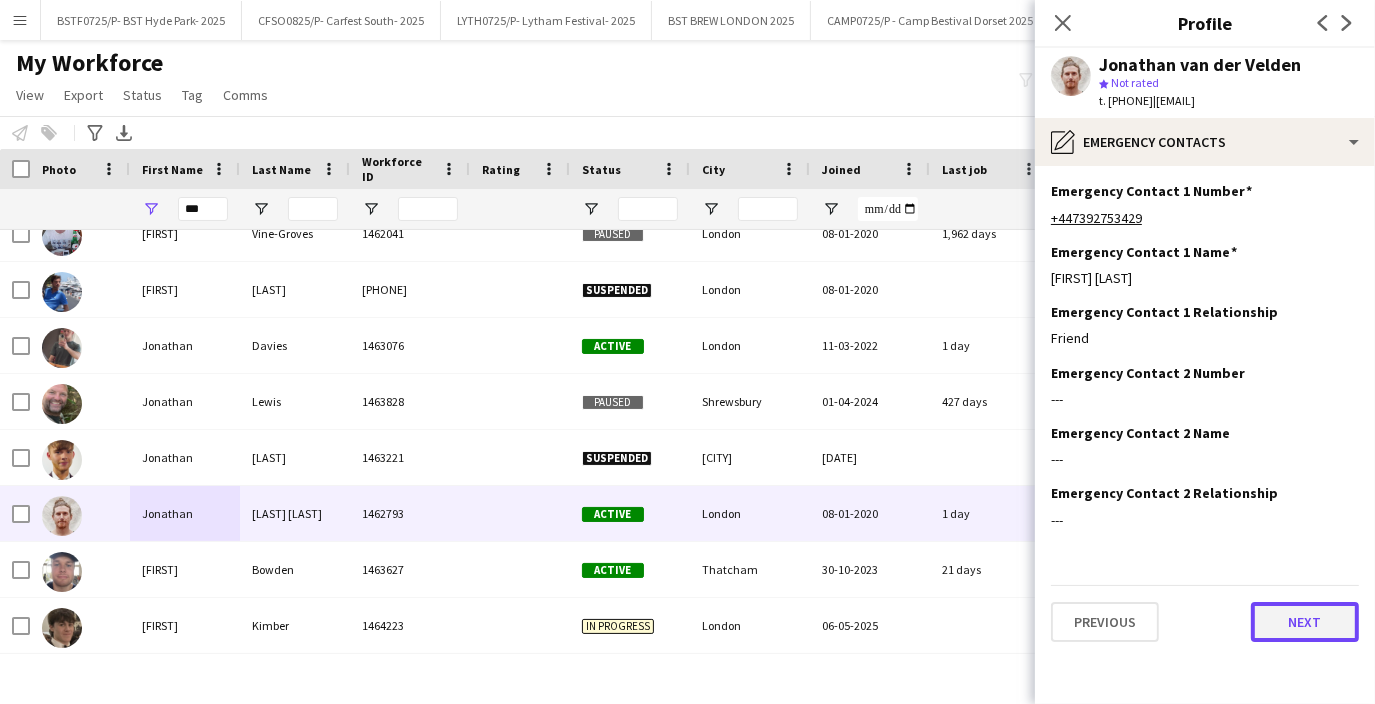 click on "Next" 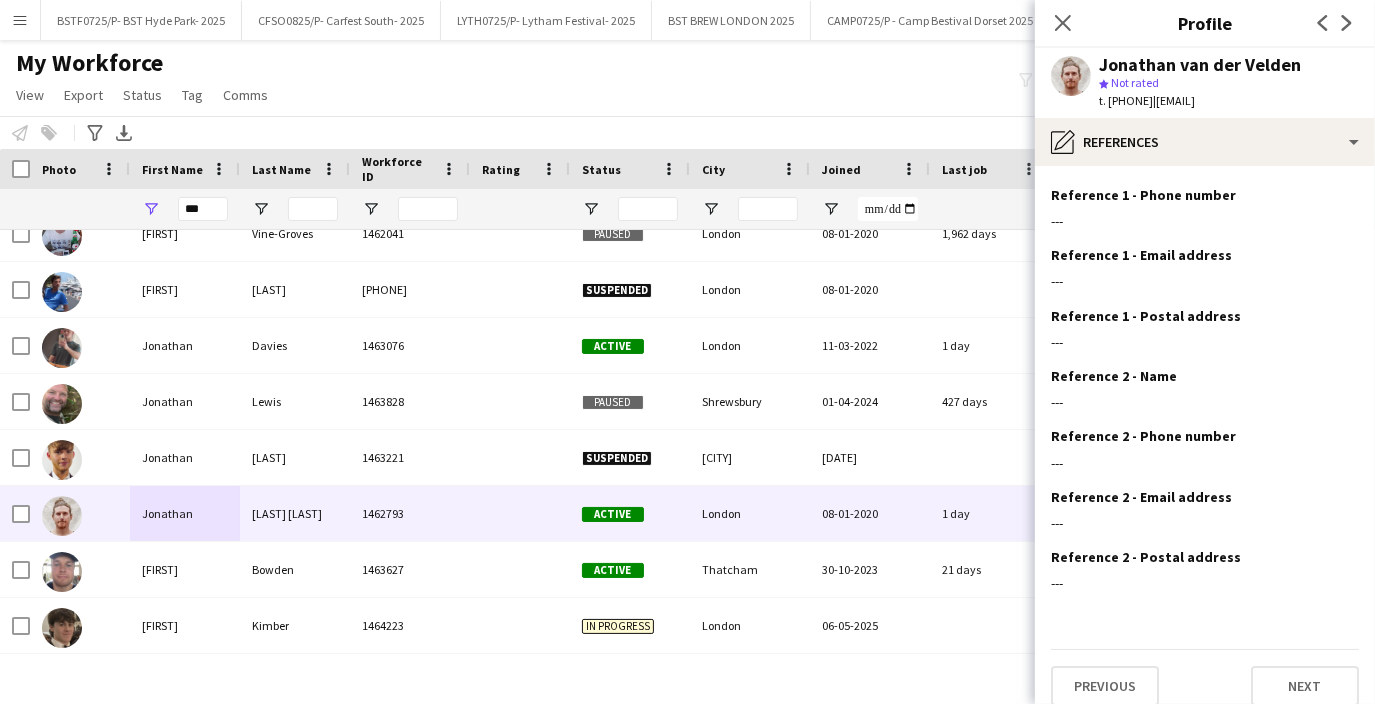 scroll, scrollTop: 74, scrollLeft: 0, axis: vertical 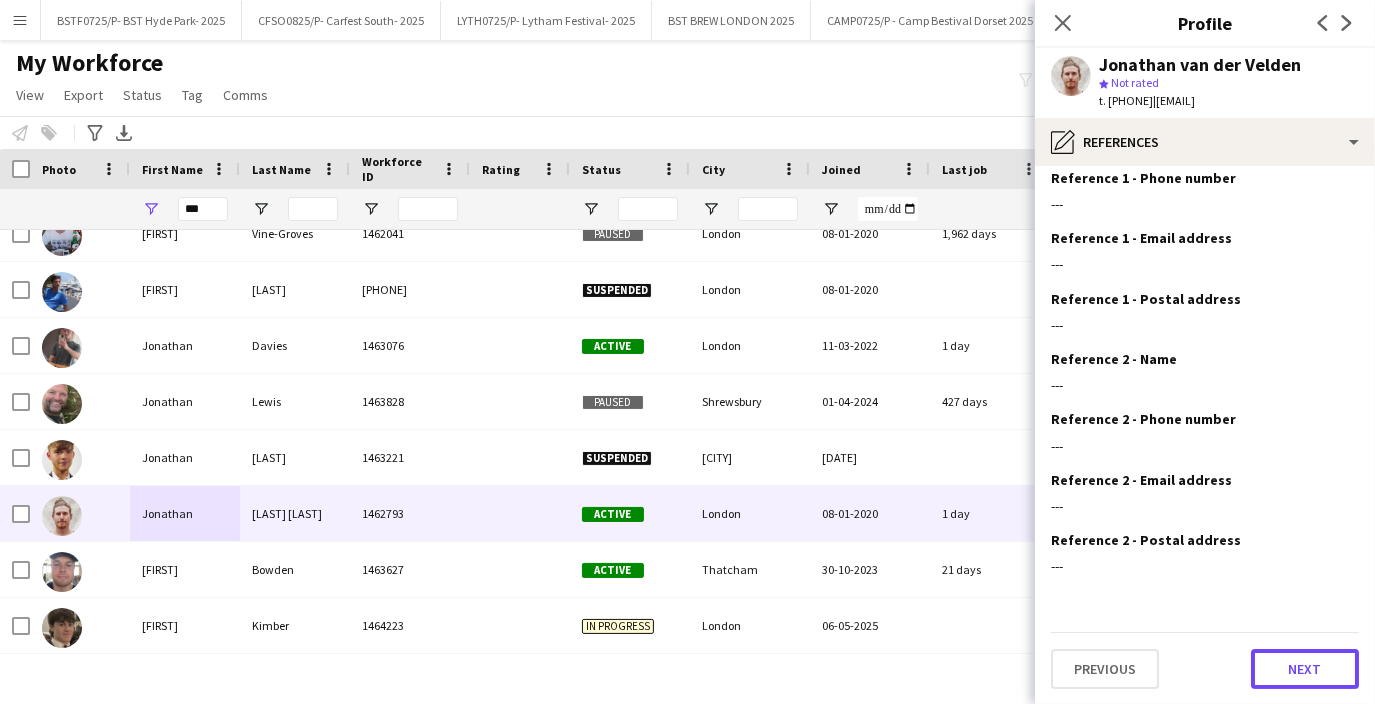 click on "Next" 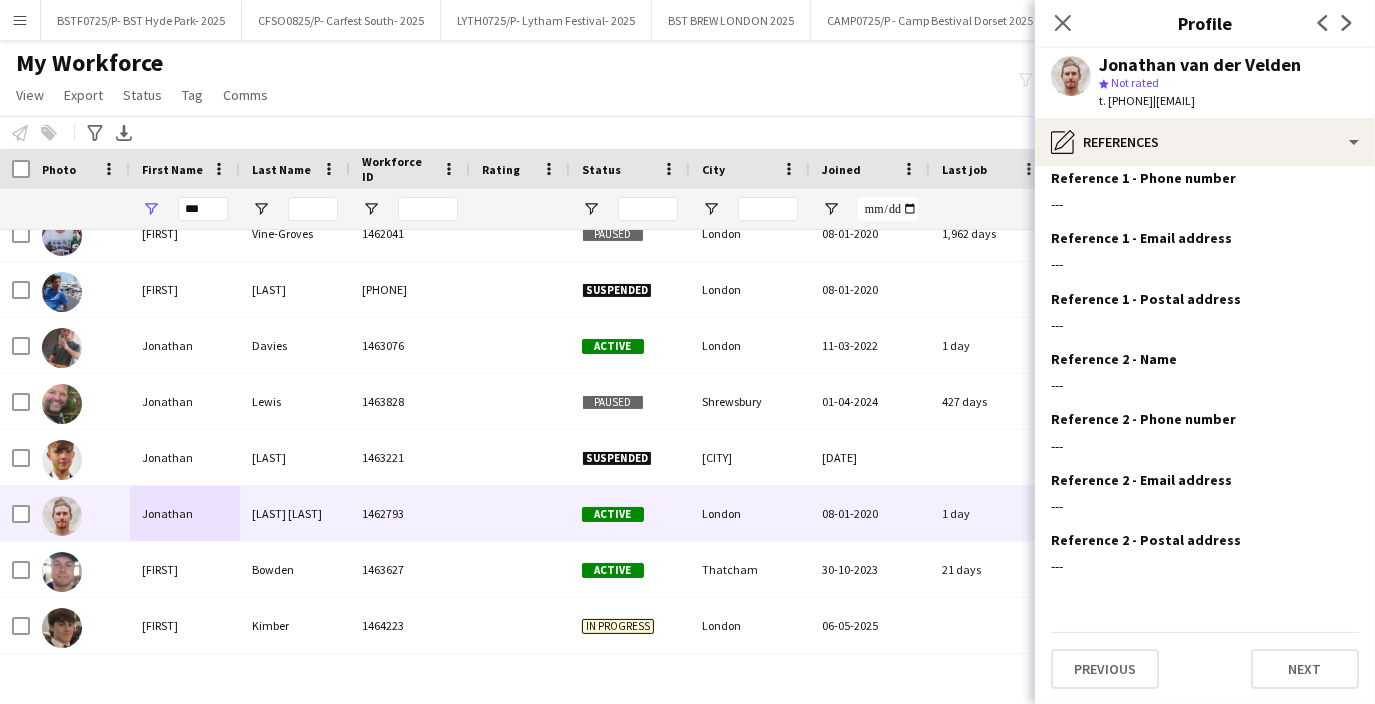 scroll, scrollTop: 0, scrollLeft: 0, axis: both 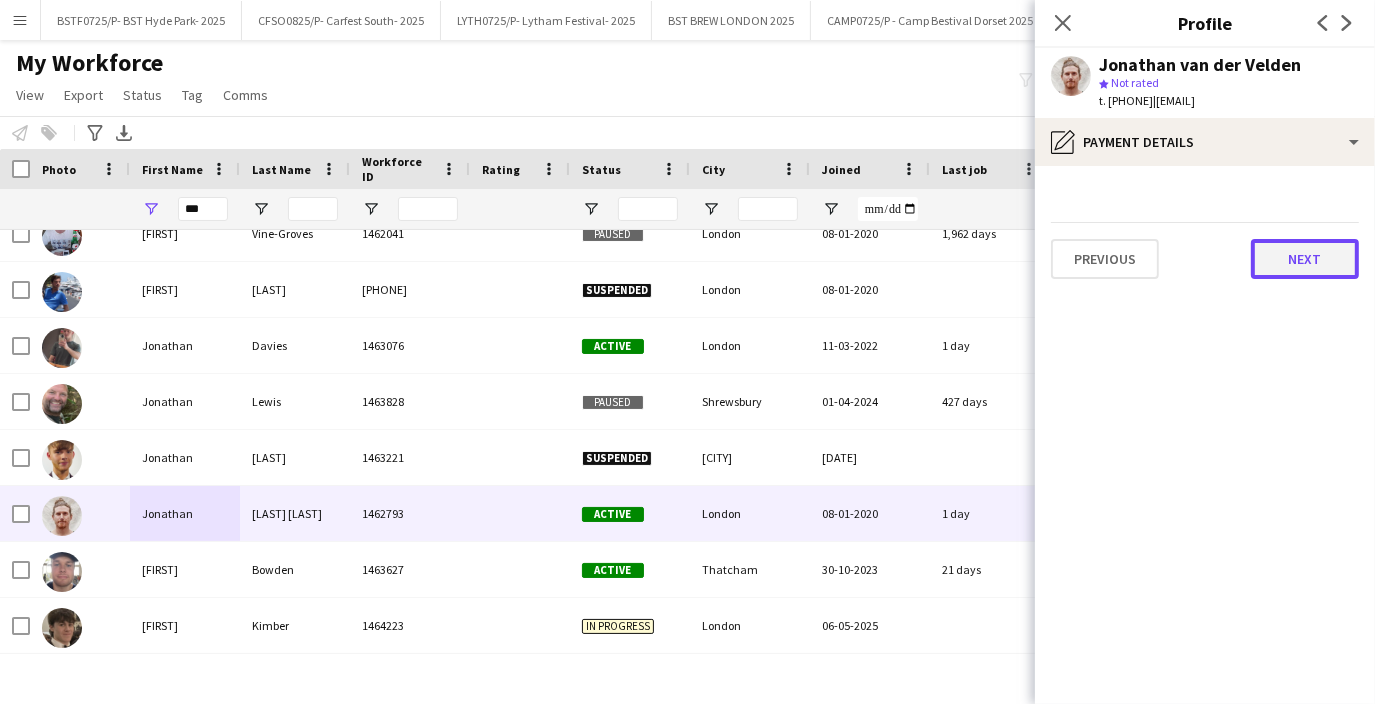 click on "Next" 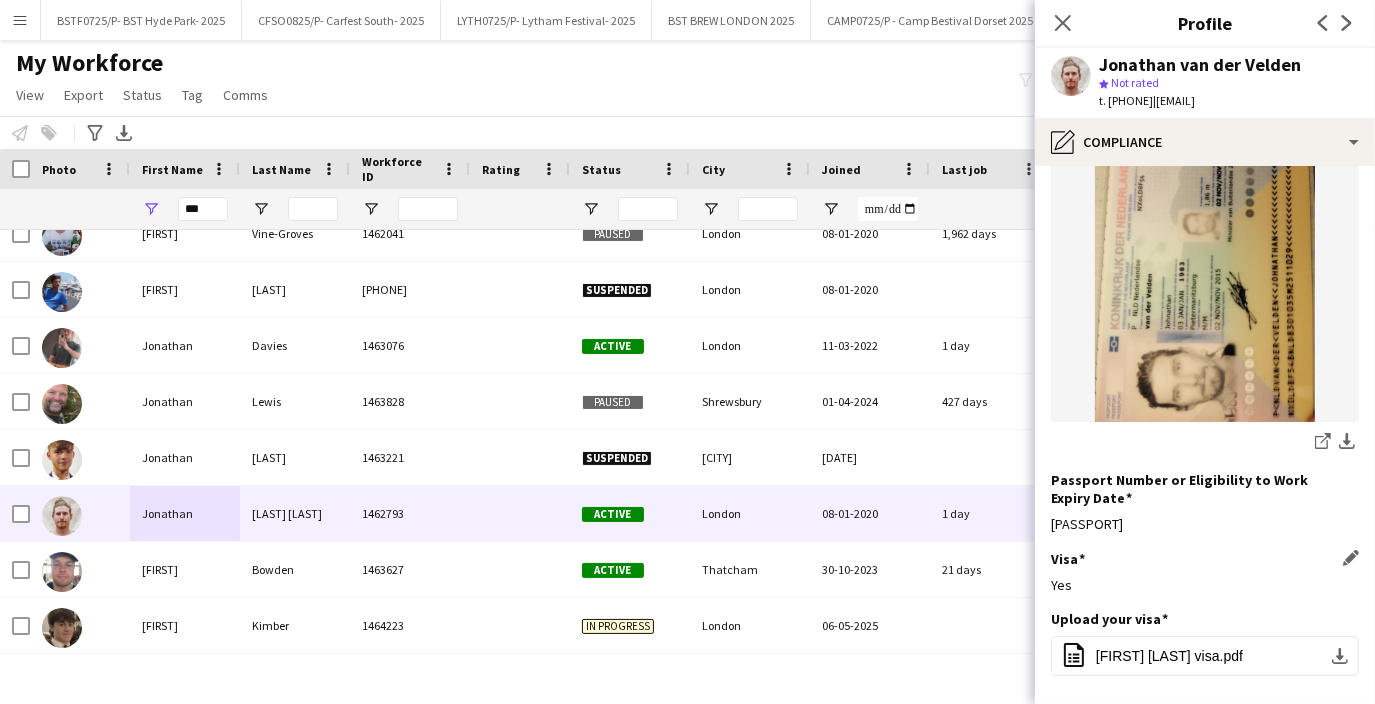 scroll, scrollTop: 718, scrollLeft: 0, axis: vertical 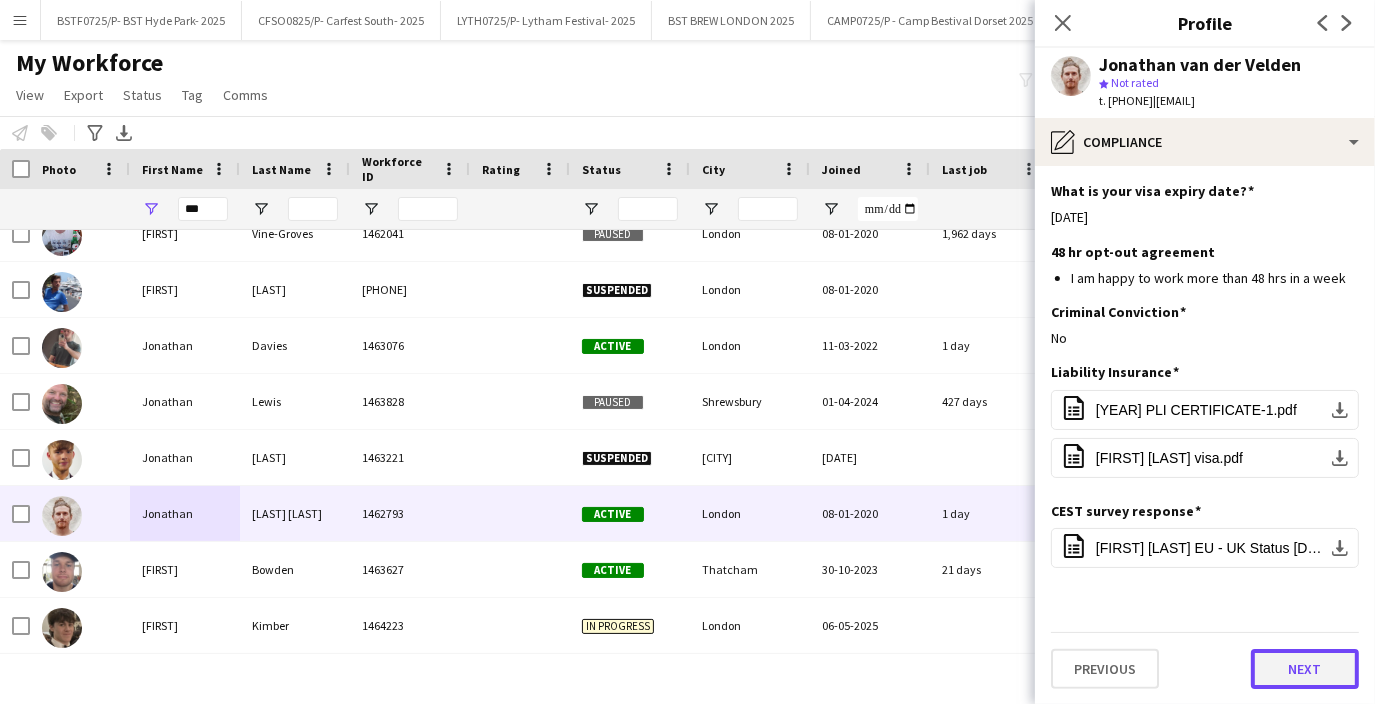 click on "Next" 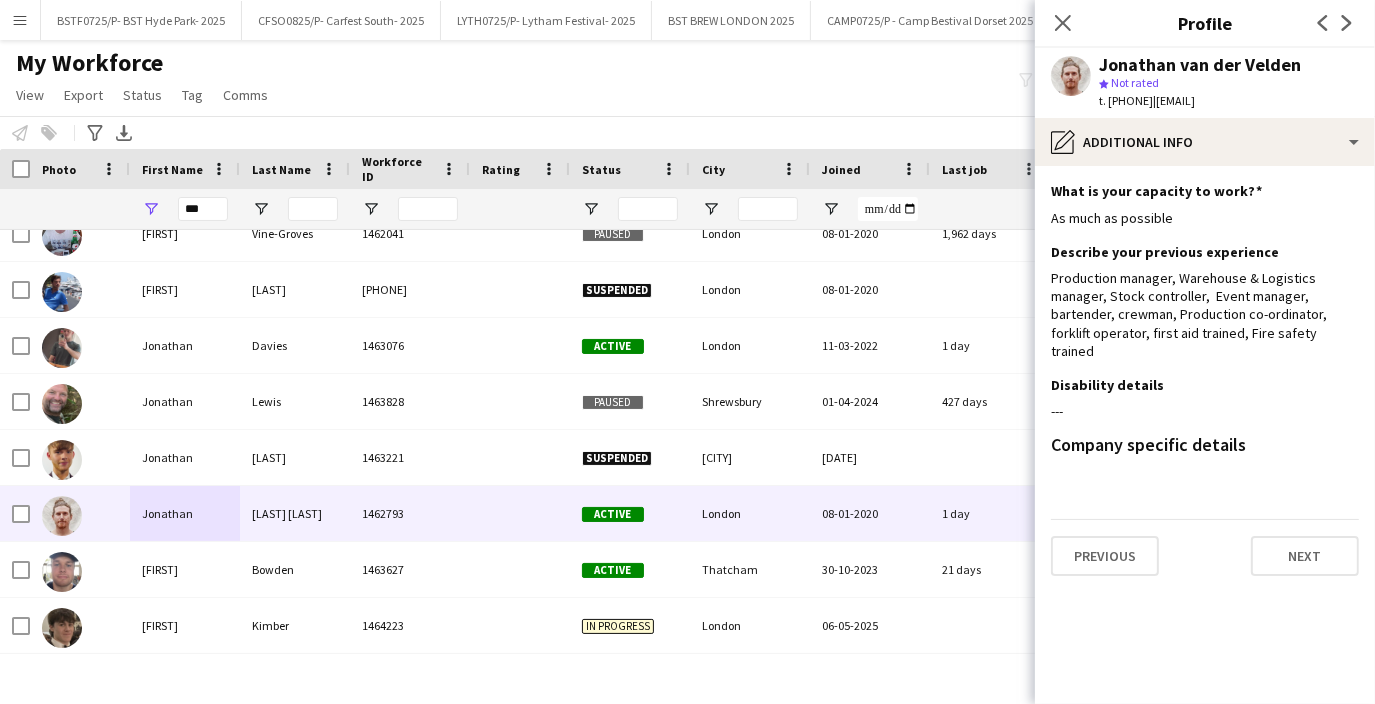scroll, scrollTop: 0, scrollLeft: 0, axis: both 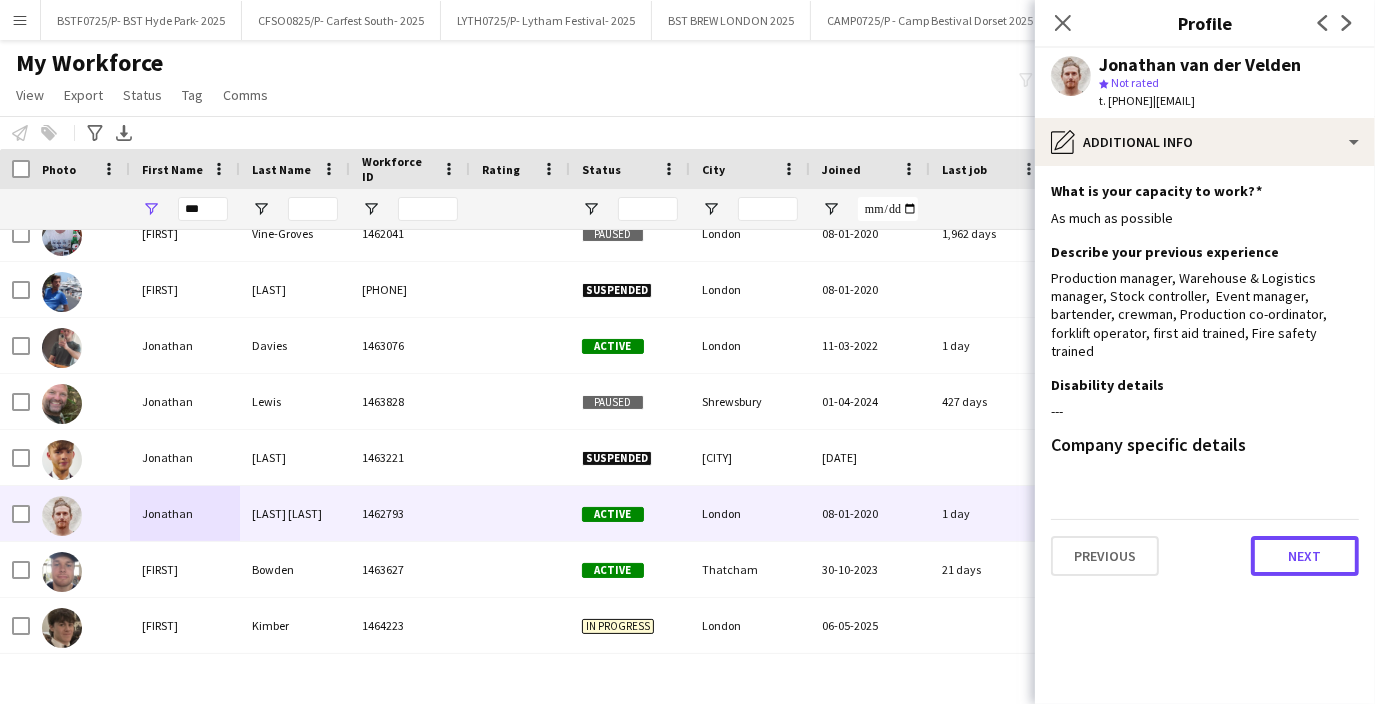 click on "Next" 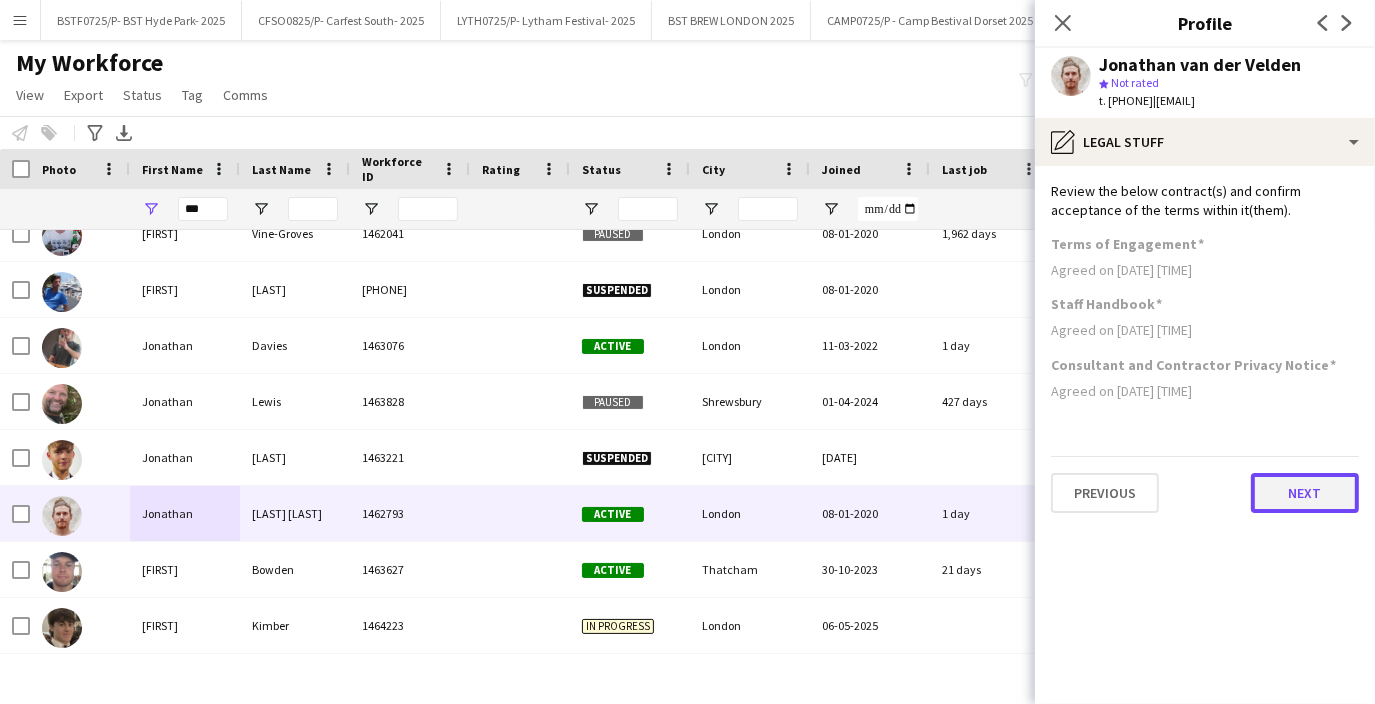 click on "Next" 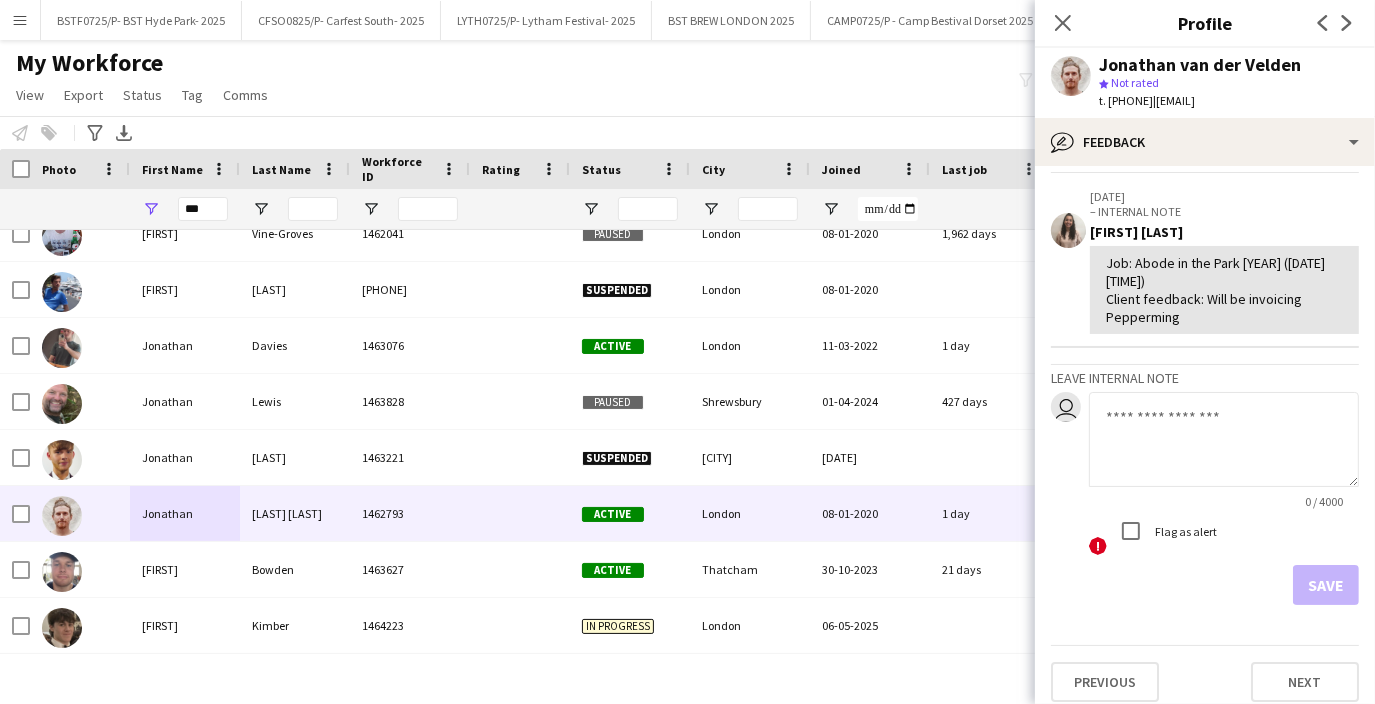 scroll, scrollTop: 81, scrollLeft: 0, axis: vertical 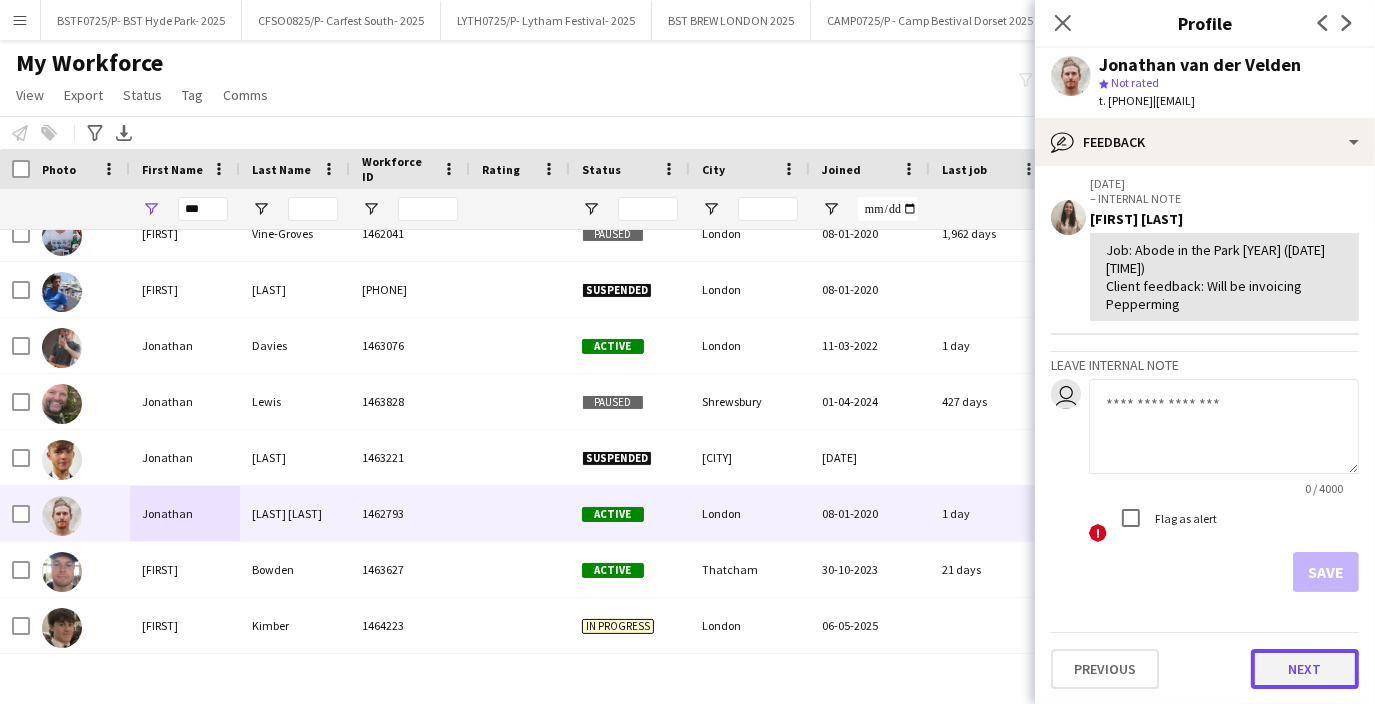 click on "Next" 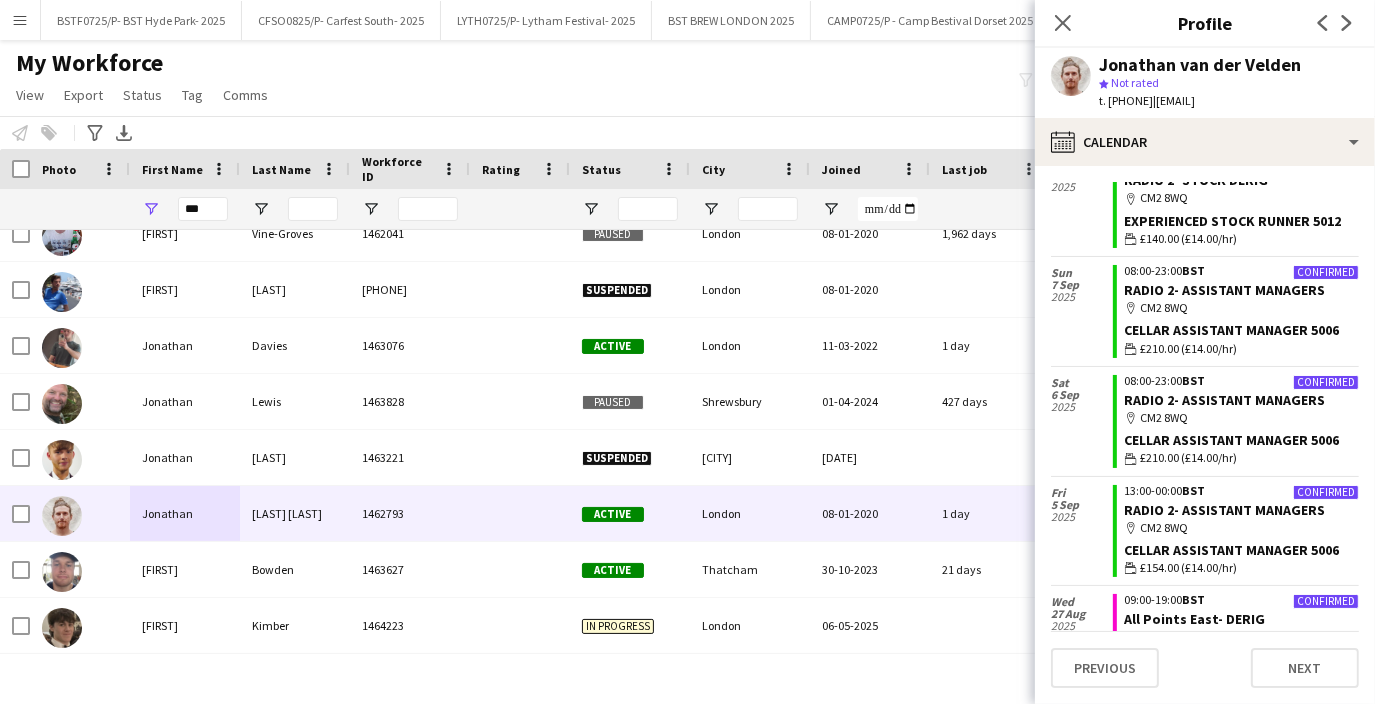 scroll, scrollTop: 400, scrollLeft: 0, axis: vertical 